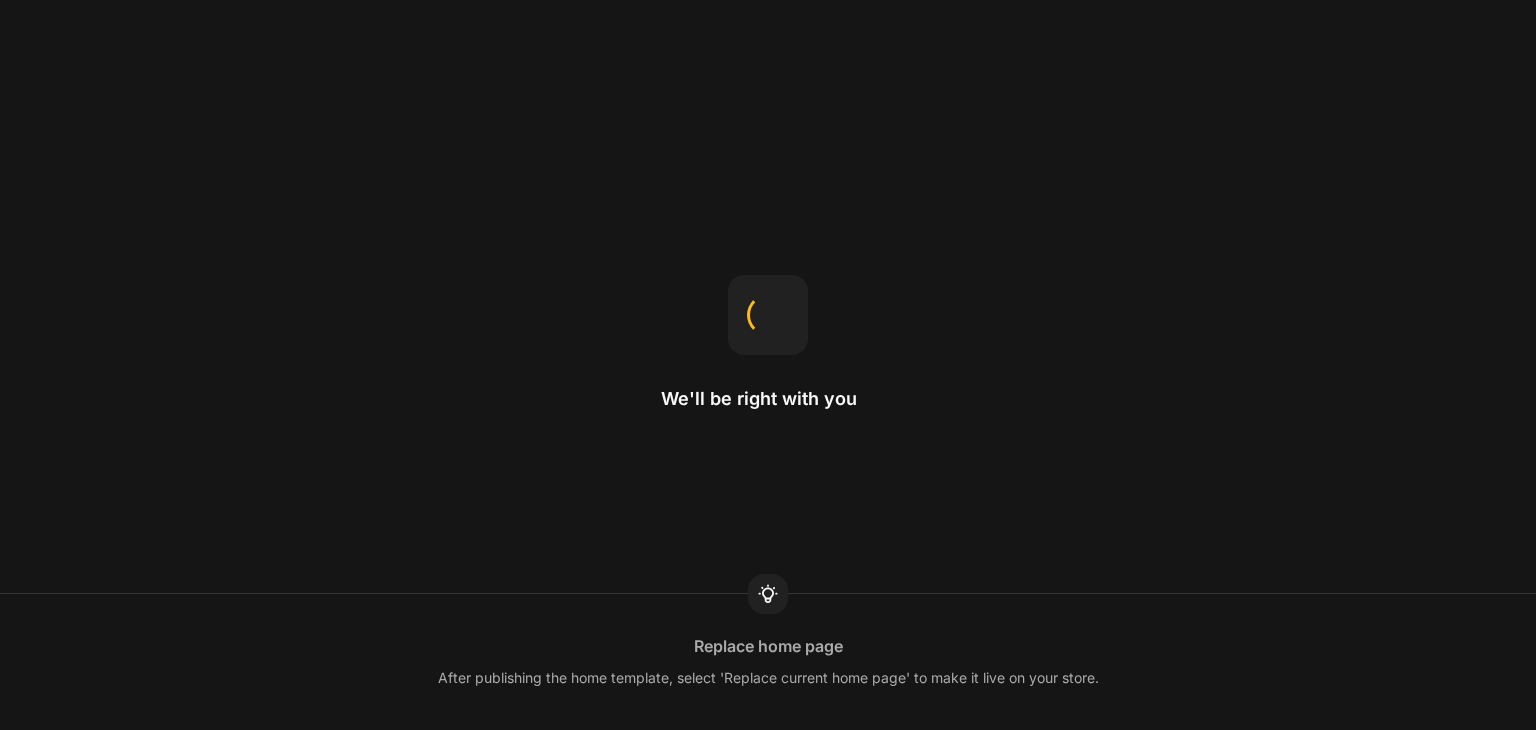scroll, scrollTop: 0, scrollLeft: 0, axis: both 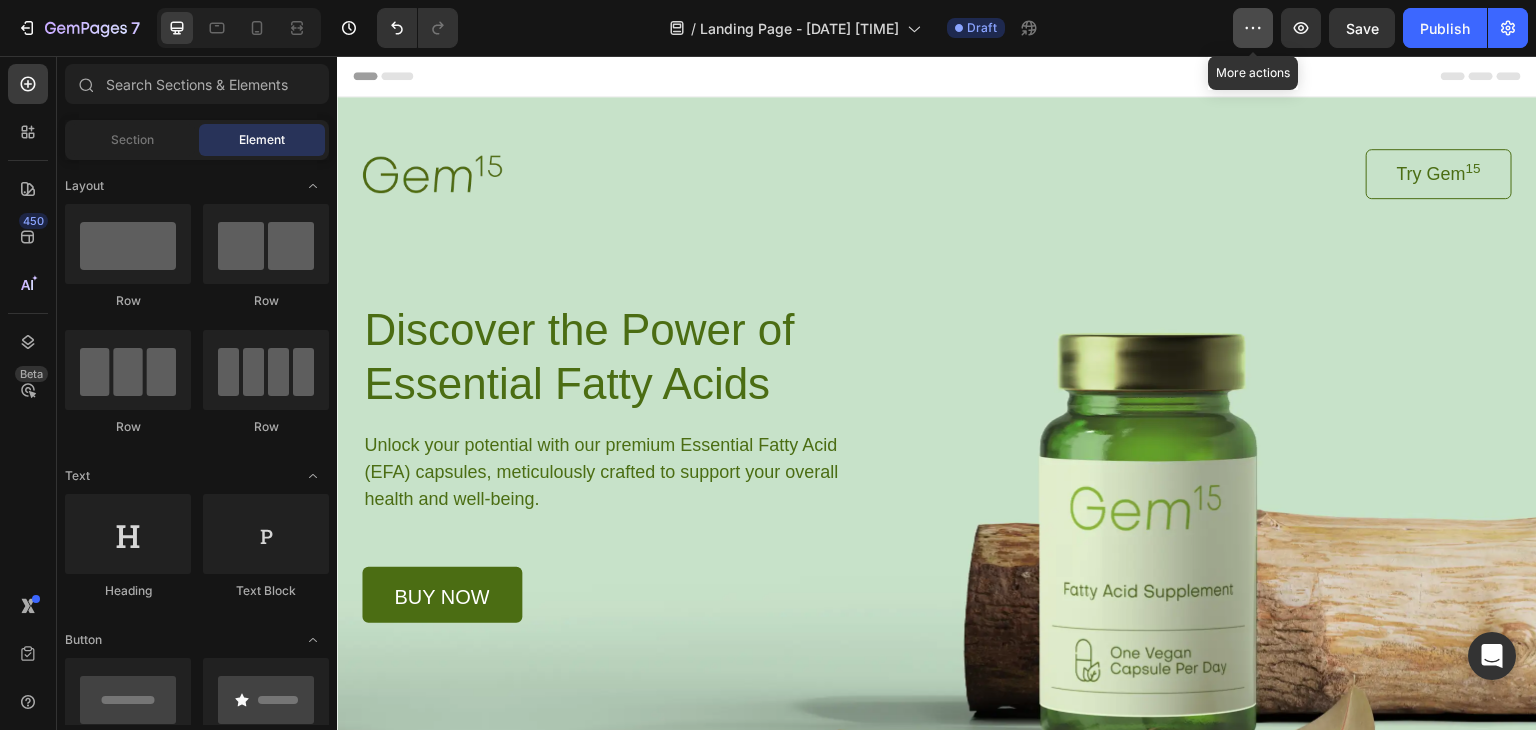 click 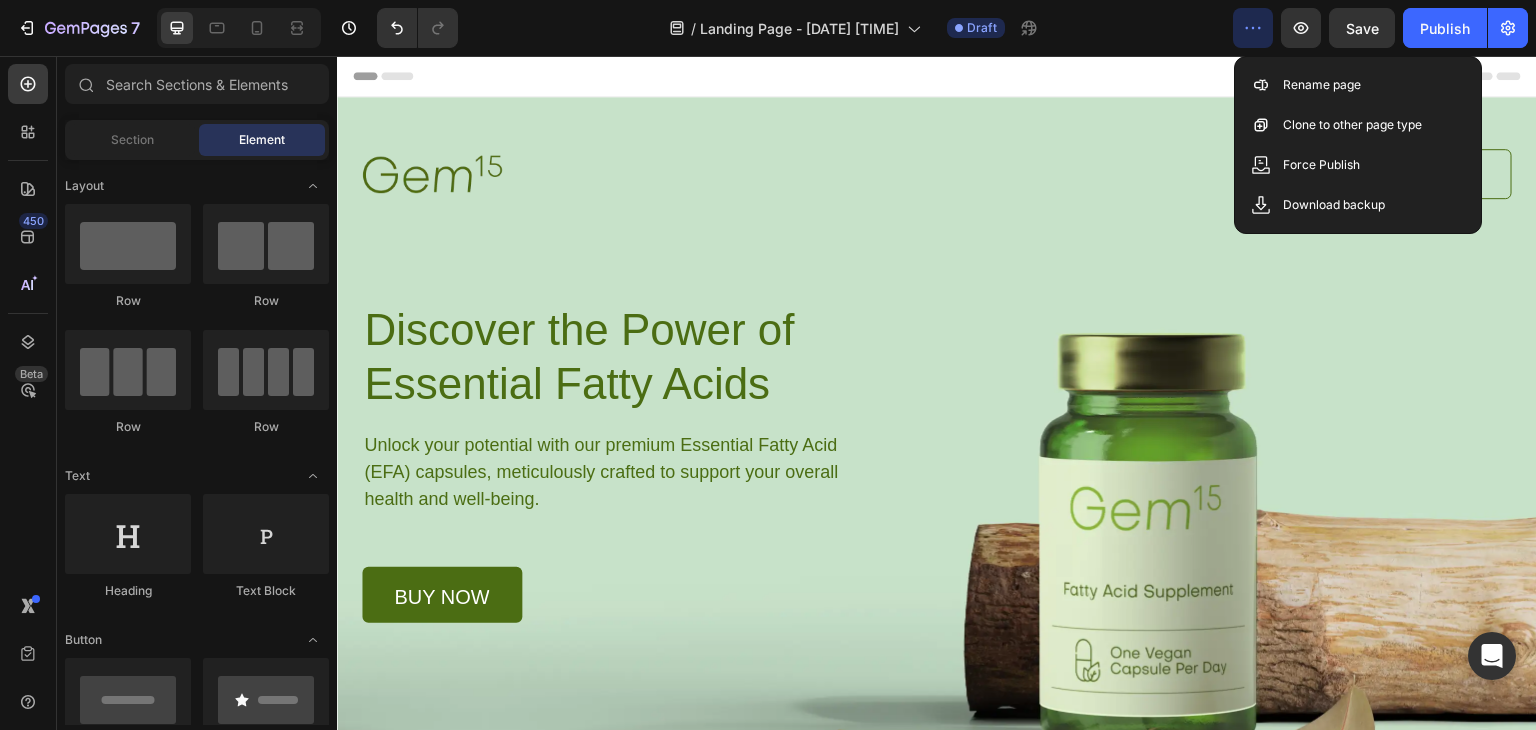 click 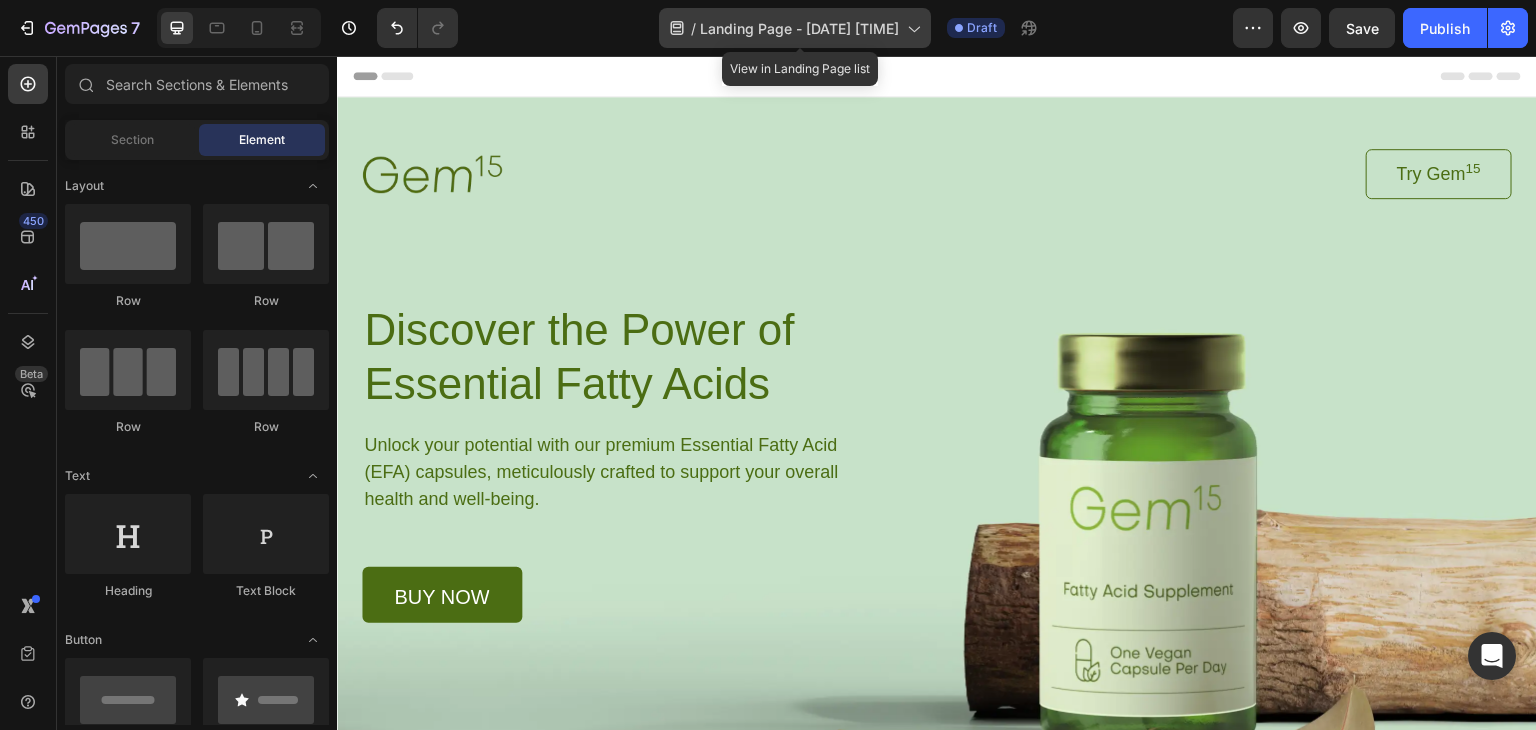 click on "Landing Page - Aug 4, 18:03:50" at bounding box center (799, 28) 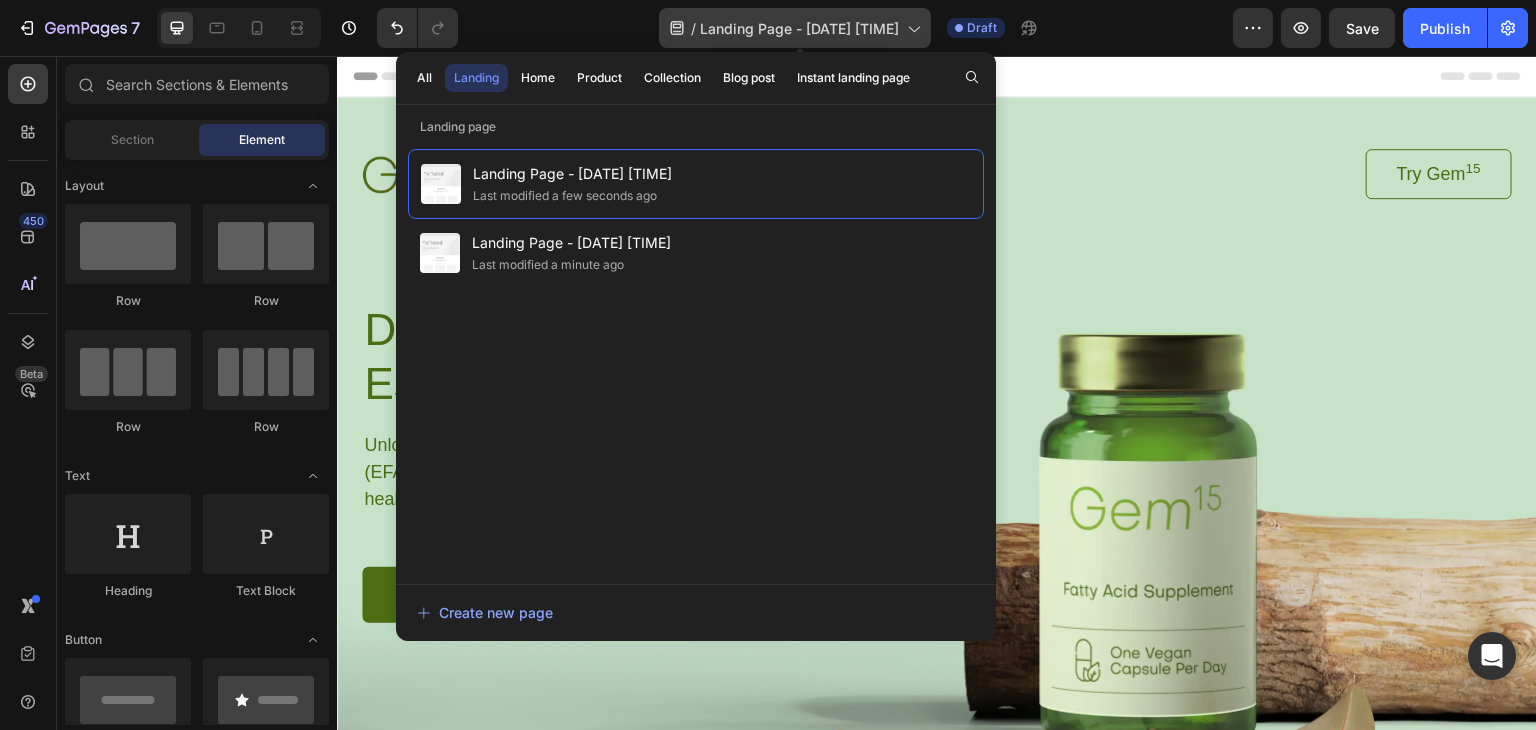 click on "Landing Page - Aug 4, 18:03:50" at bounding box center [799, 28] 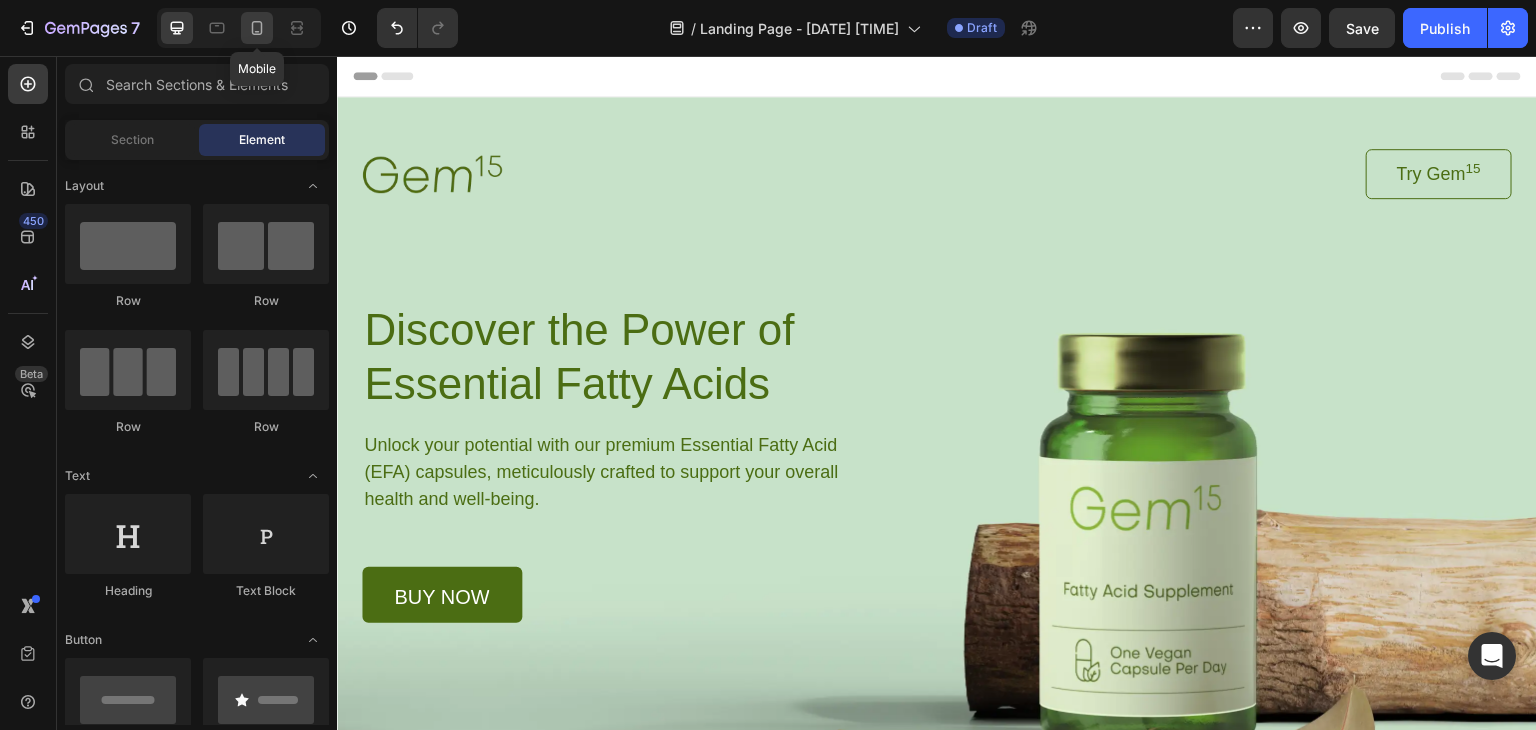 click 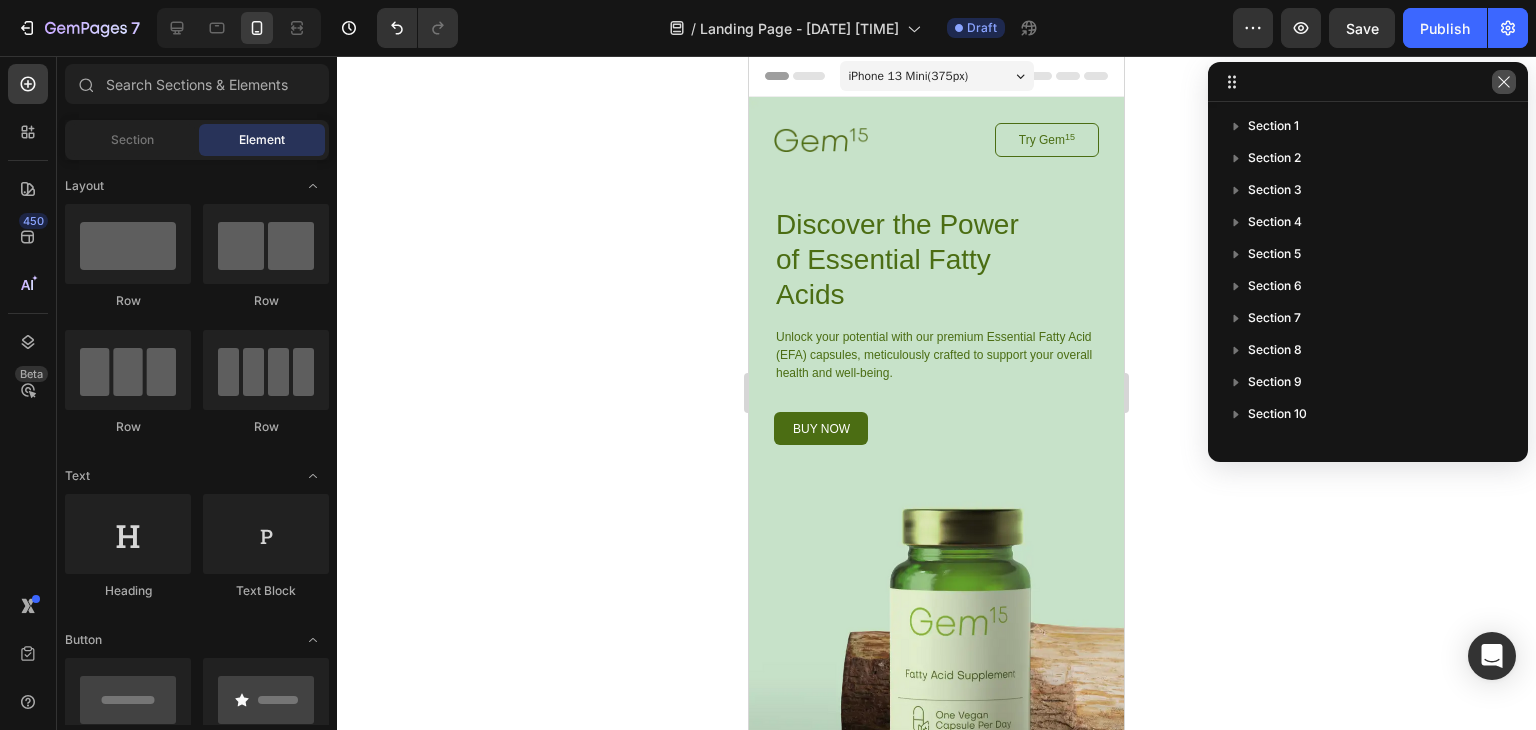 click 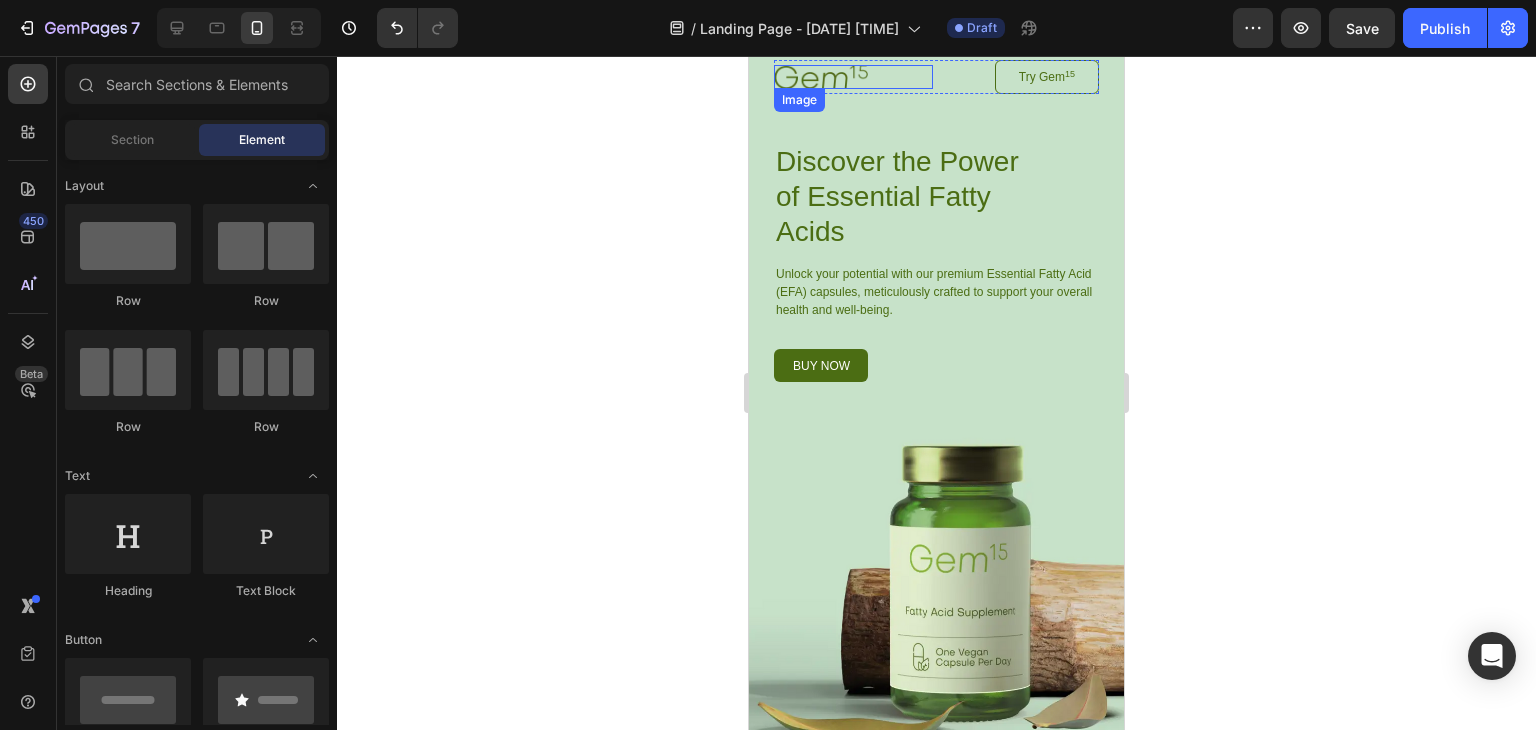 scroll, scrollTop: 0, scrollLeft: 0, axis: both 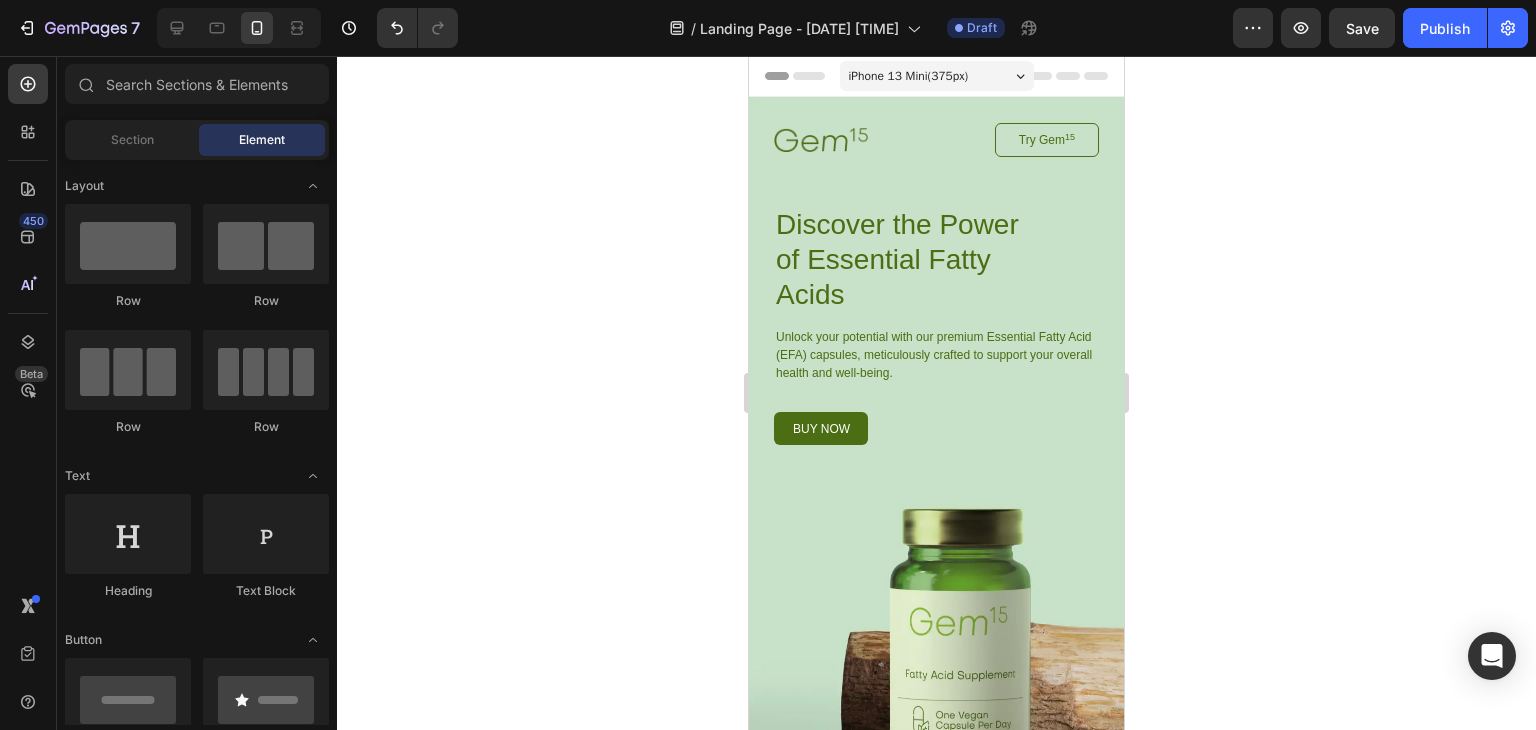 click on "iPhone 13 Mini  ( 375 px)" at bounding box center (909, 76) 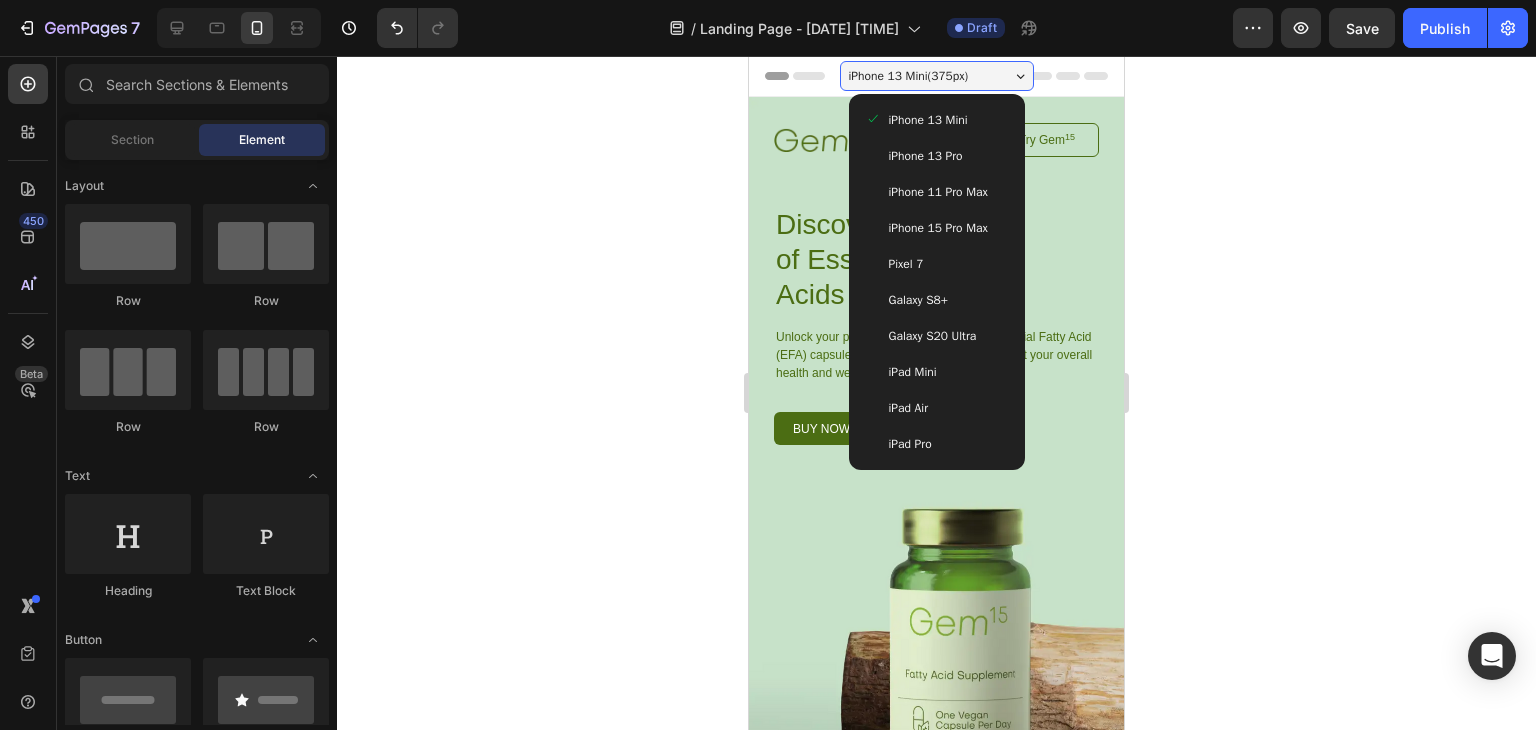 click on "iPhone 13 Pro" at bounding box center (926, 156) 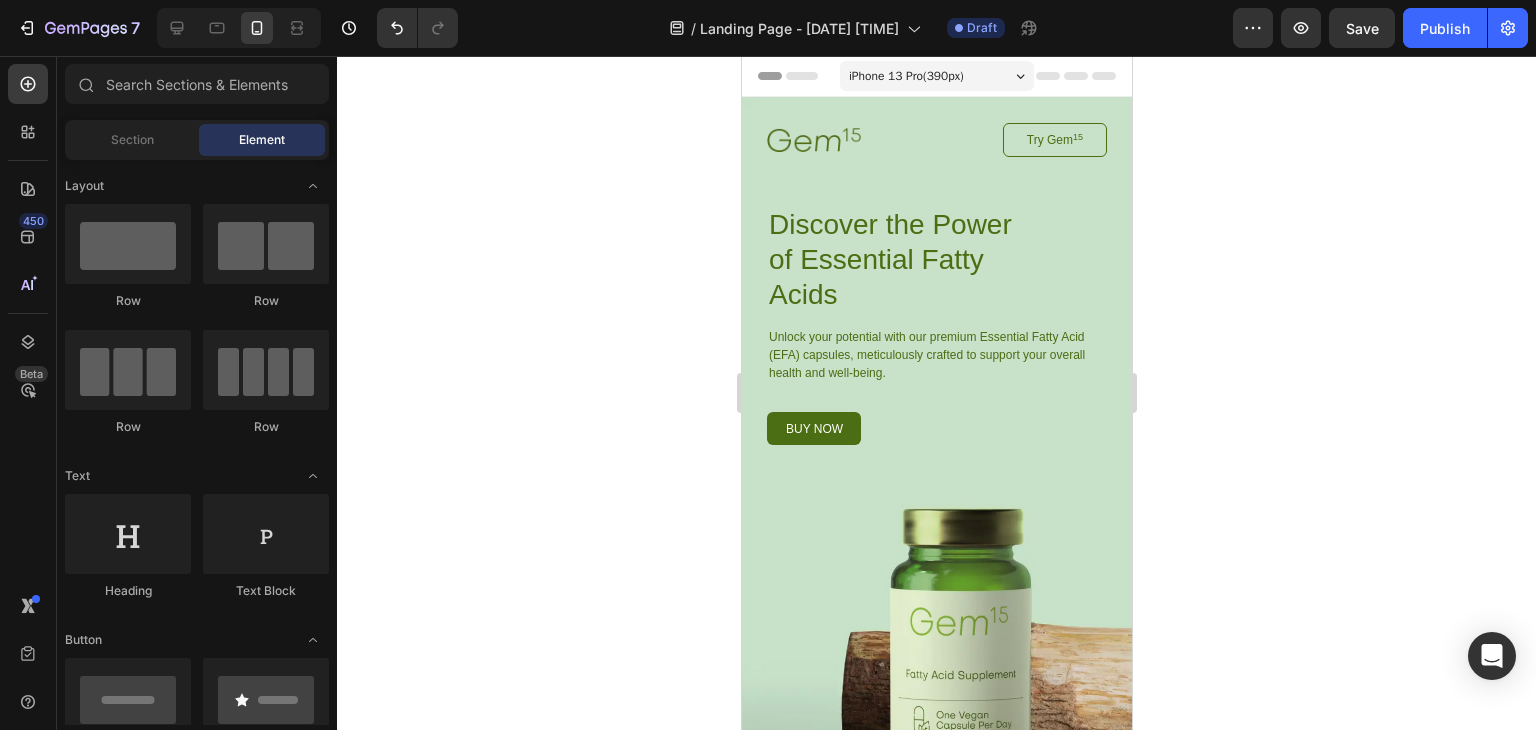 click 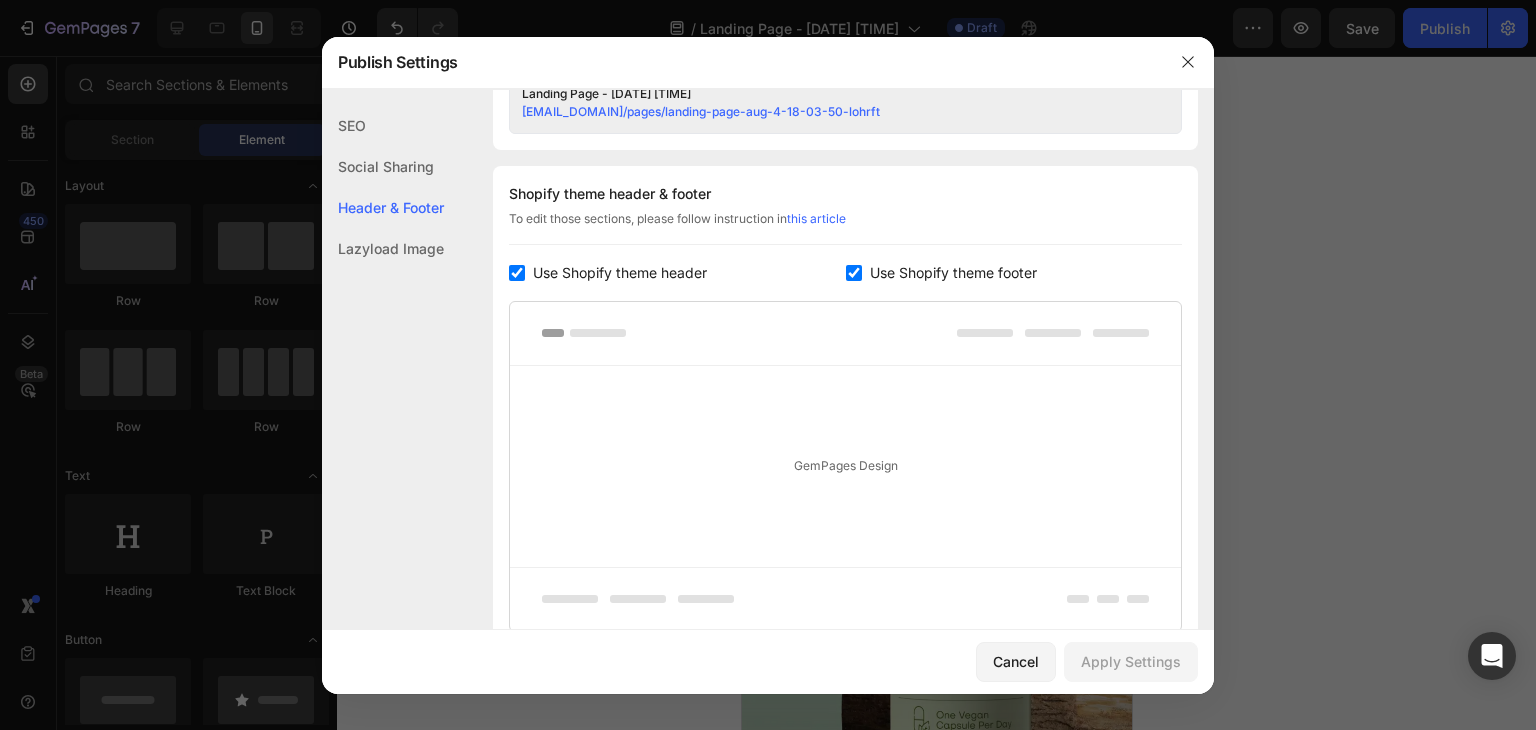 scroll, scrollTop: 936, scrollLeft: 0, axis: vertical 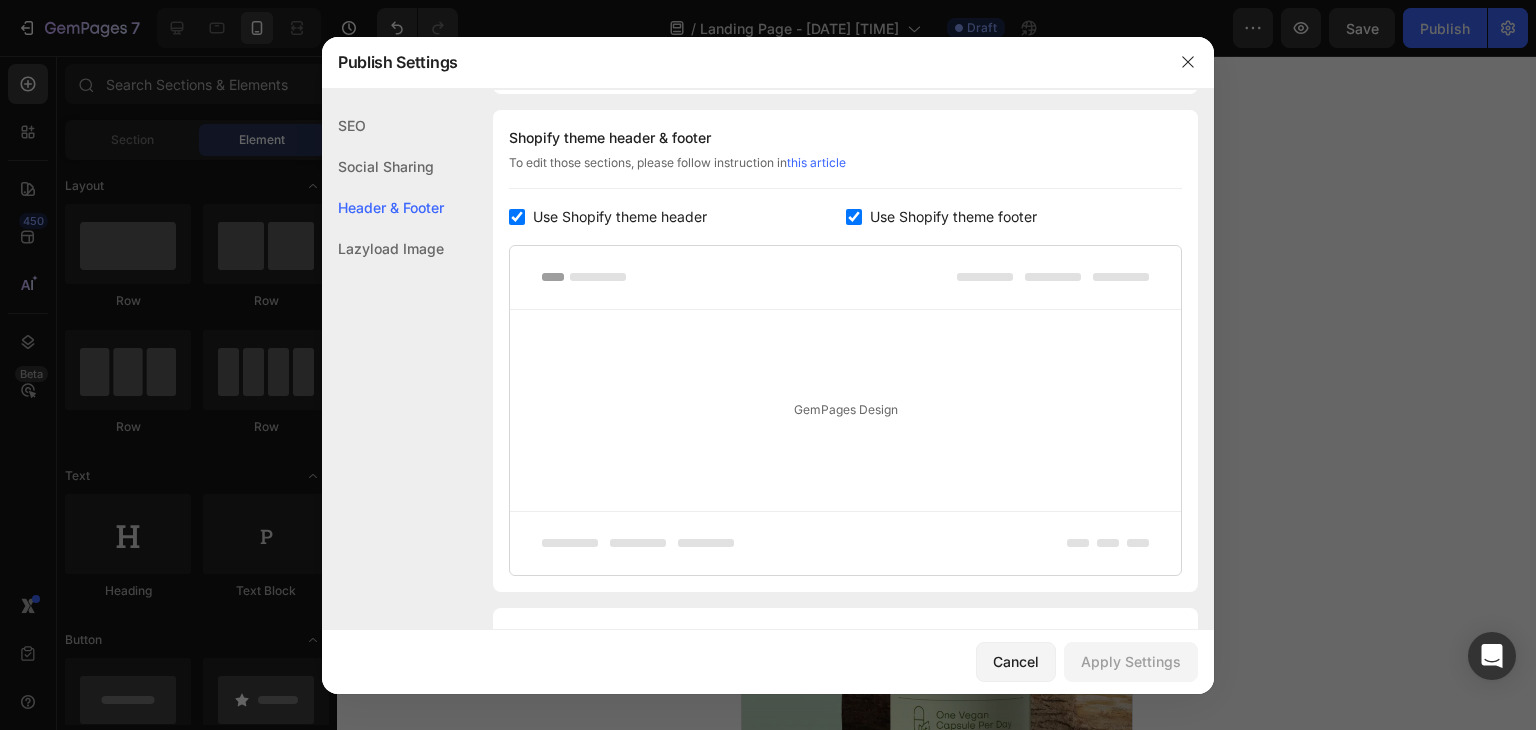 click on "GemPages Design" at bounding box center [845, 410] 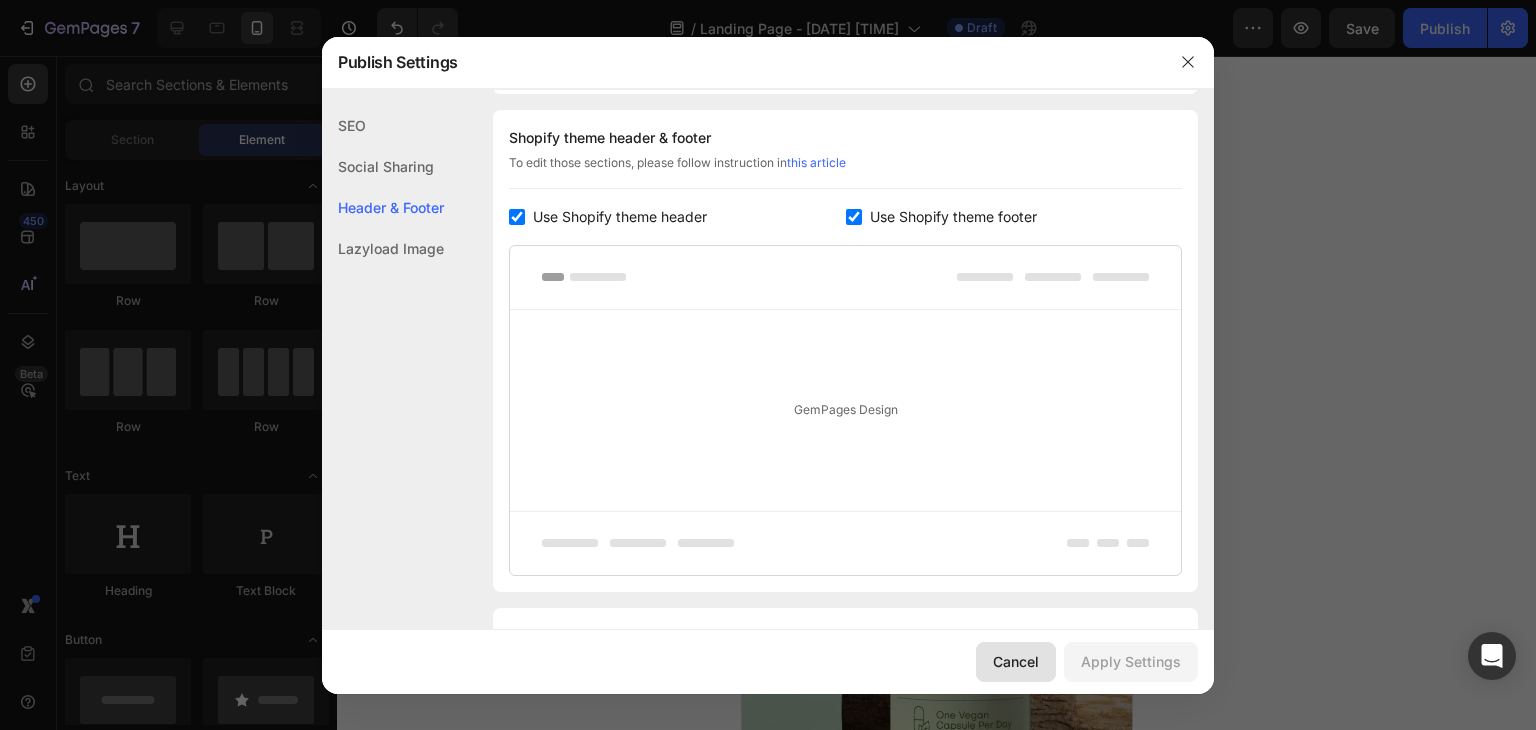 click on "Cancel" 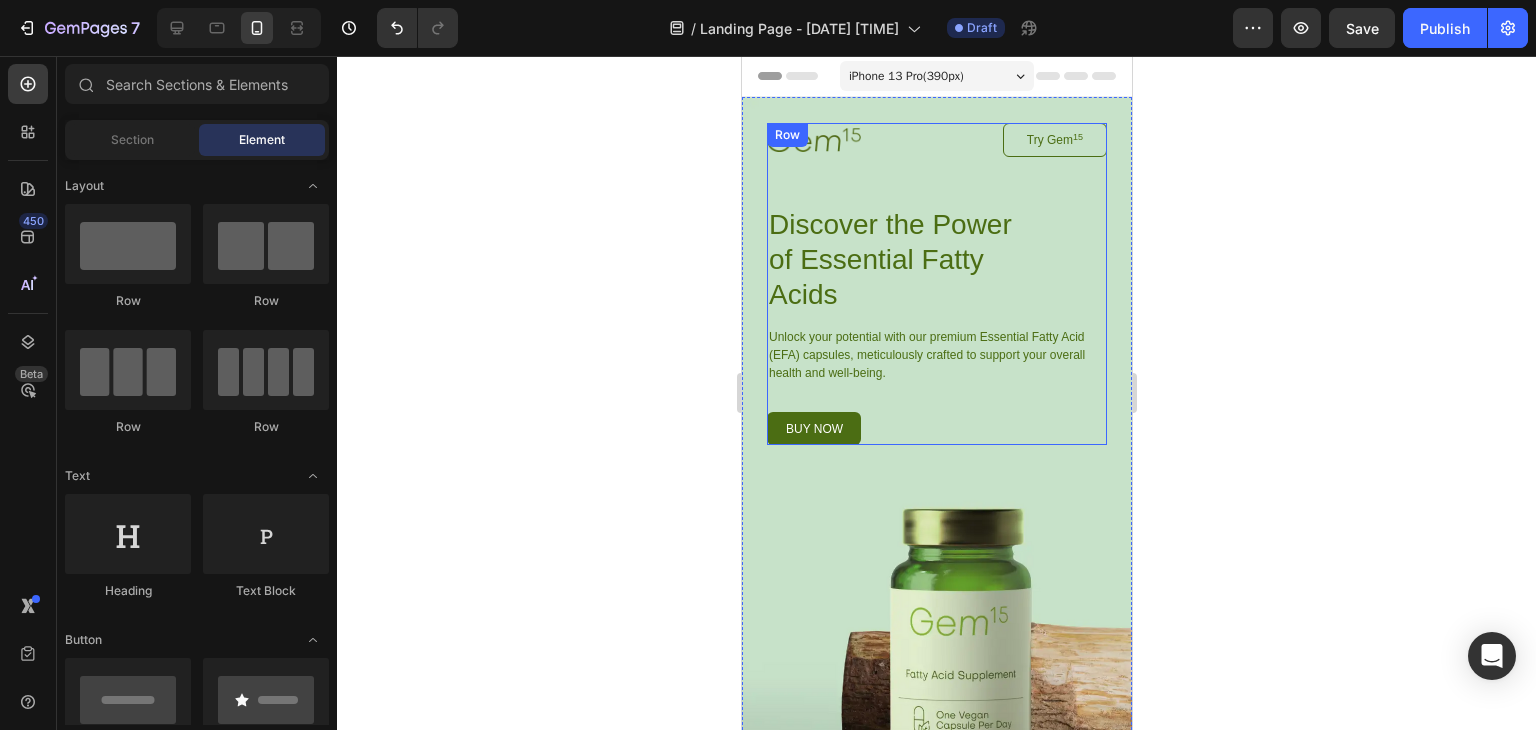 click on "Image Try Gem 15 Button Row Discover the Power of Essential Fatty Acids Heading Unlock your potential with our premium Essential Fatty Acid (EFA) capsules, meticulously crafted to support your overall health and well-being. Text Block buy now Button Row" at bounding box center [936, 284] 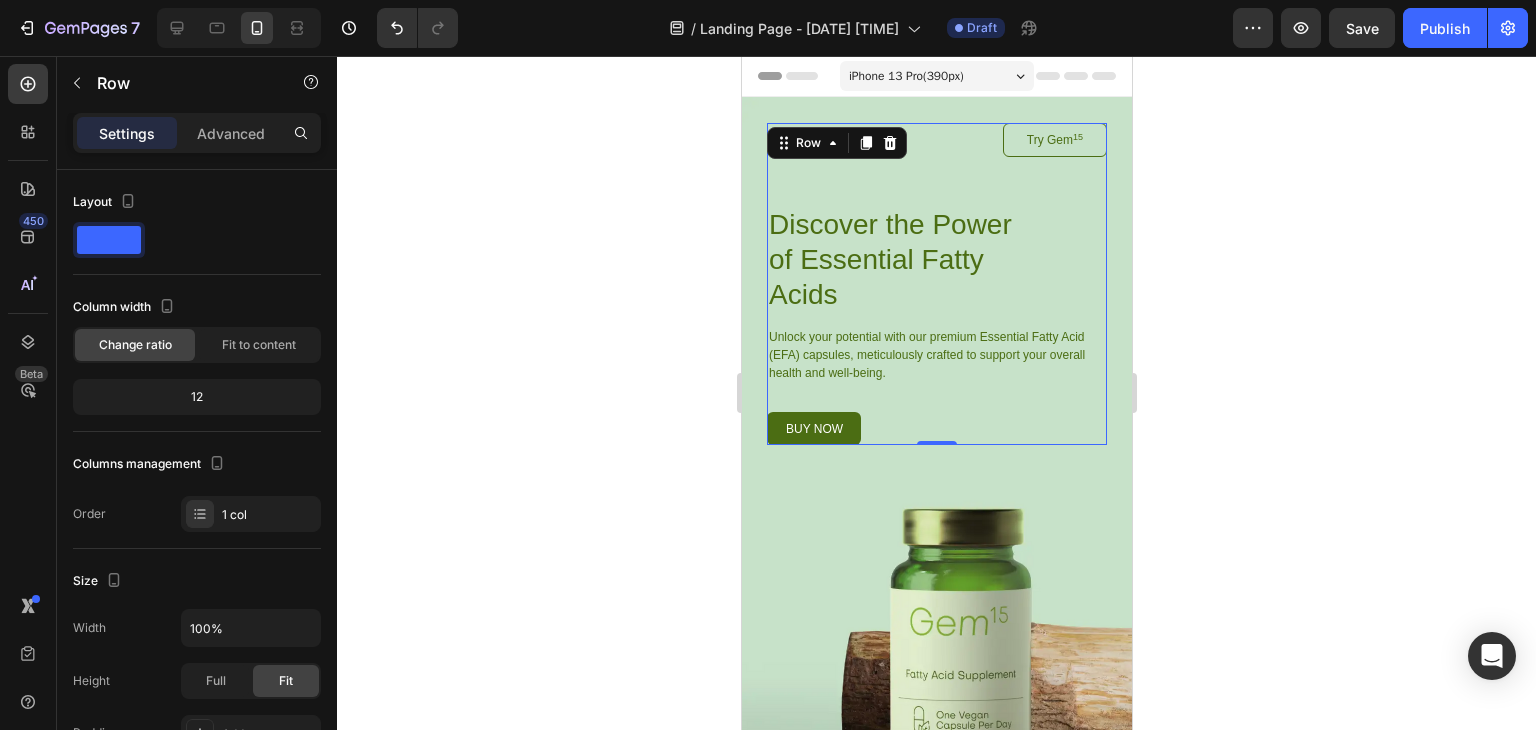 click on "Image Try Gem 15 Button Row Discover the Power of Essential Fatty Acids Heading Unlock your potential with our premium Essential Fatty Acid (EFA) capsules, meticulously crafted to support your overall health and well-being. Text Block buy now Button Row" at bounding box center (936, 284) 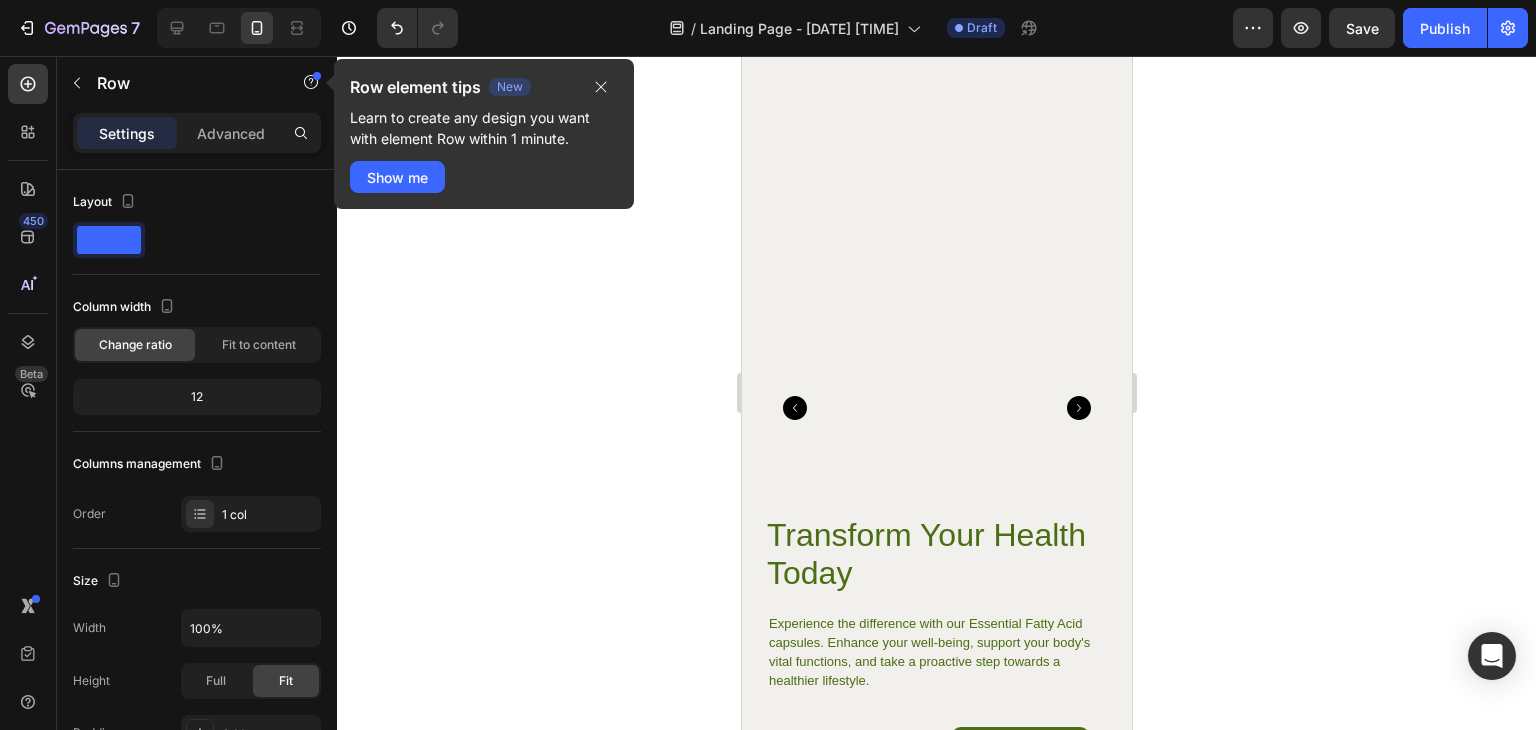 scroll, scrollTop: 3964, scrollLeft: 0, axis: vertical 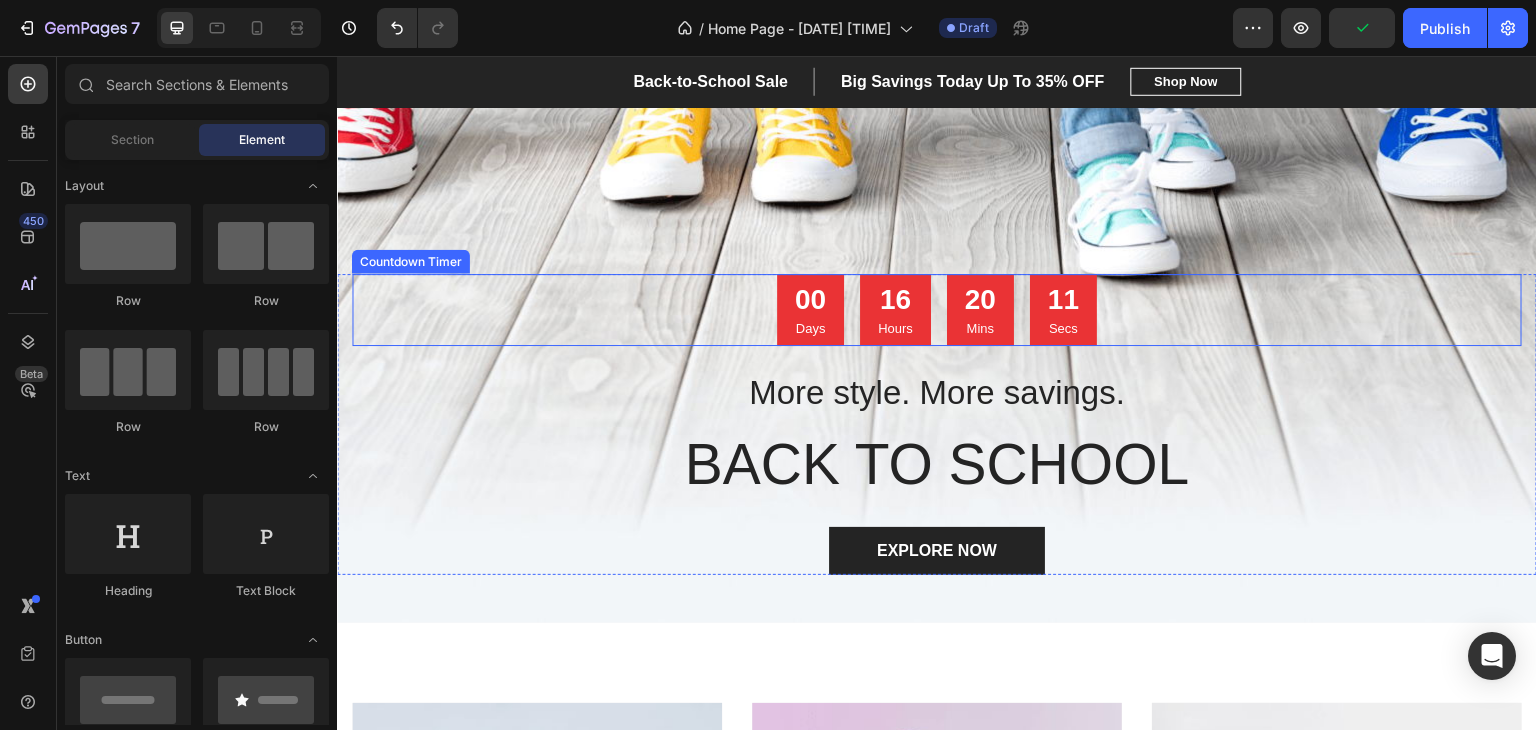 click on "00 Days 16 Hours 20 Mins 11 Secs" at bounding box center [937, 310] 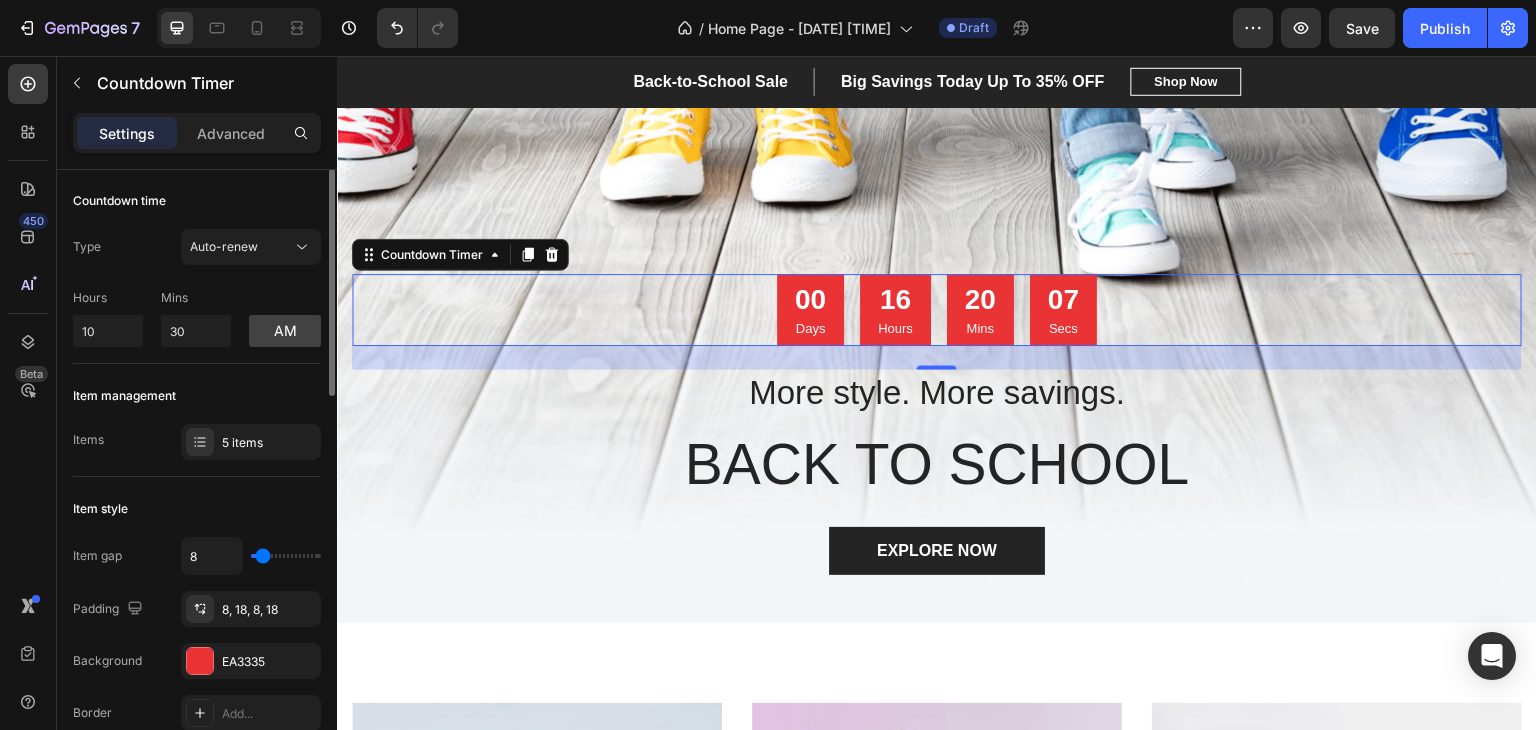 scroll, scrollTop: 0, scrollLeft: 0, axis: both 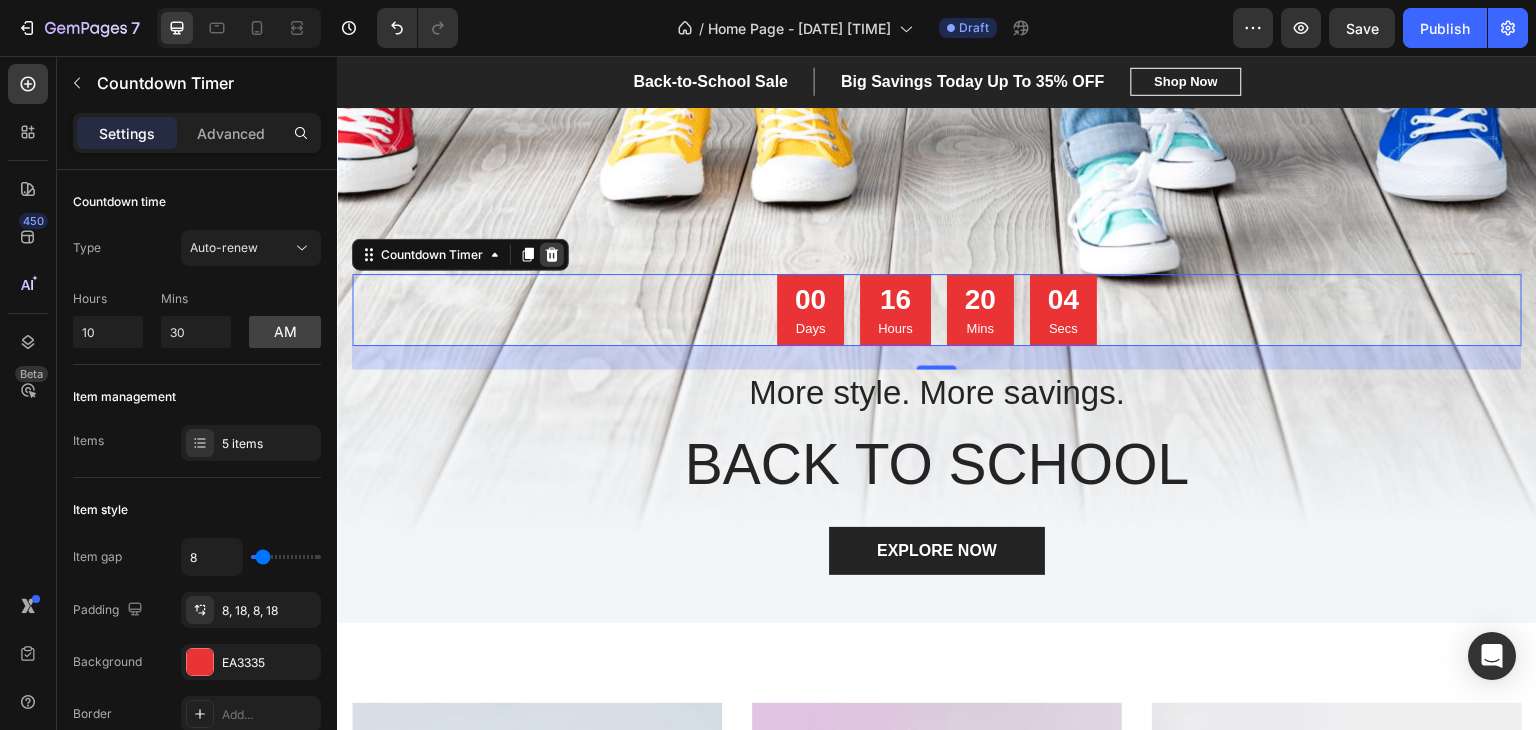 click 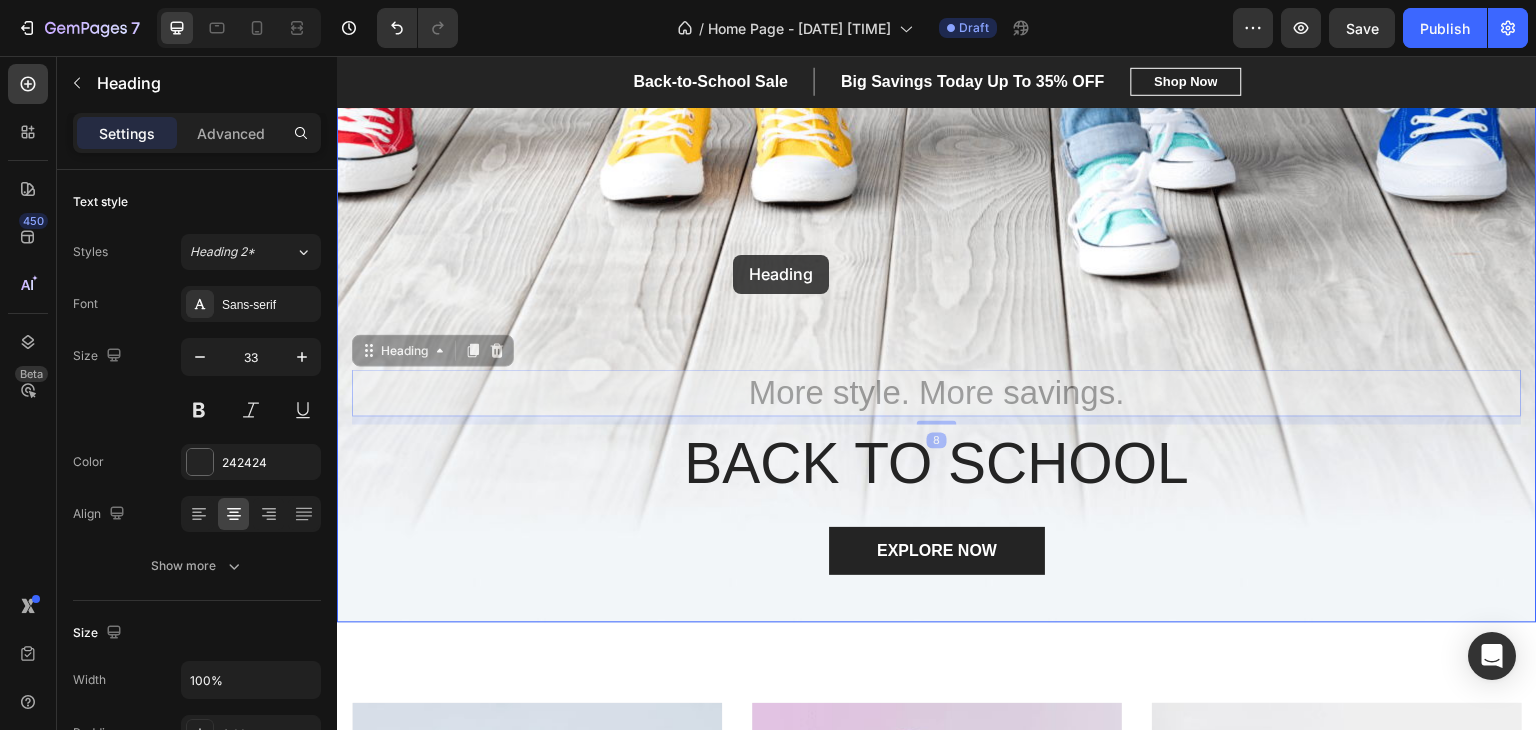 drag, startPoint x: 777, startPoint y: 391, endPoint x: 733, endPoint y: 254, distance: 143.89232 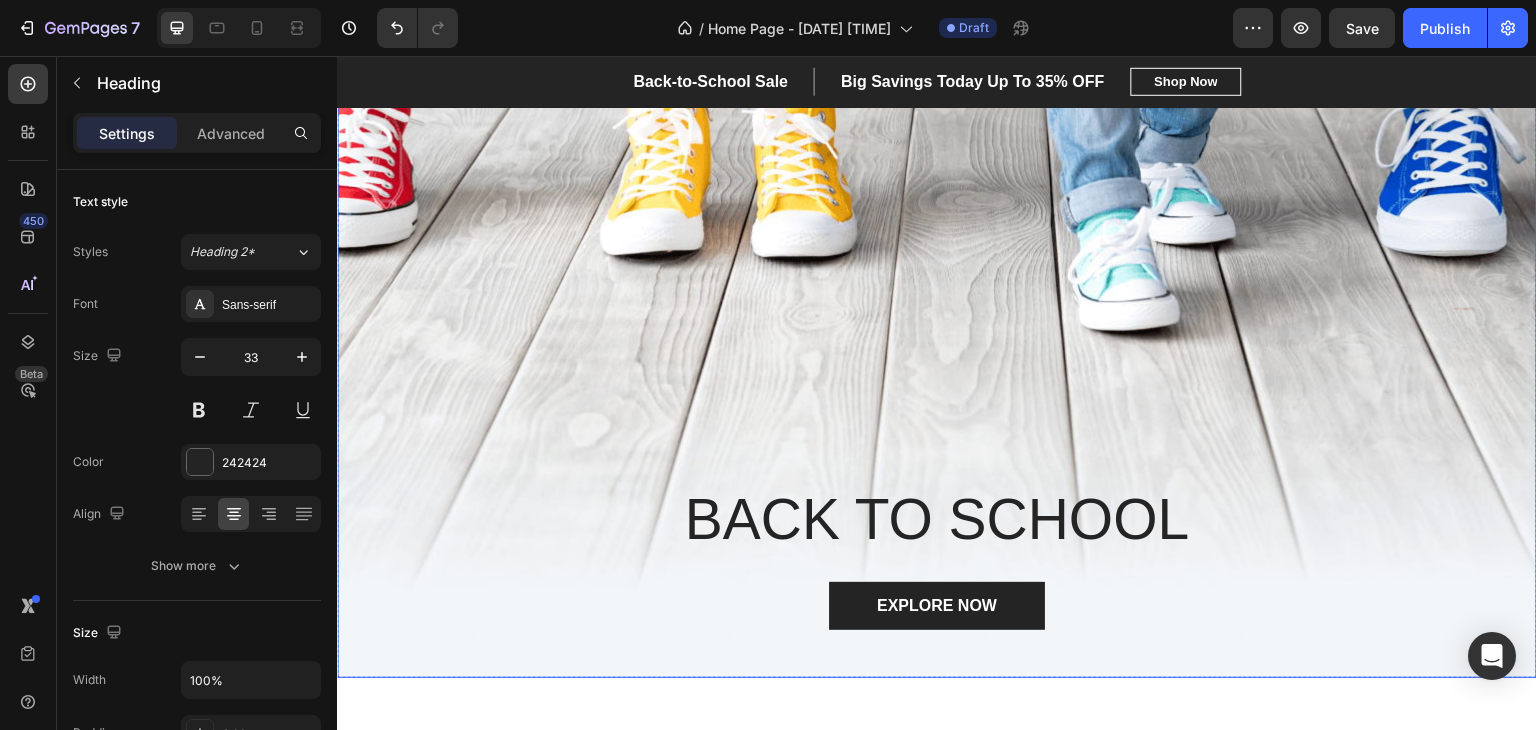 scroll, scrollTop: 281, scrollLeft: 0, axis: vertical 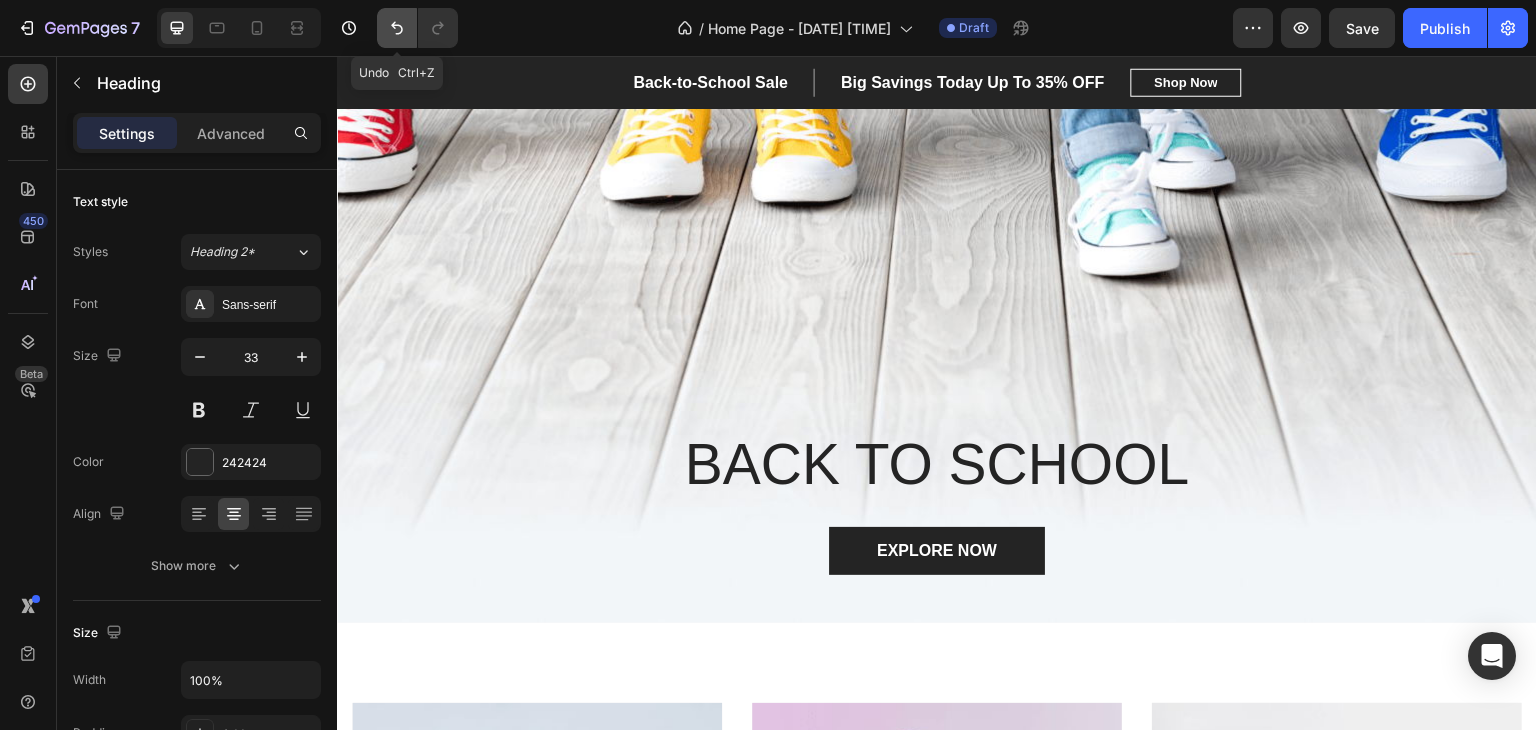 click 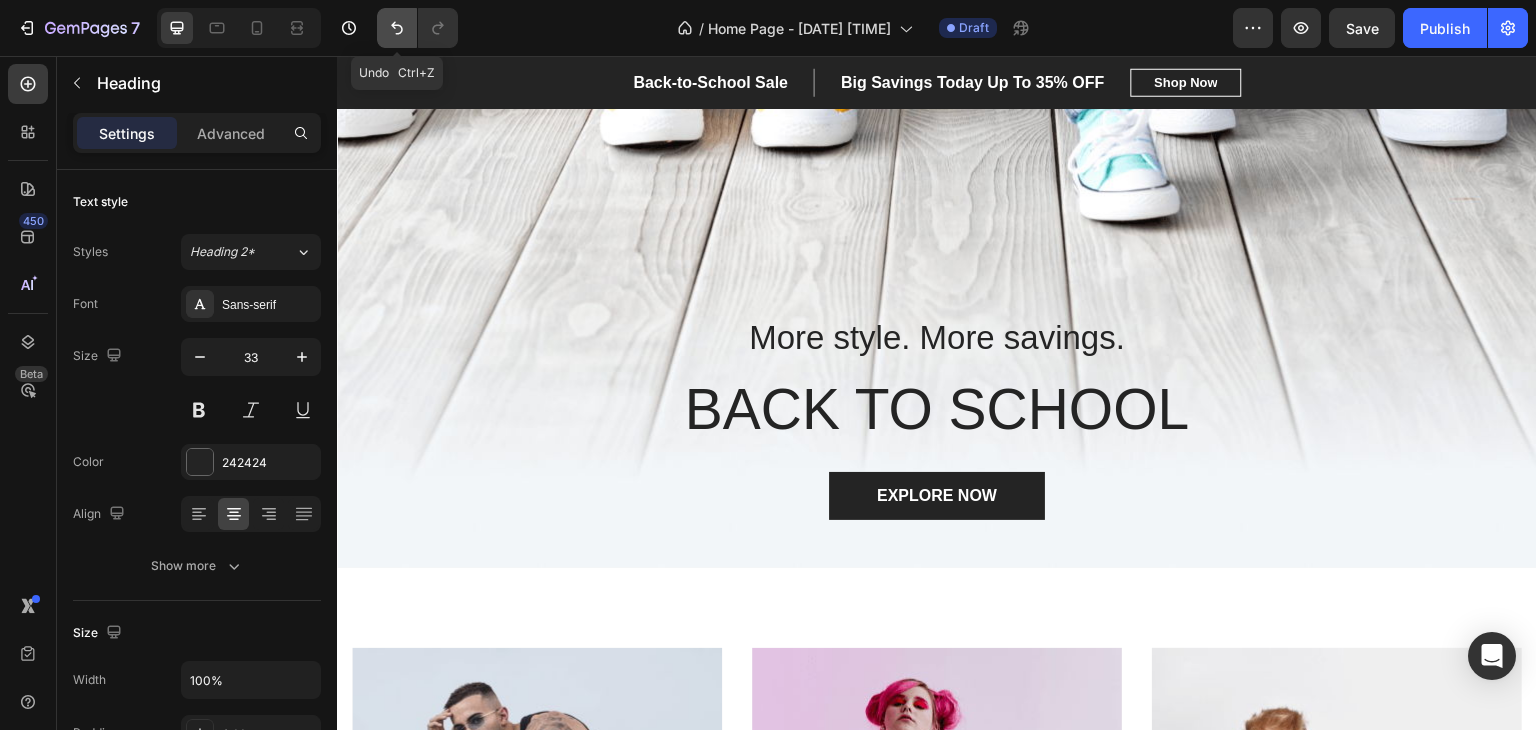 scroll, scrollTop: 226, scrollLeft: 0, axis: vertical 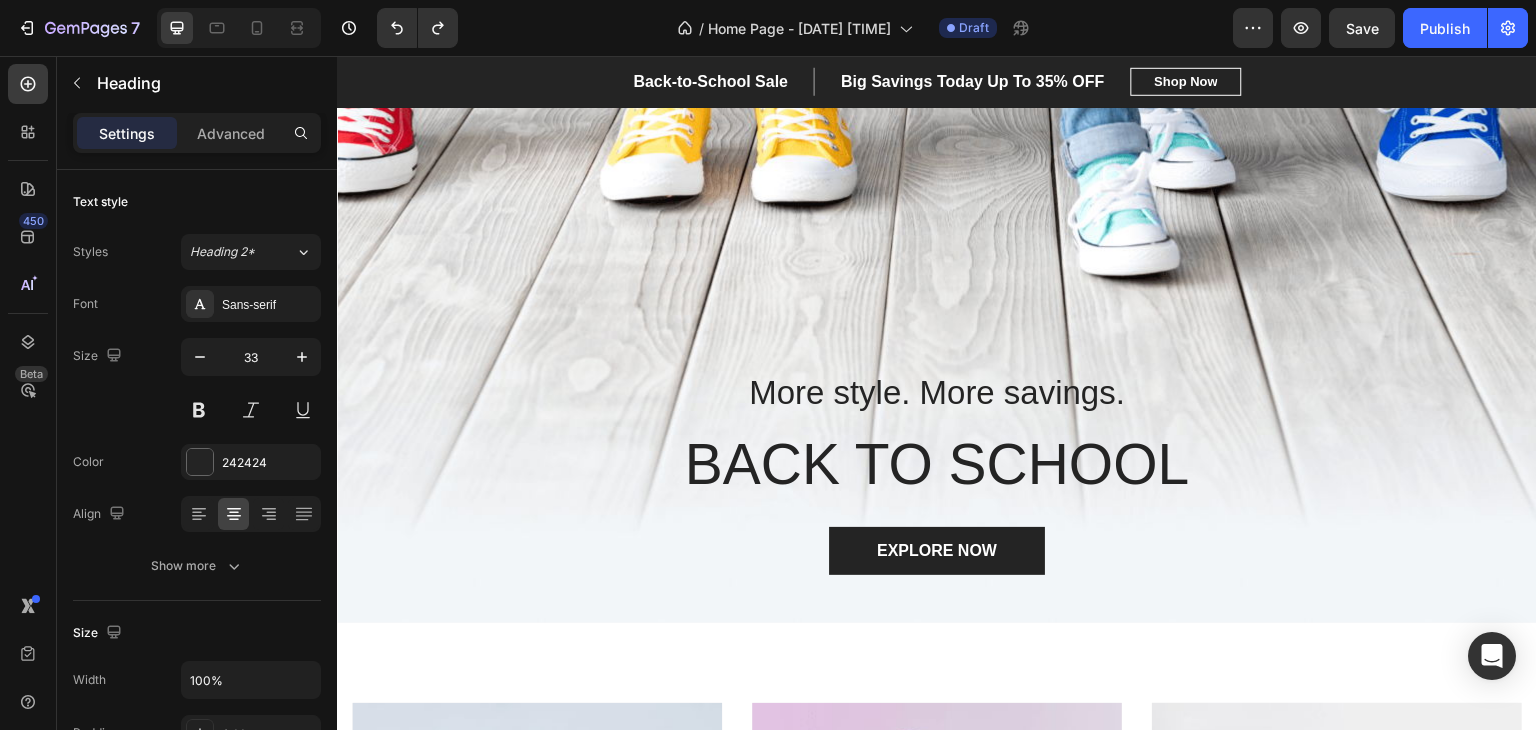 click on "More style. More savings. Heading BACK TO SCHOOL Heading EXPLORE NOW Button Row" at bounding box center [937, 273] 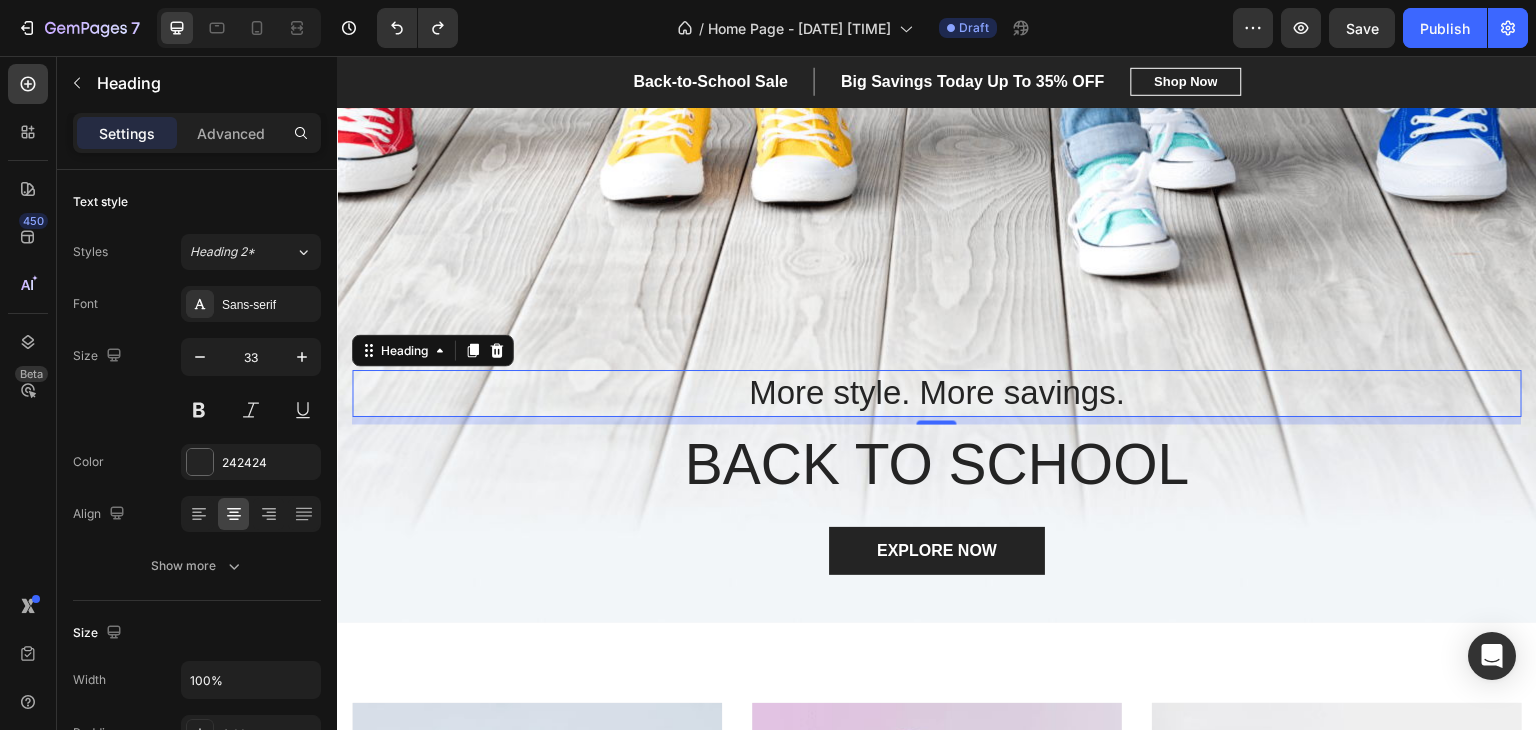 scroll, scrollTop: 171, scrollLeft: 0, axis: vertical 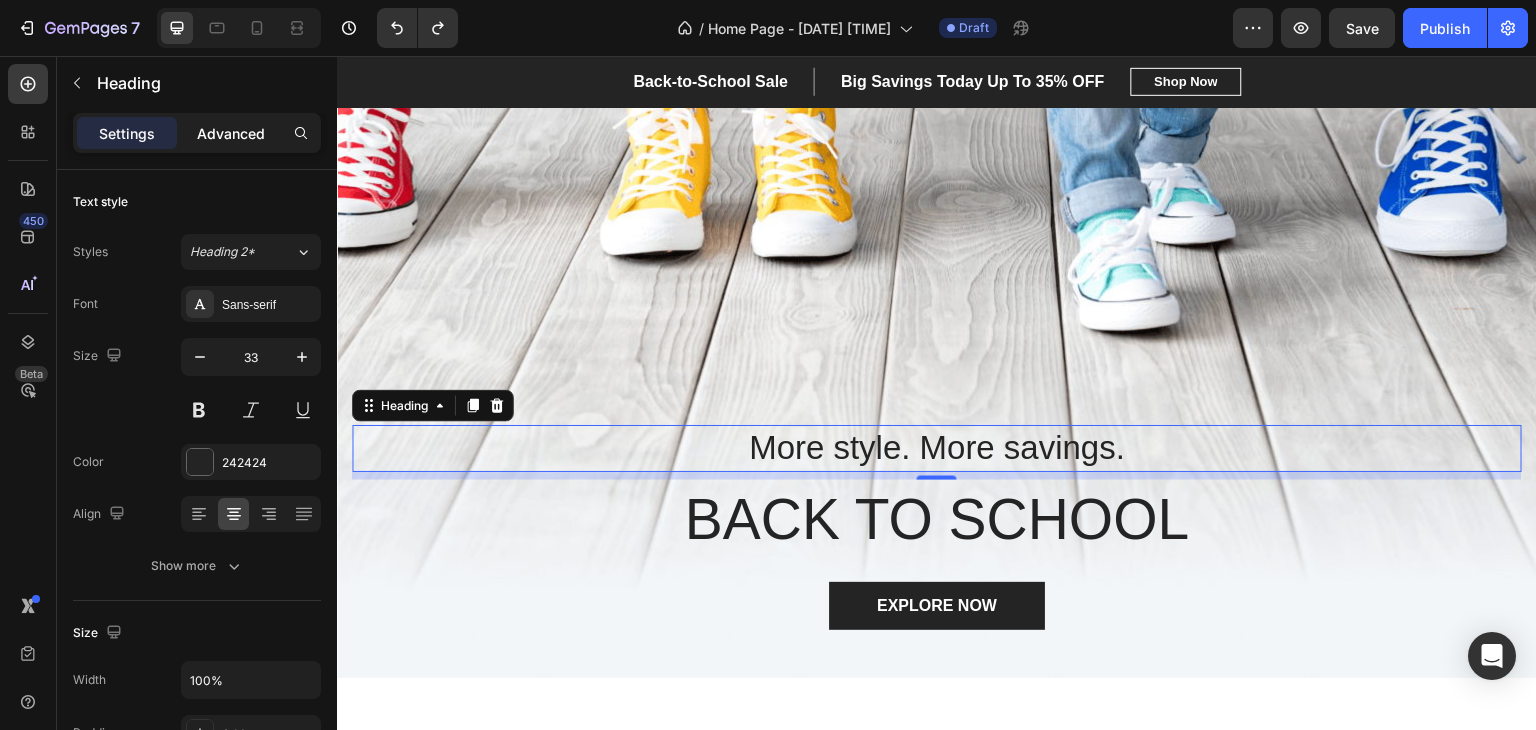 click on "Advanced" at bounding box center [231, 133] 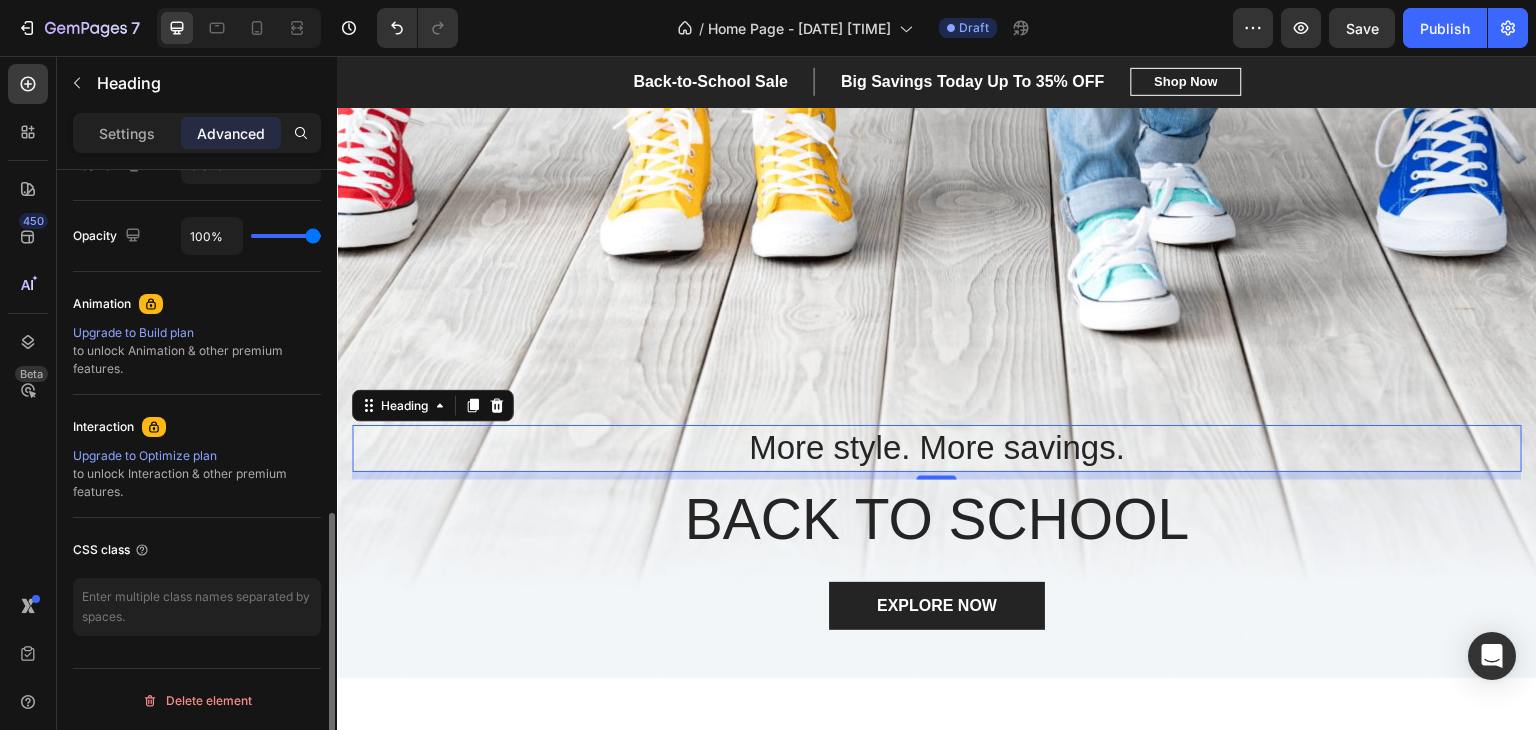 scroll, scrollTop: 768, scrollLeft: 0, axis: vertical 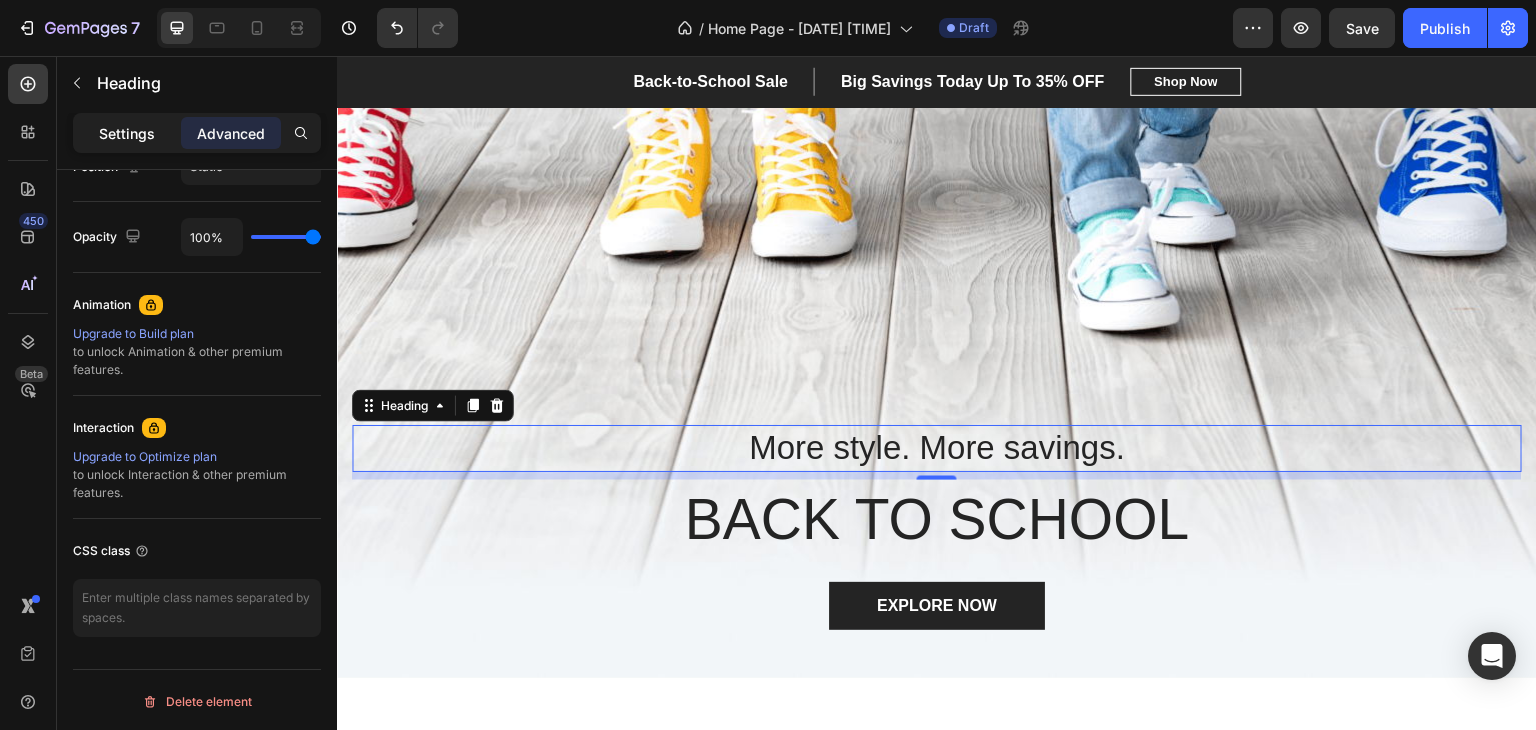 click on "Settings" at bounding box center [127, 133] 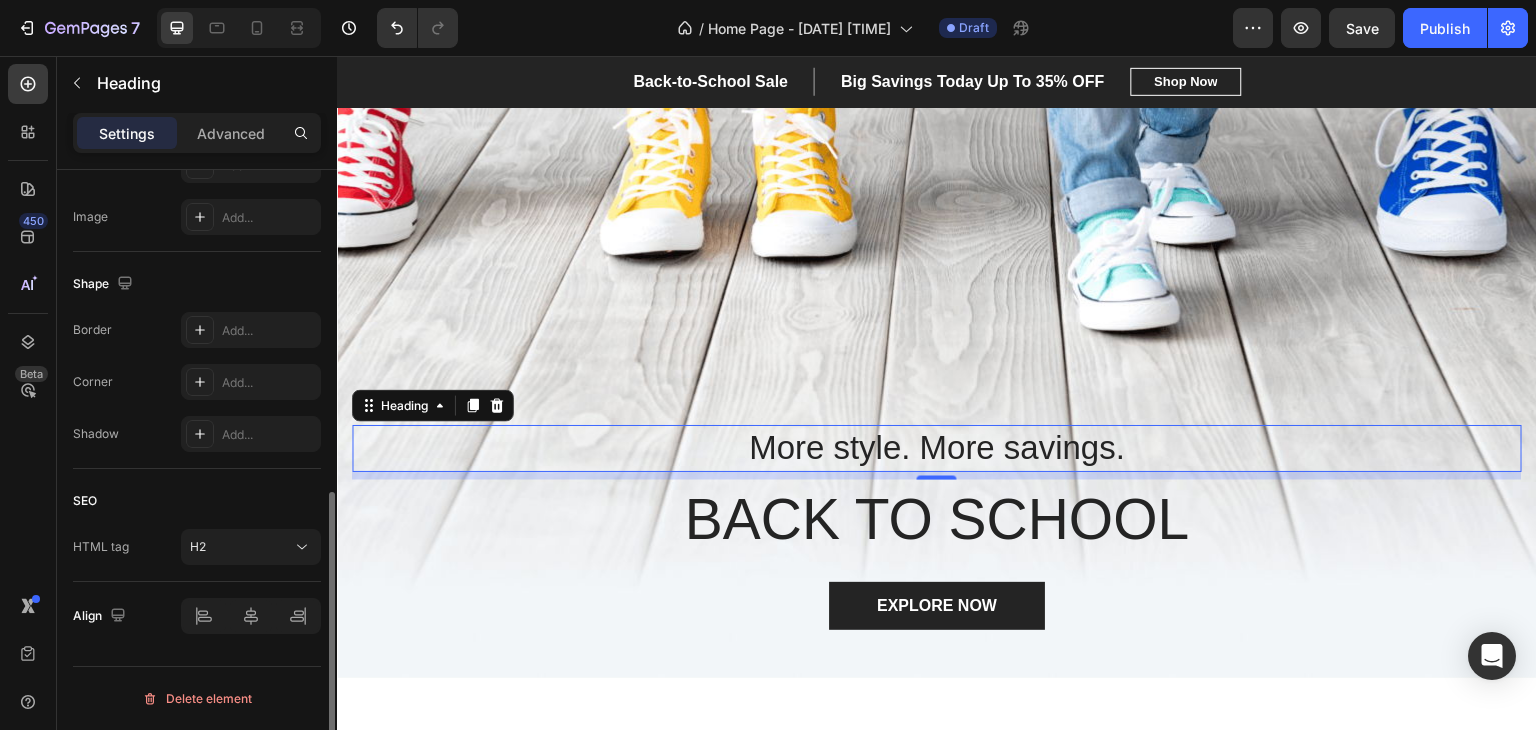 scroll, scrollTop: 679, scrollLeft: 0, axis: vertical 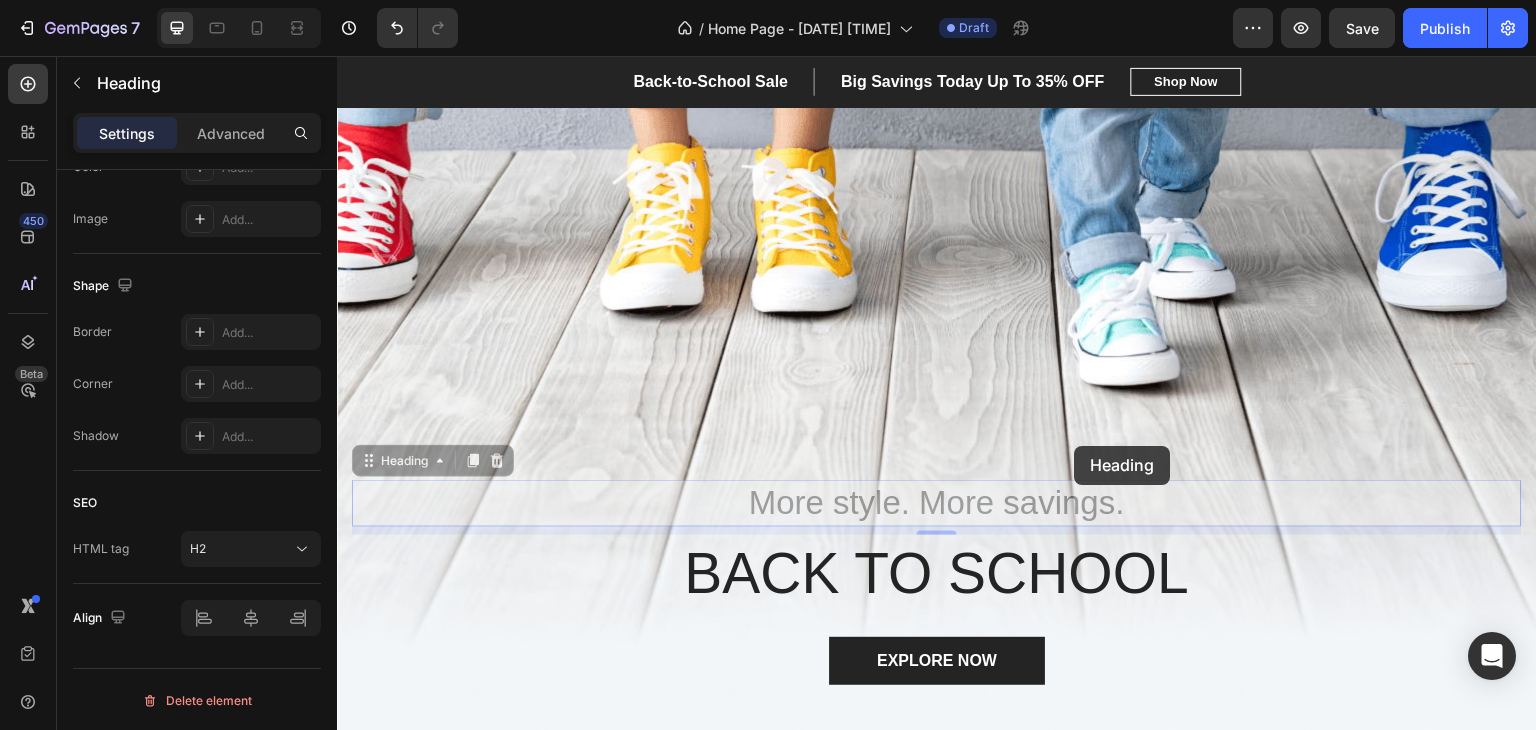 click on "More style. More savings. Heading   8 More style. More savings. Heading   8 BACK TO SCHOOL Heading EXPLORE NOW Button Row" at bounding box center [937, 383] 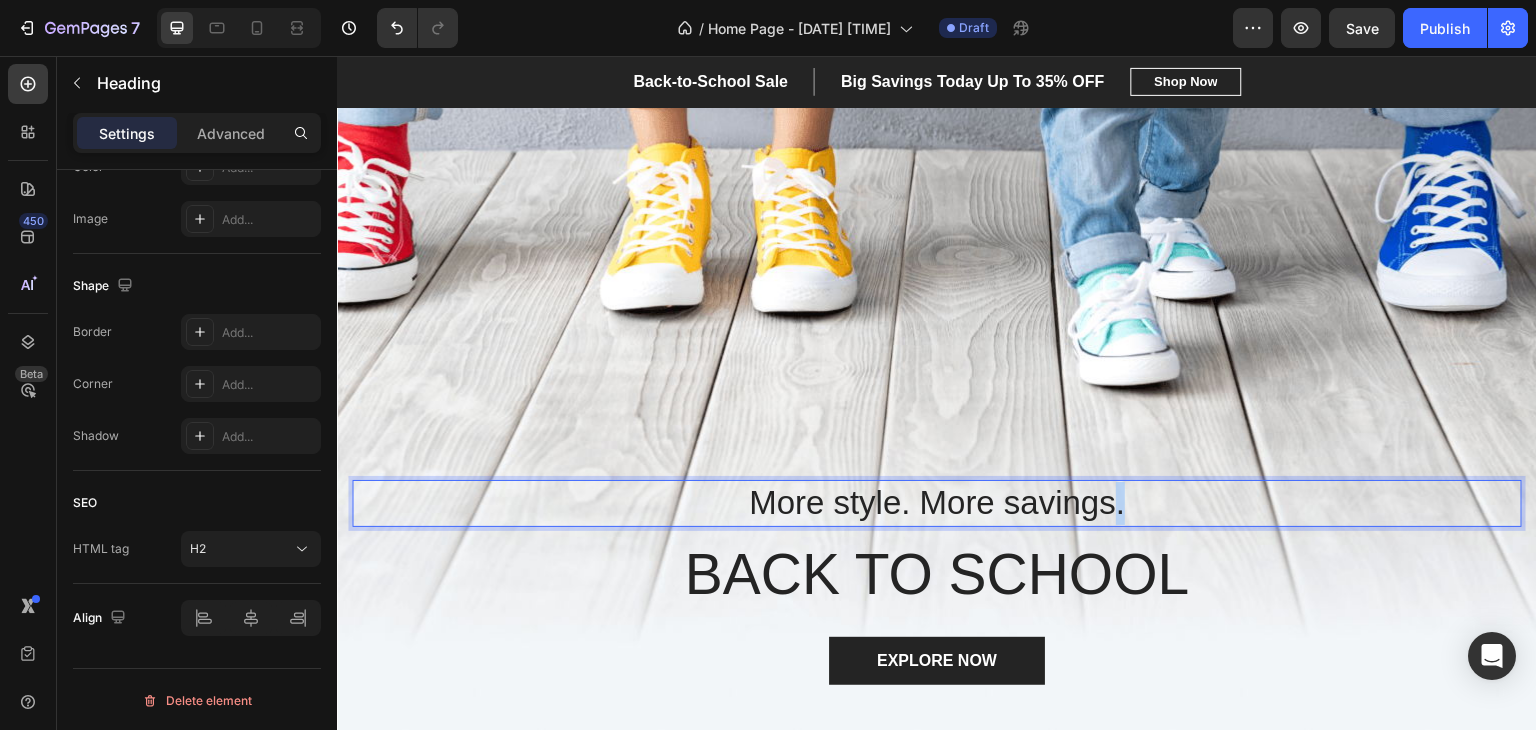 click on "More style. More savings." at bounding box center [937, 503] 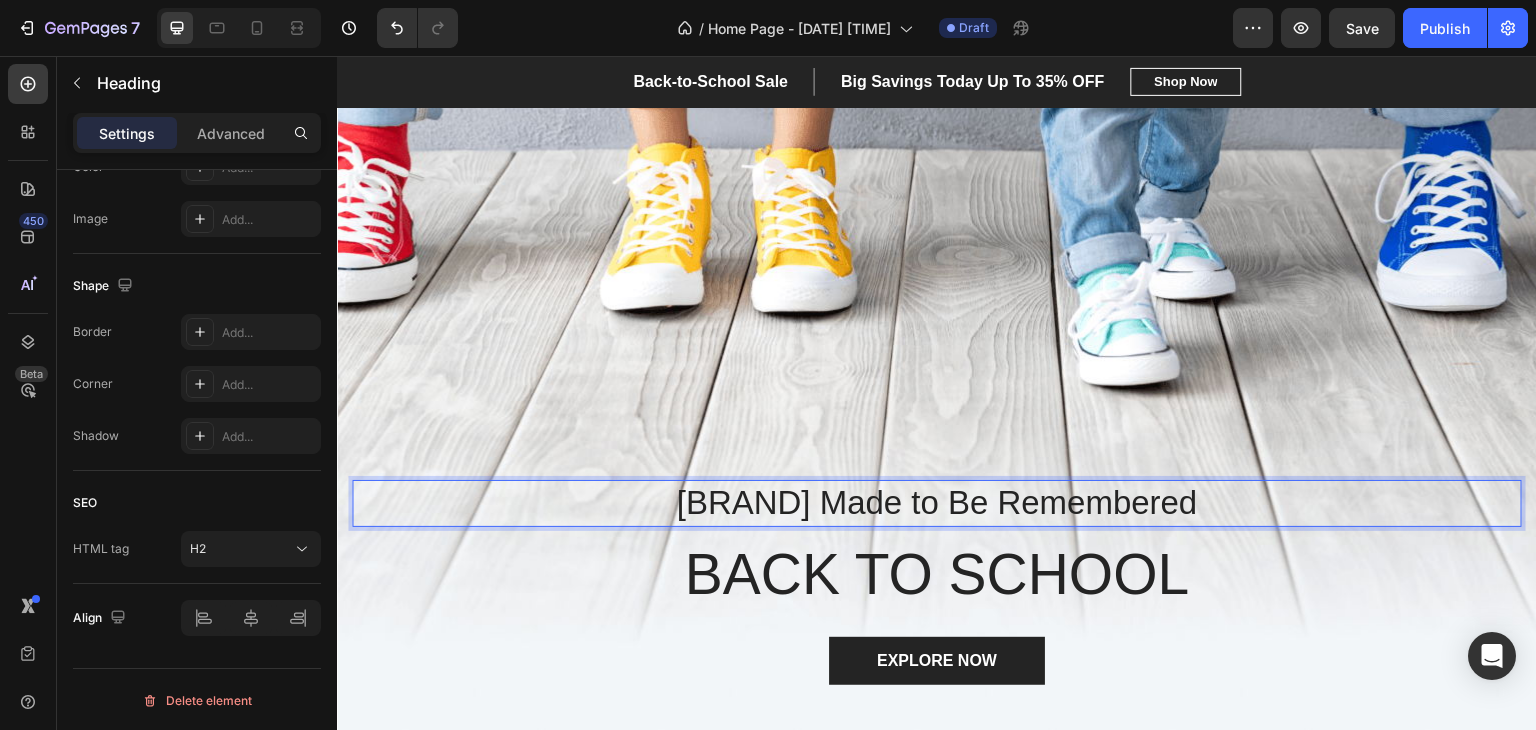 click on "[BRAND] Made to Be Remembered" at bounding box center (937, 503) 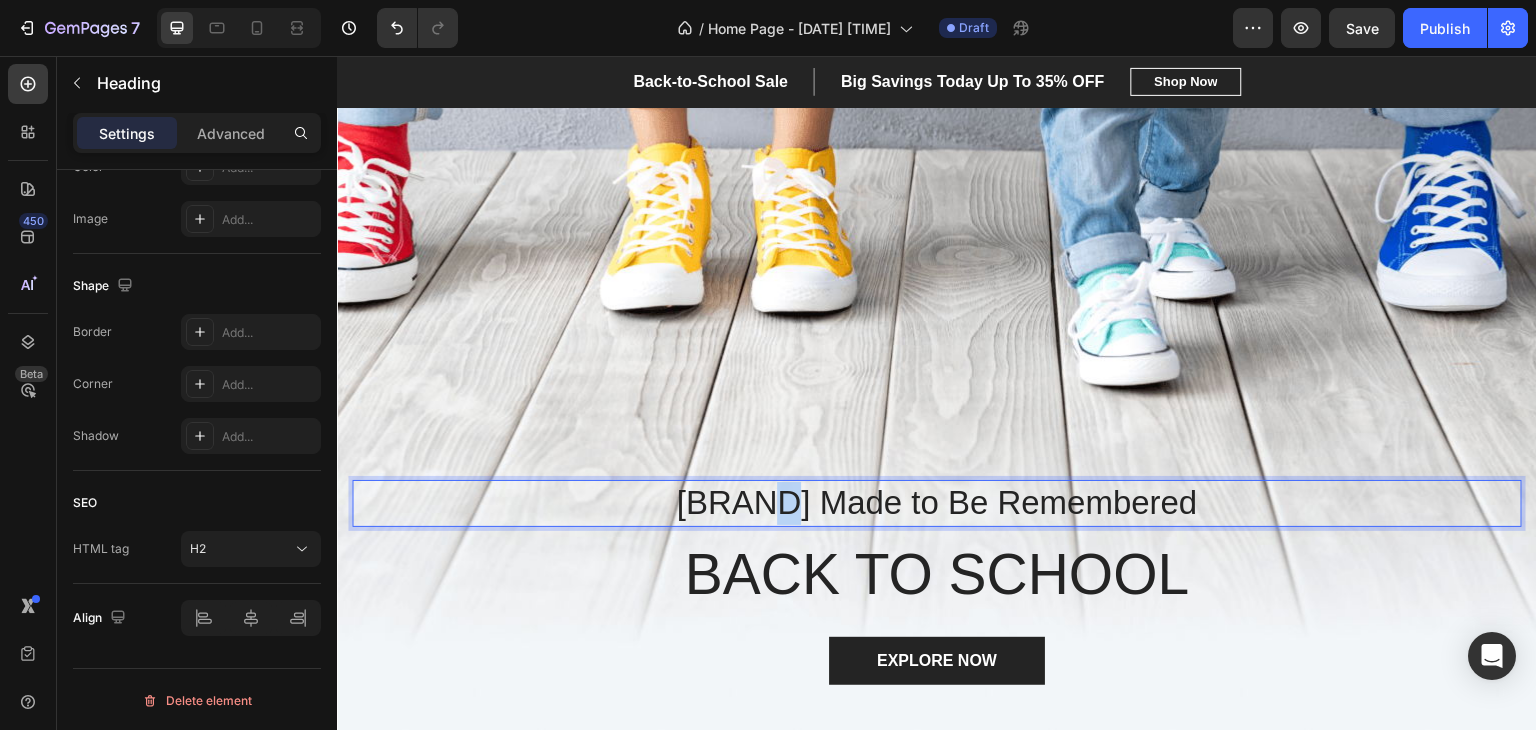 click on "[BRAND] Made to Be Remembered" at bounding box center [937, 503] 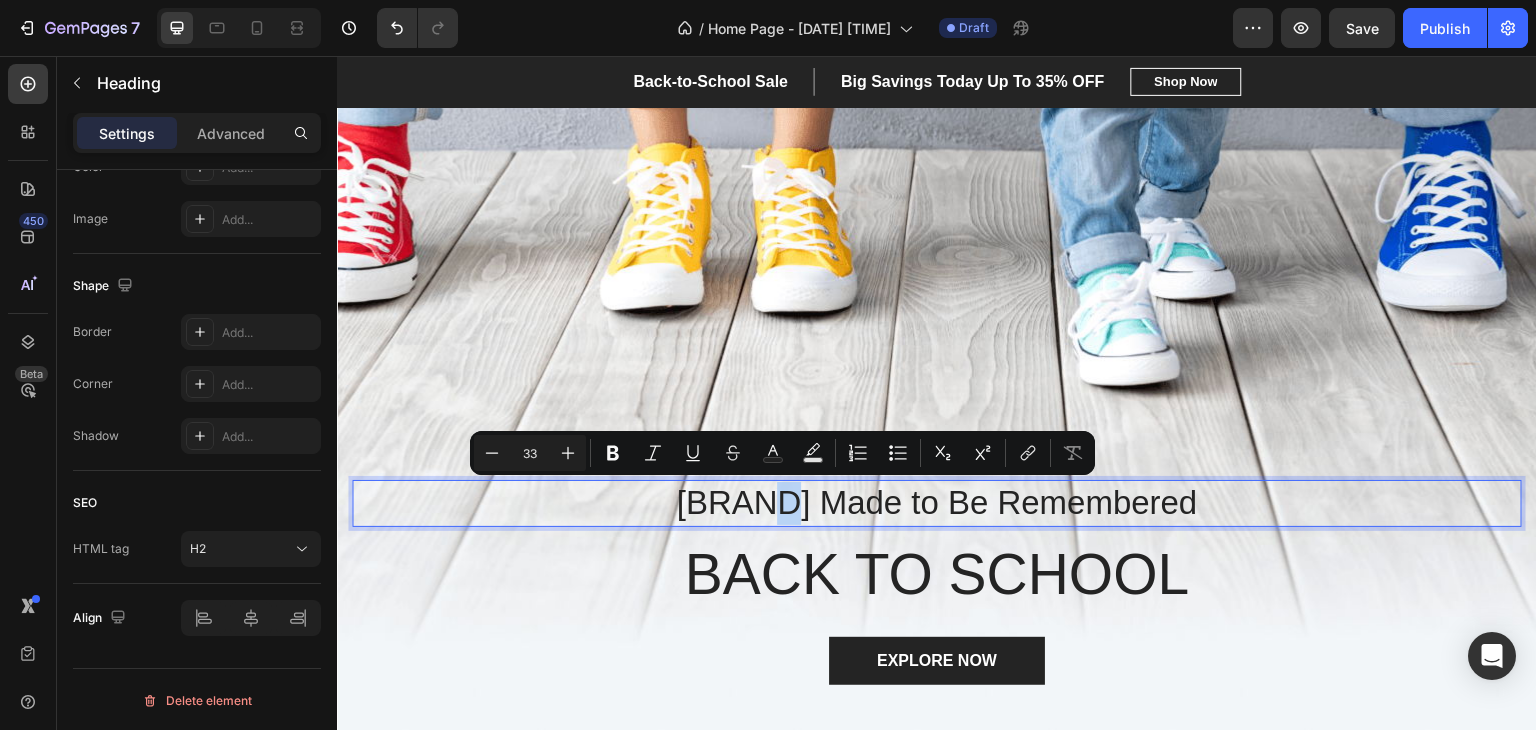click on "[BRAND] Made to Be Remembered" at bounding box center (937, 503) 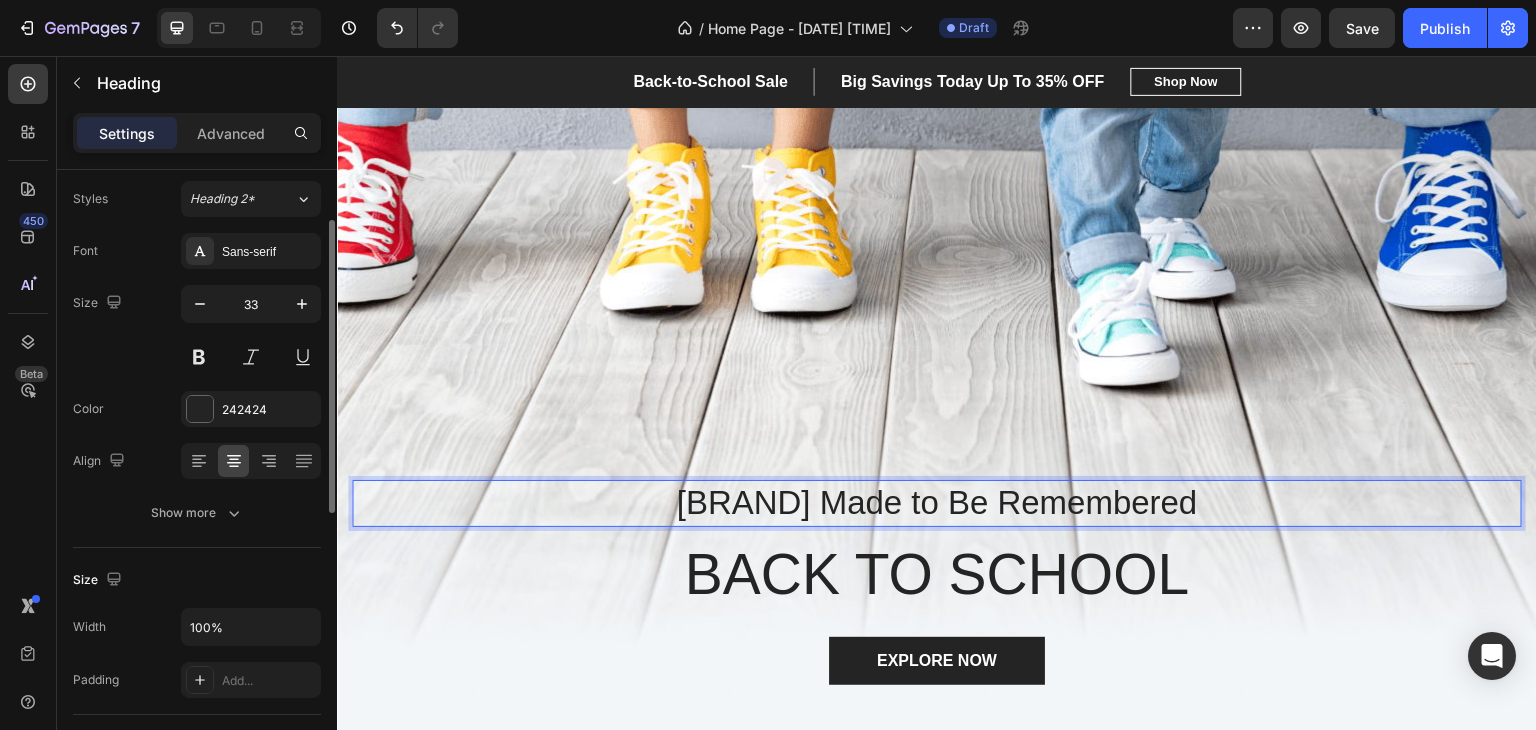 scroll, scrollTop: 52, scrollLeft: 0, axis: vertical 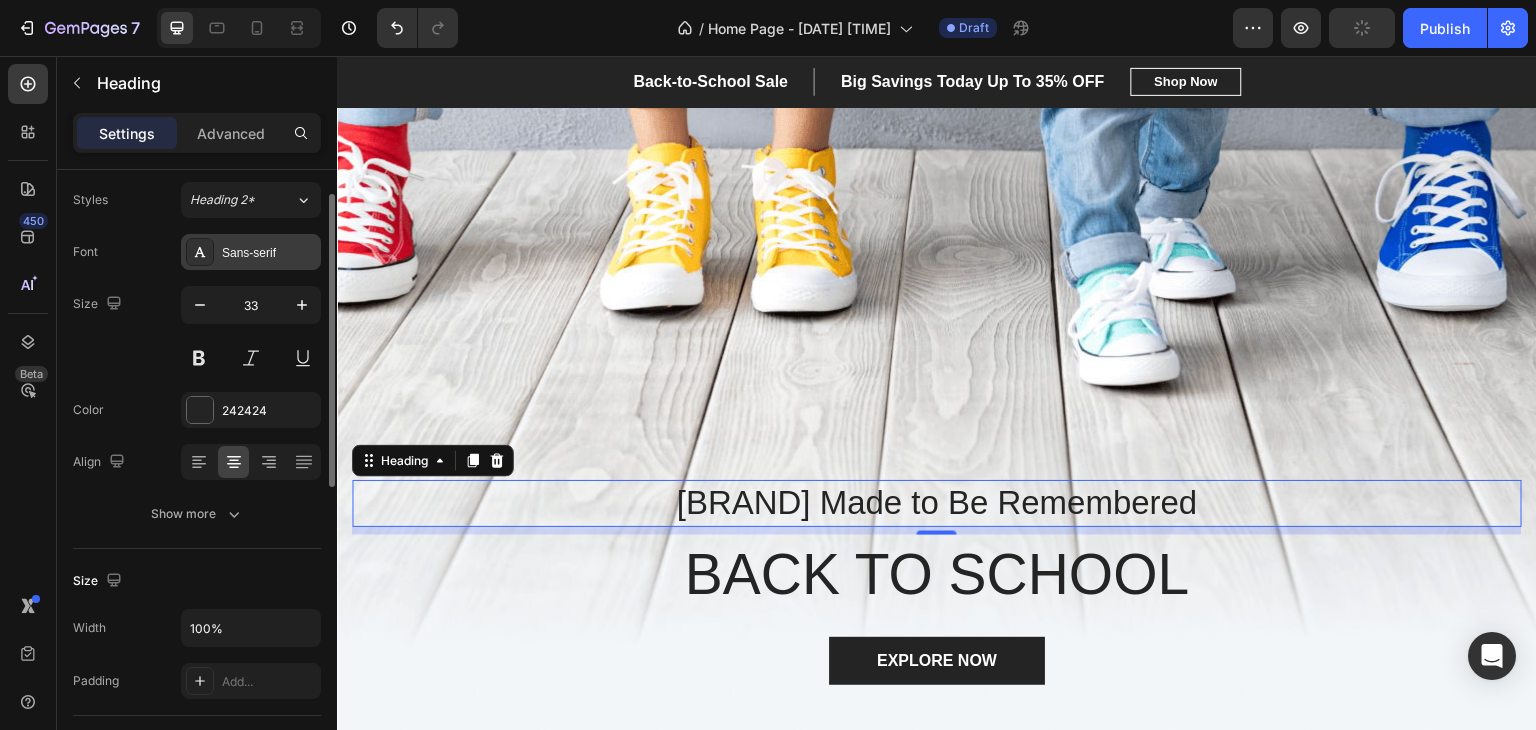 click on "Sans-serif" at bounding box center [269, 253] 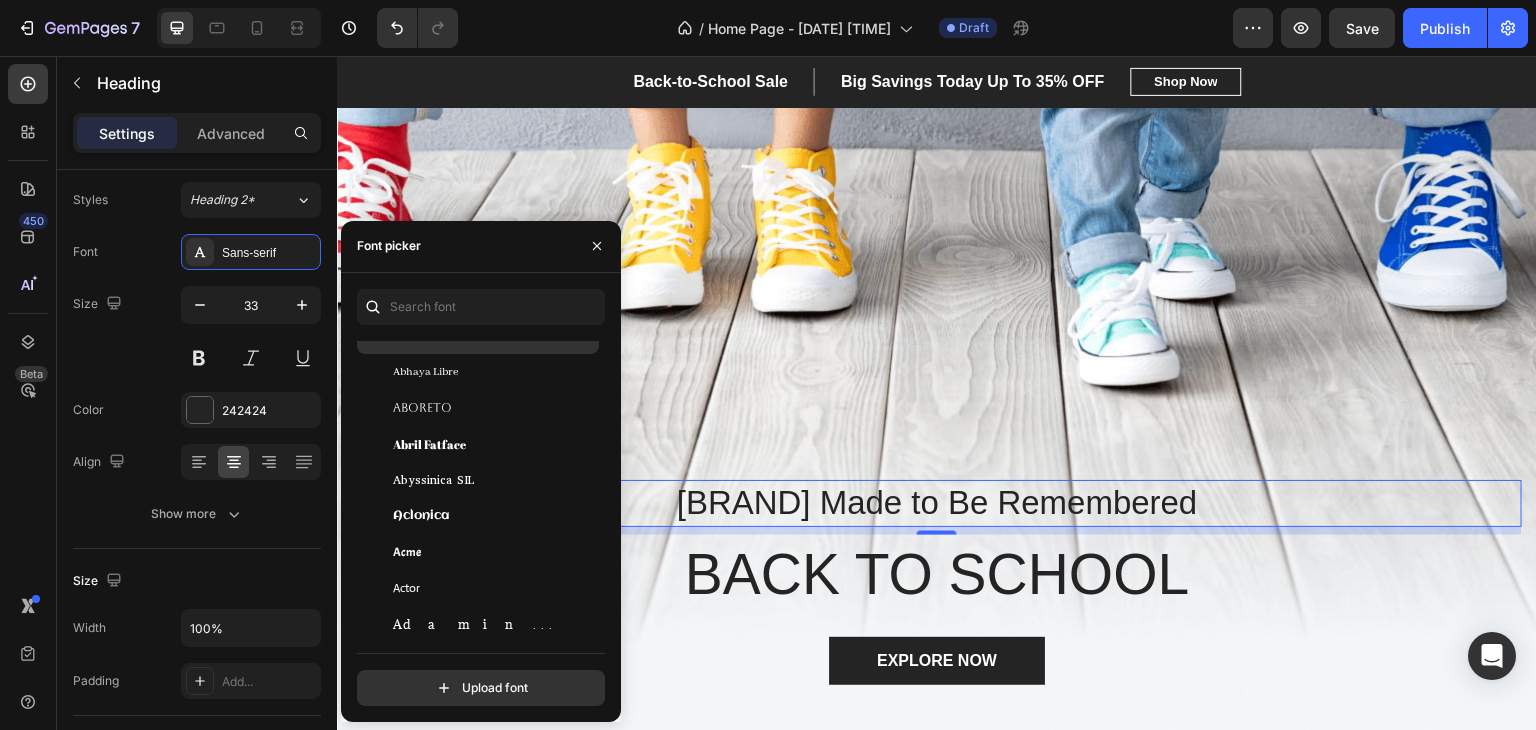 scroll, scrollTop: 212, scrollLeft: 0, axis: vertical 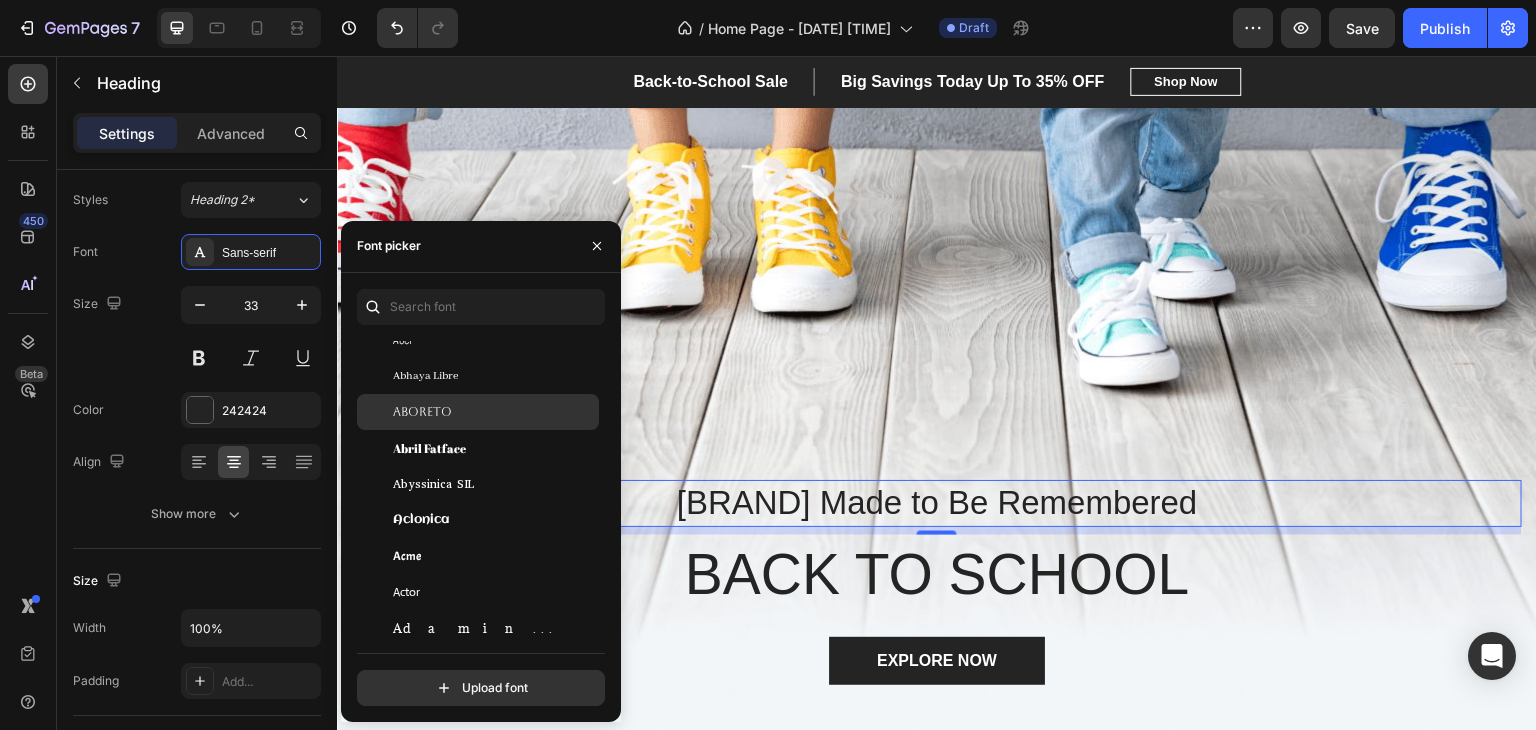 click at bounding box center (375, 412) 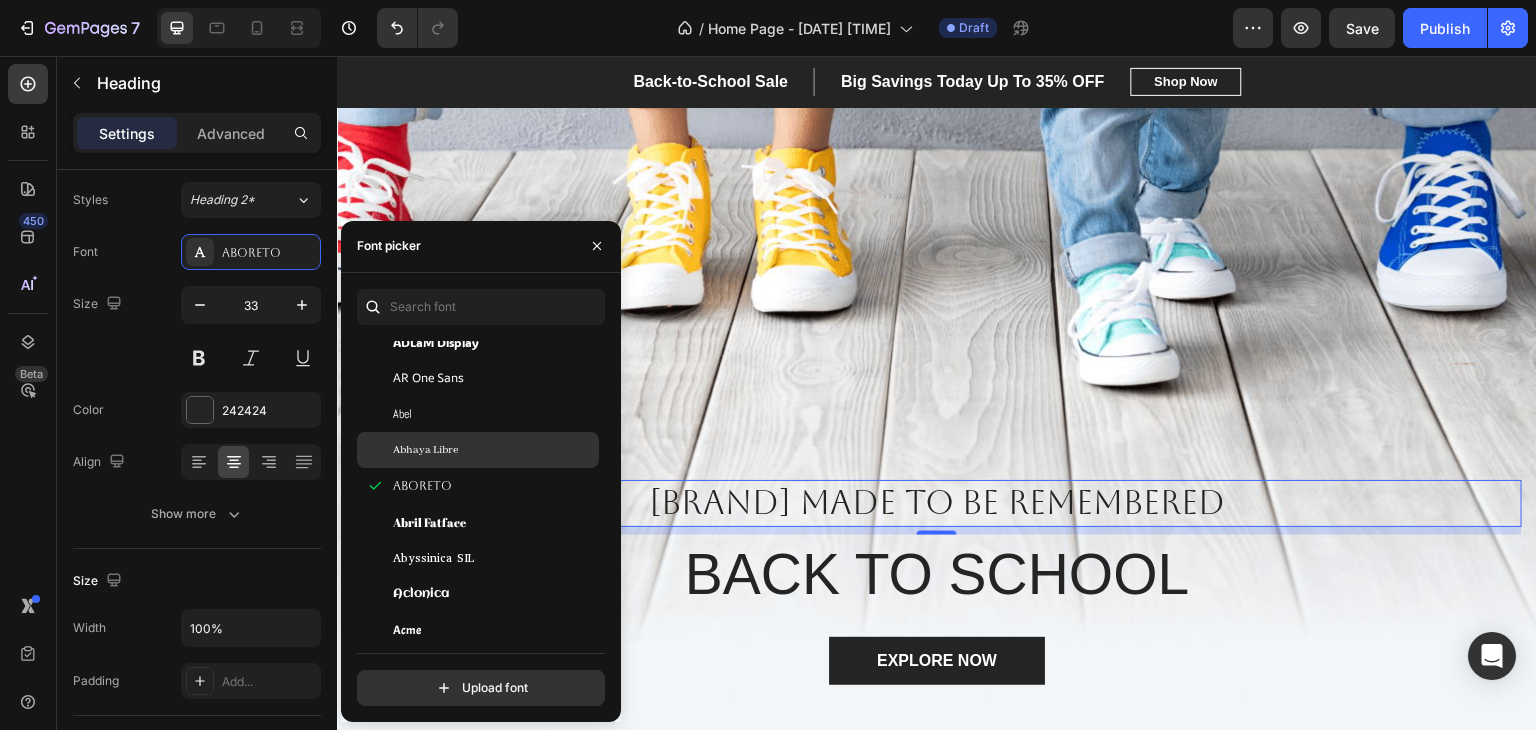 click on "Abhaya Libre" at bounding box center [425, 450] 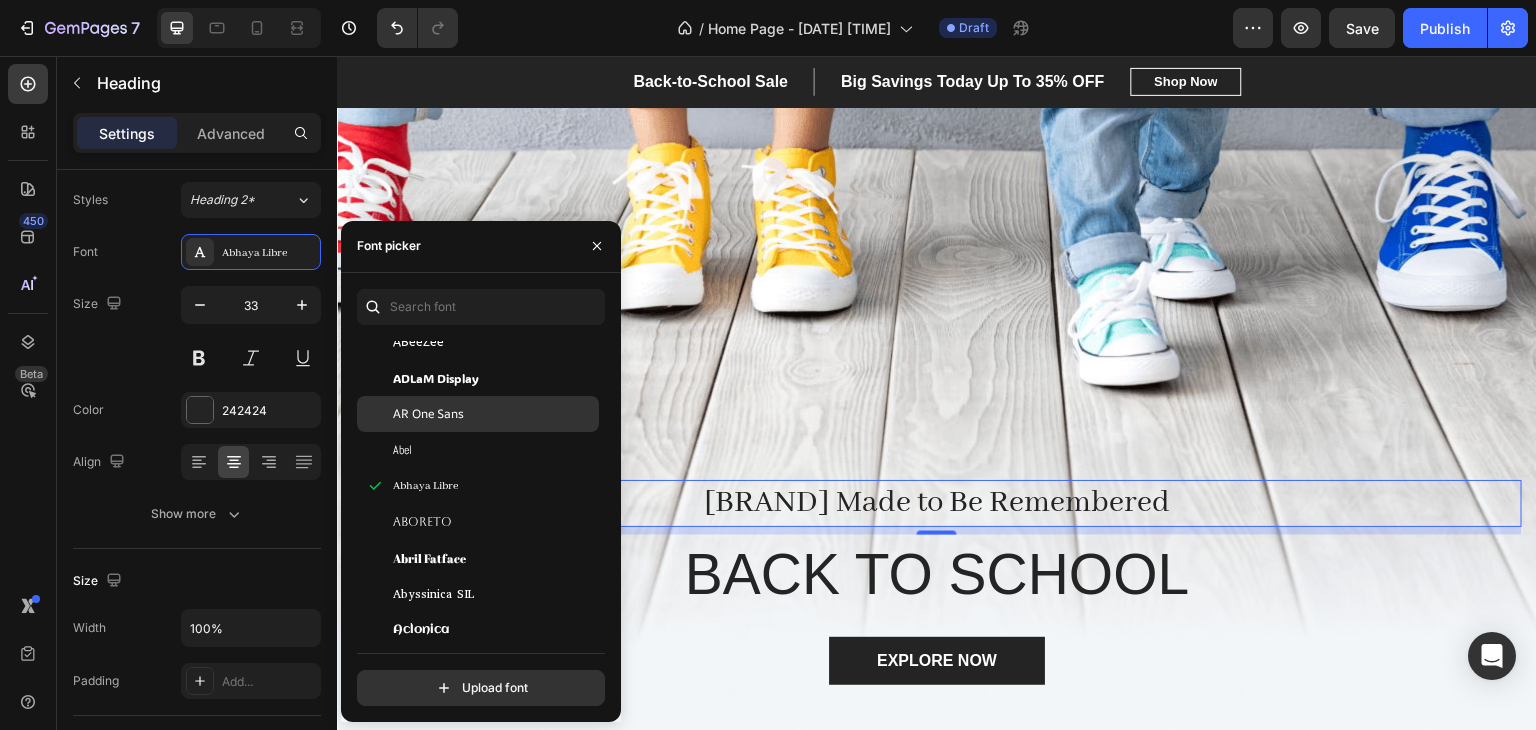 click on "AR One Sans" at bounding box center [428, 414] 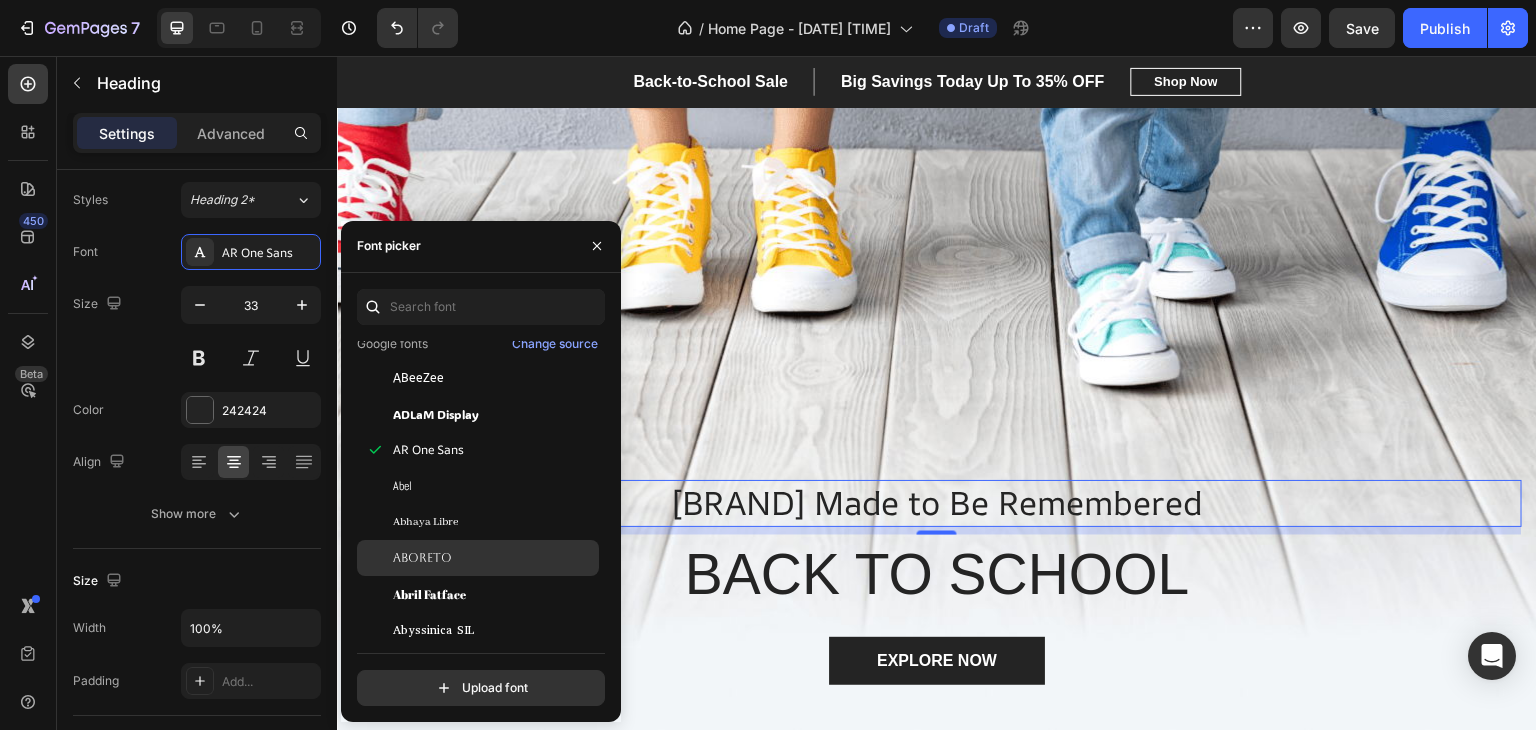 click on "Aboreto" 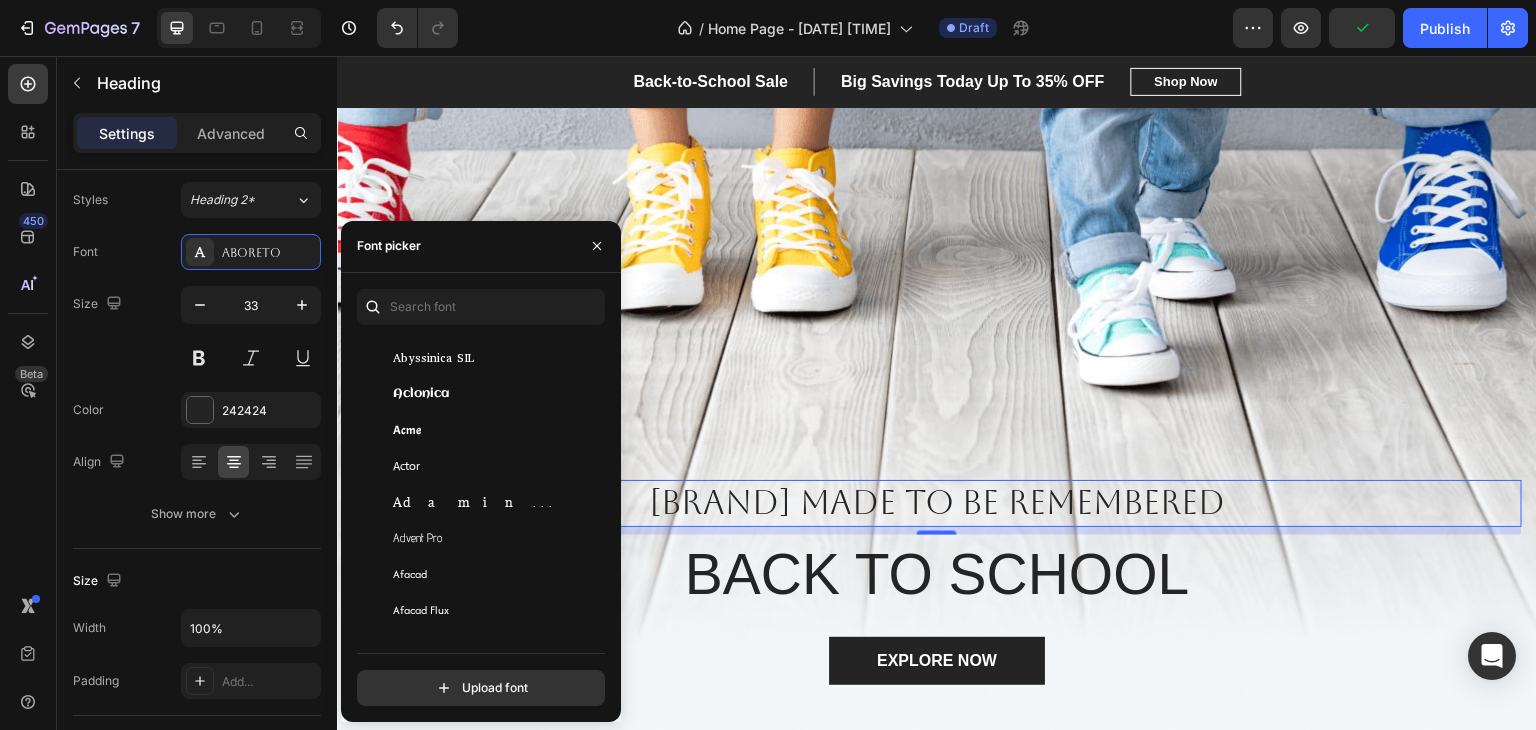 scroll, scrollTop: 483, scrollLeft: 0, axis: vertical 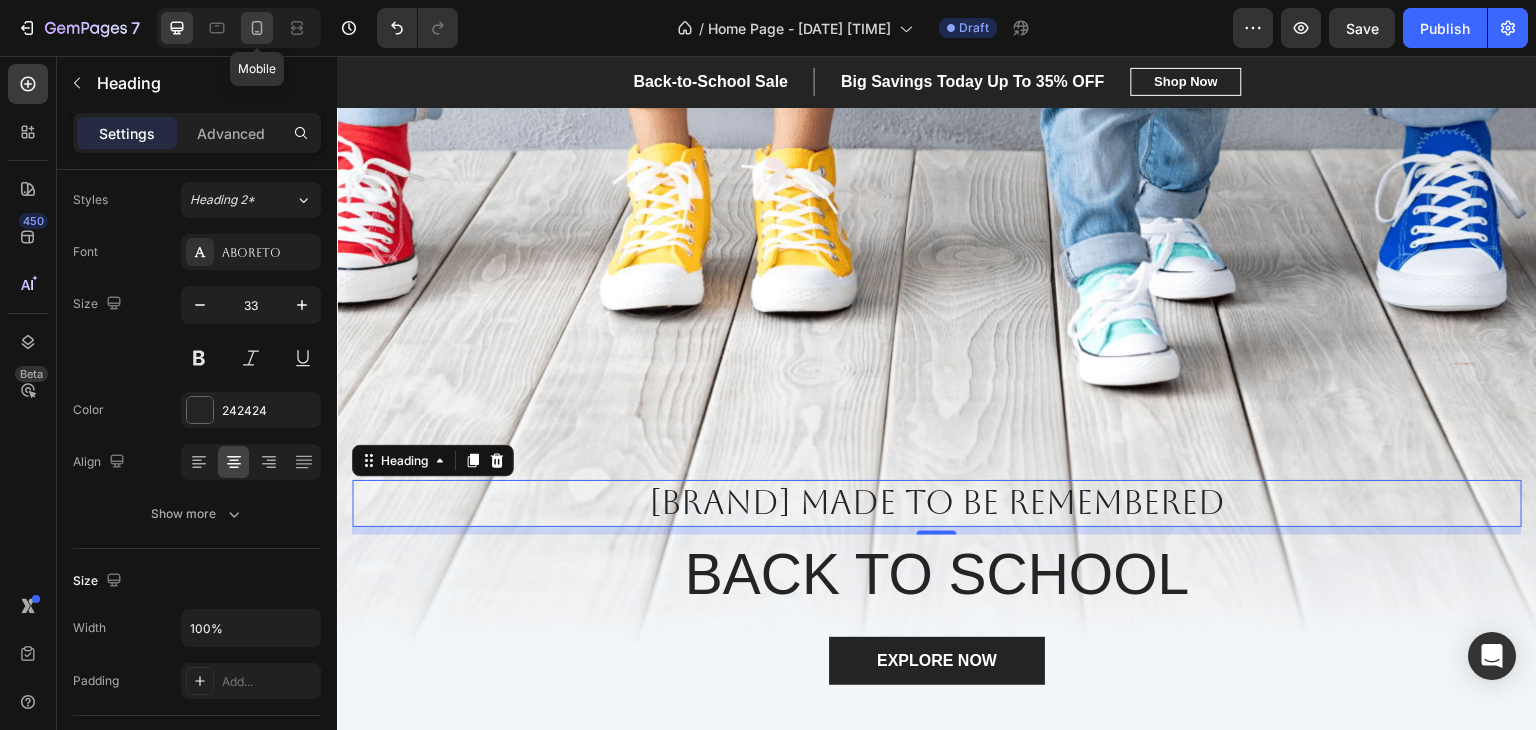 click 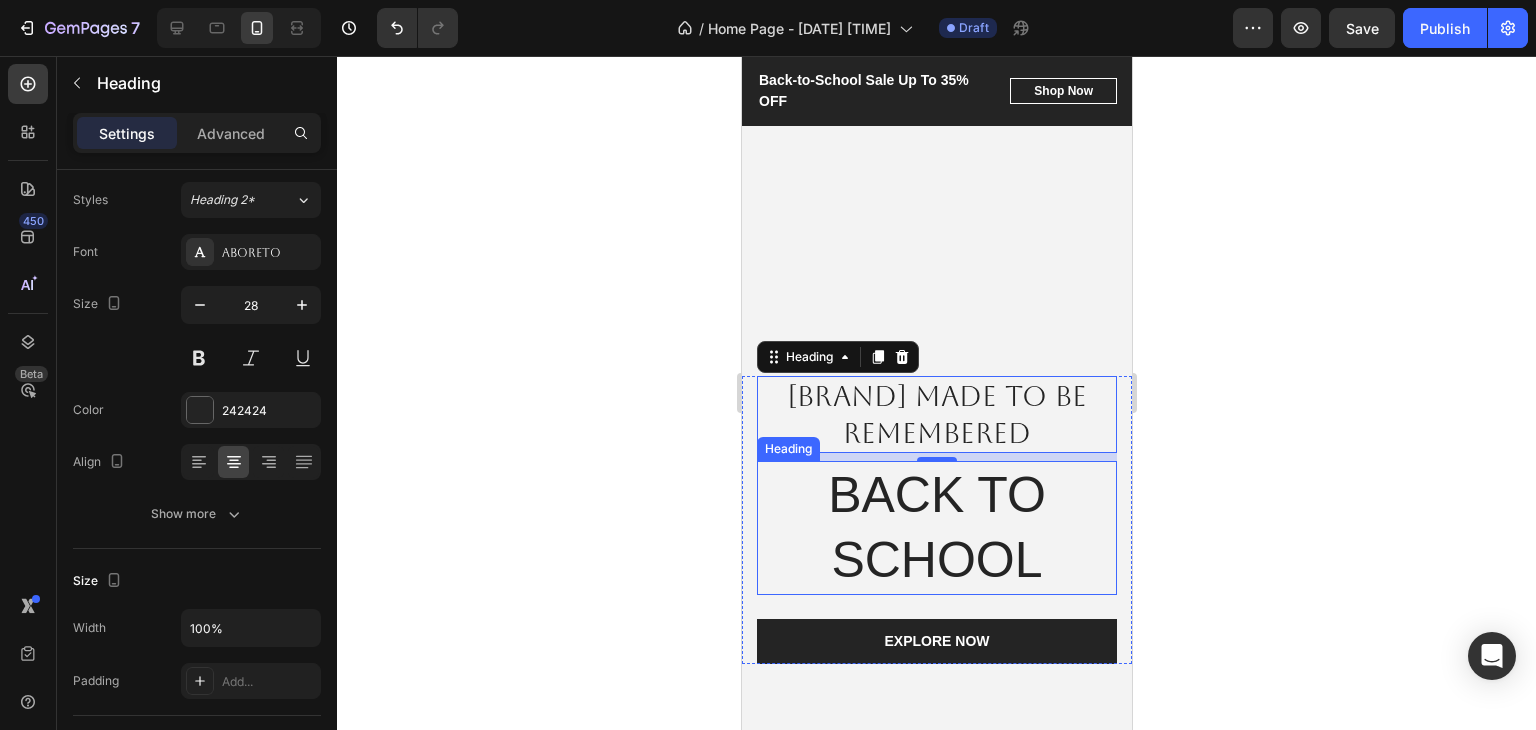 scroll, scrollTop: 116, scrollLeft: 0, axis: vertical 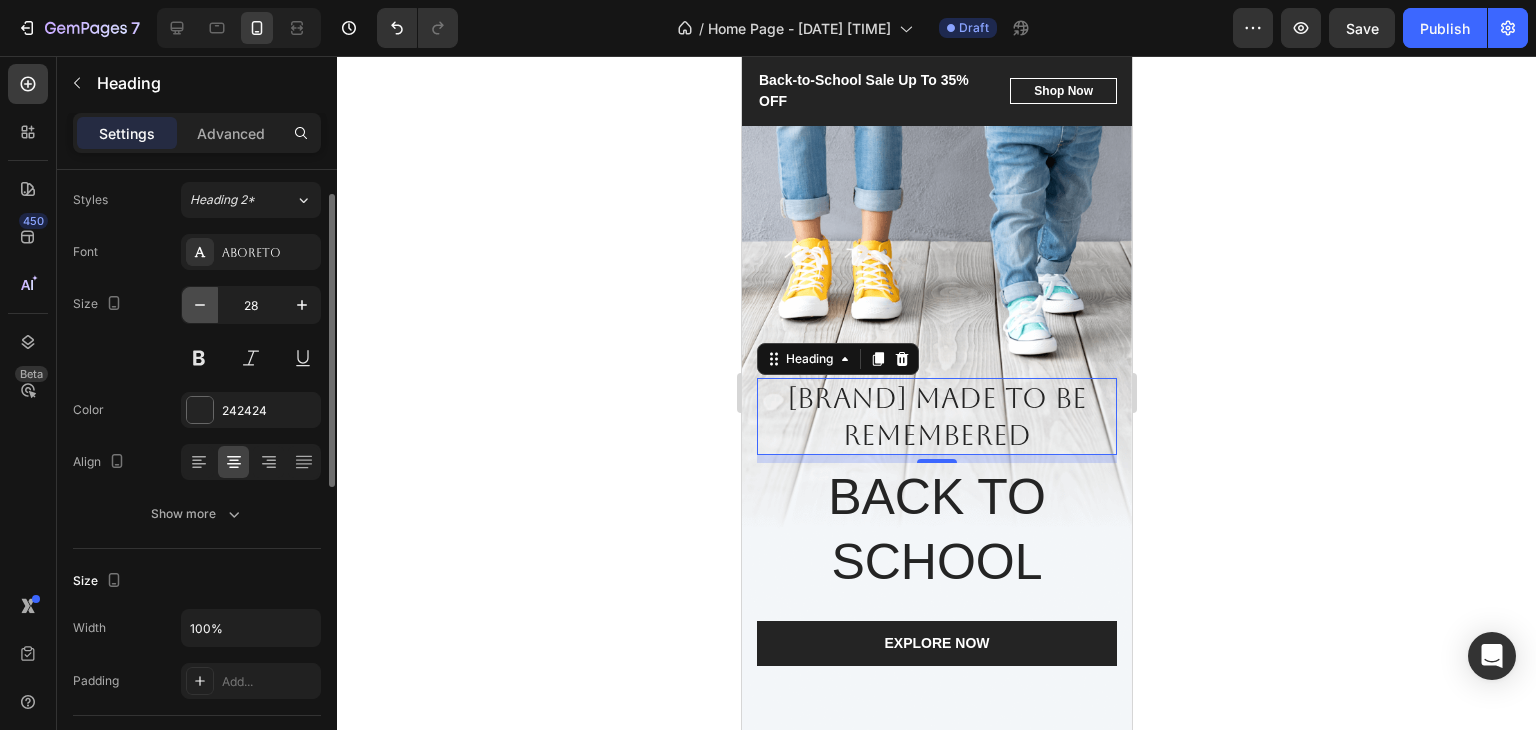 click 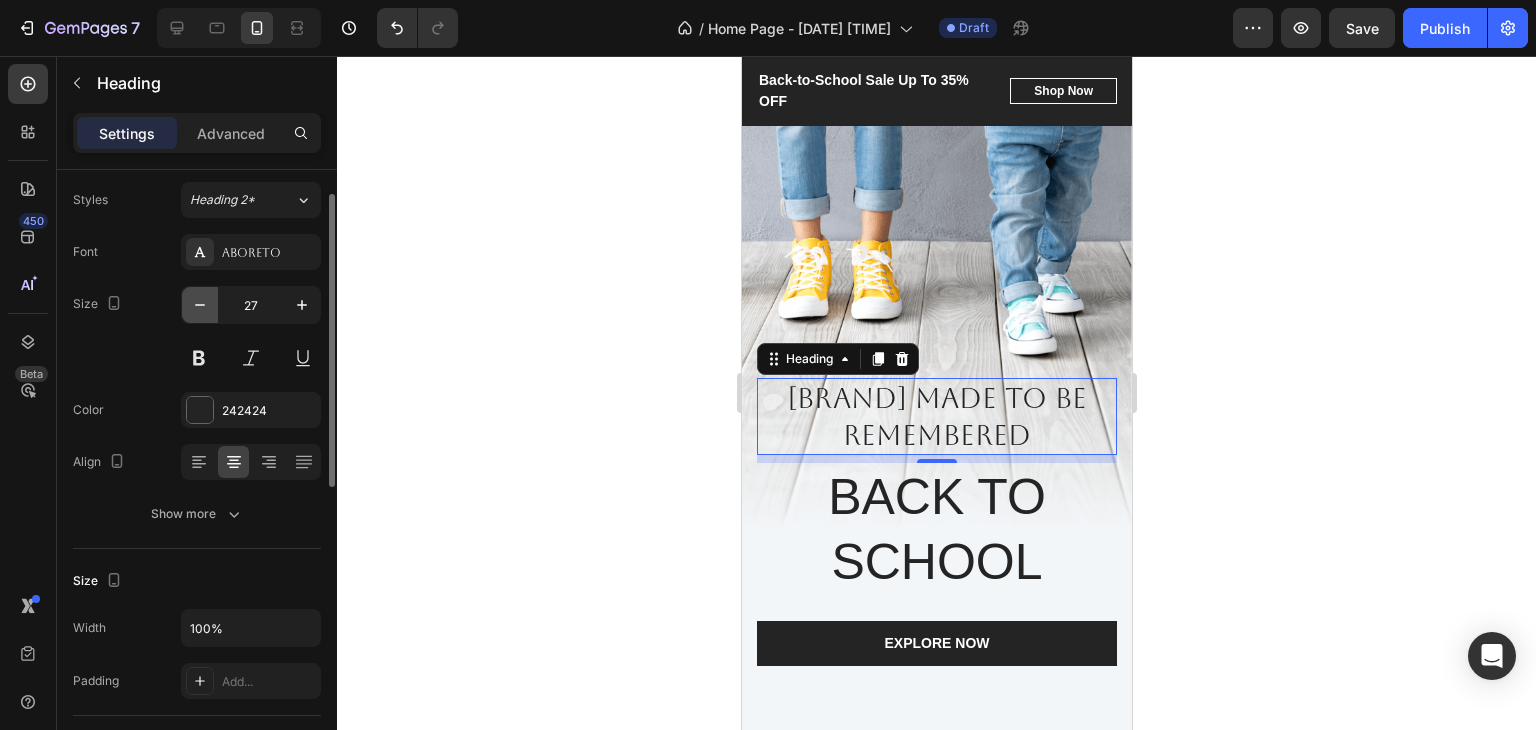 click 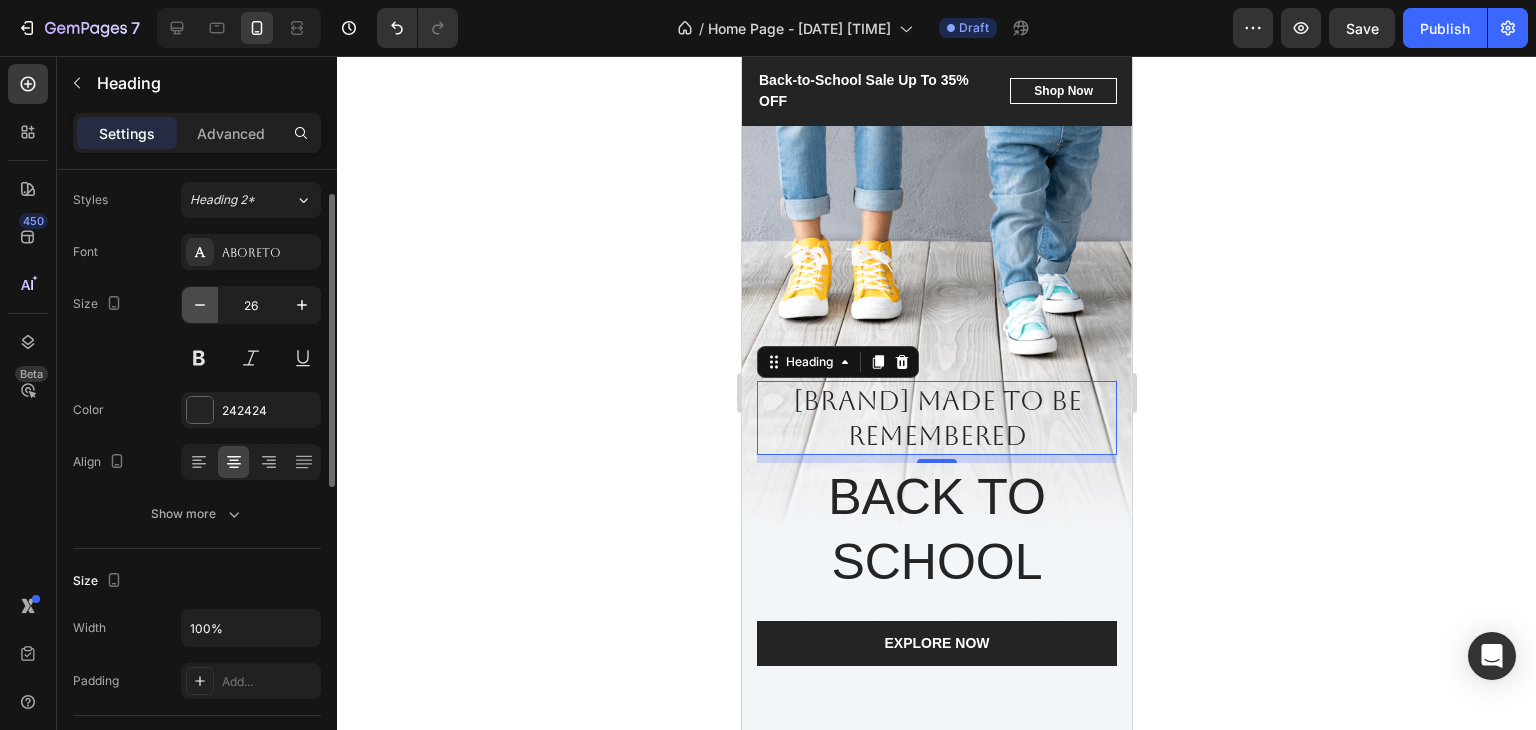click 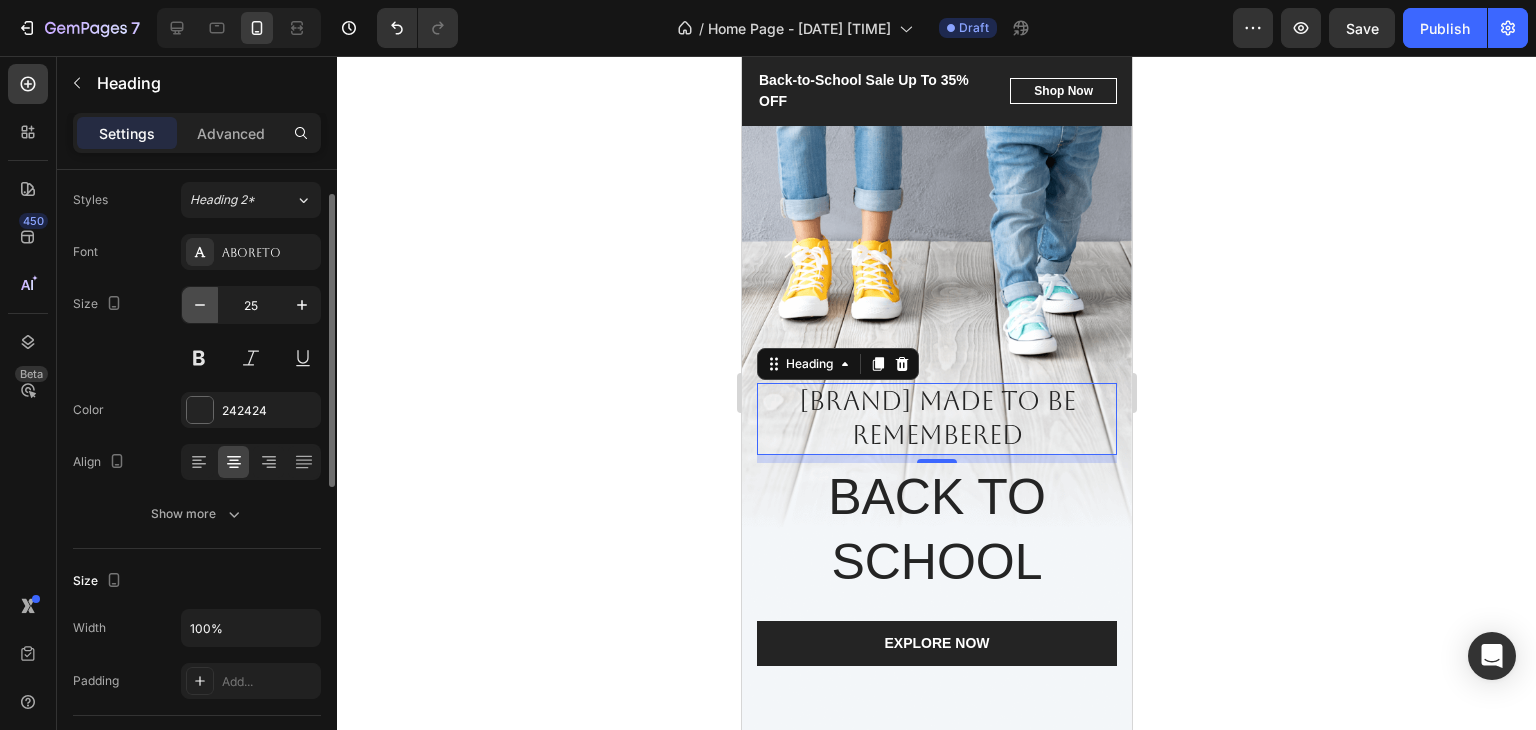 click 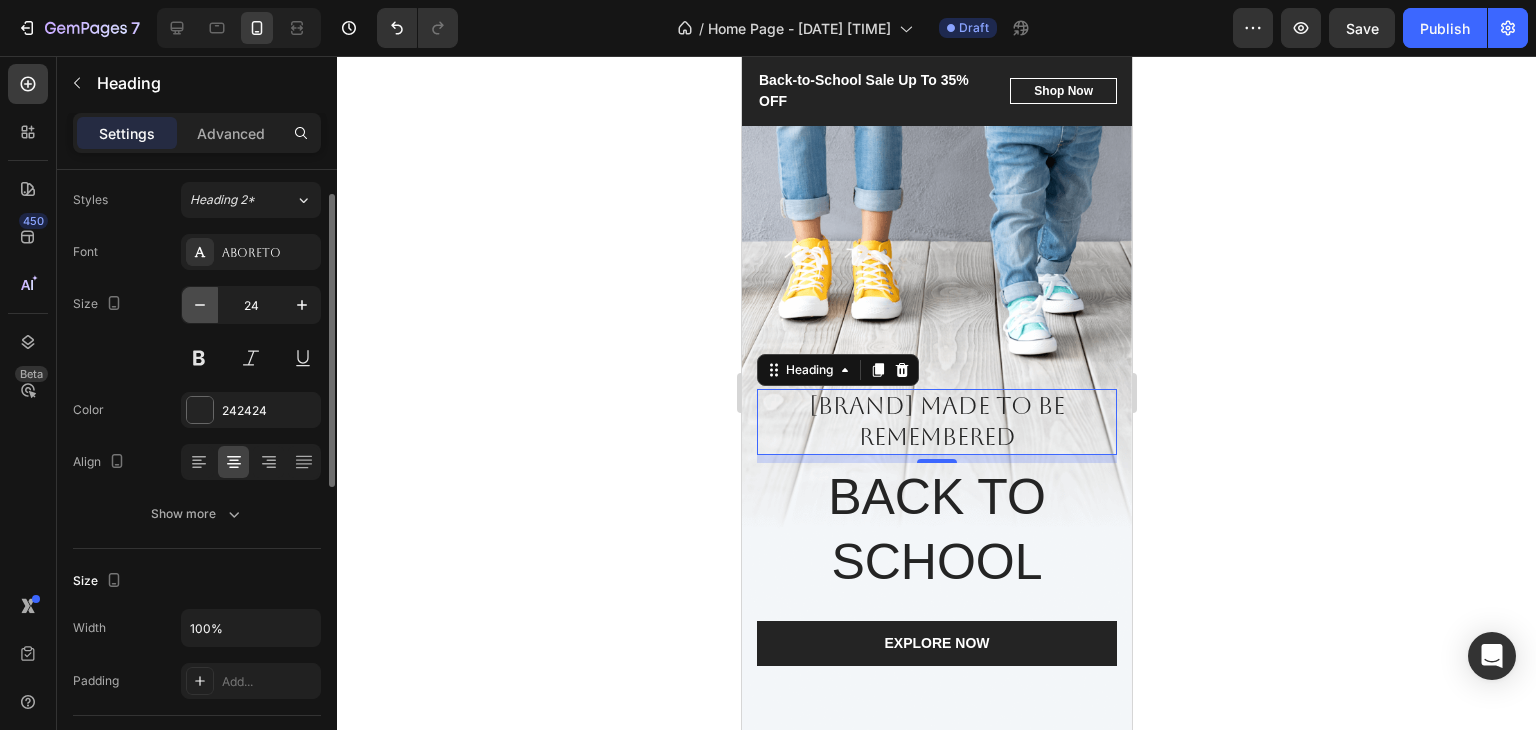 click 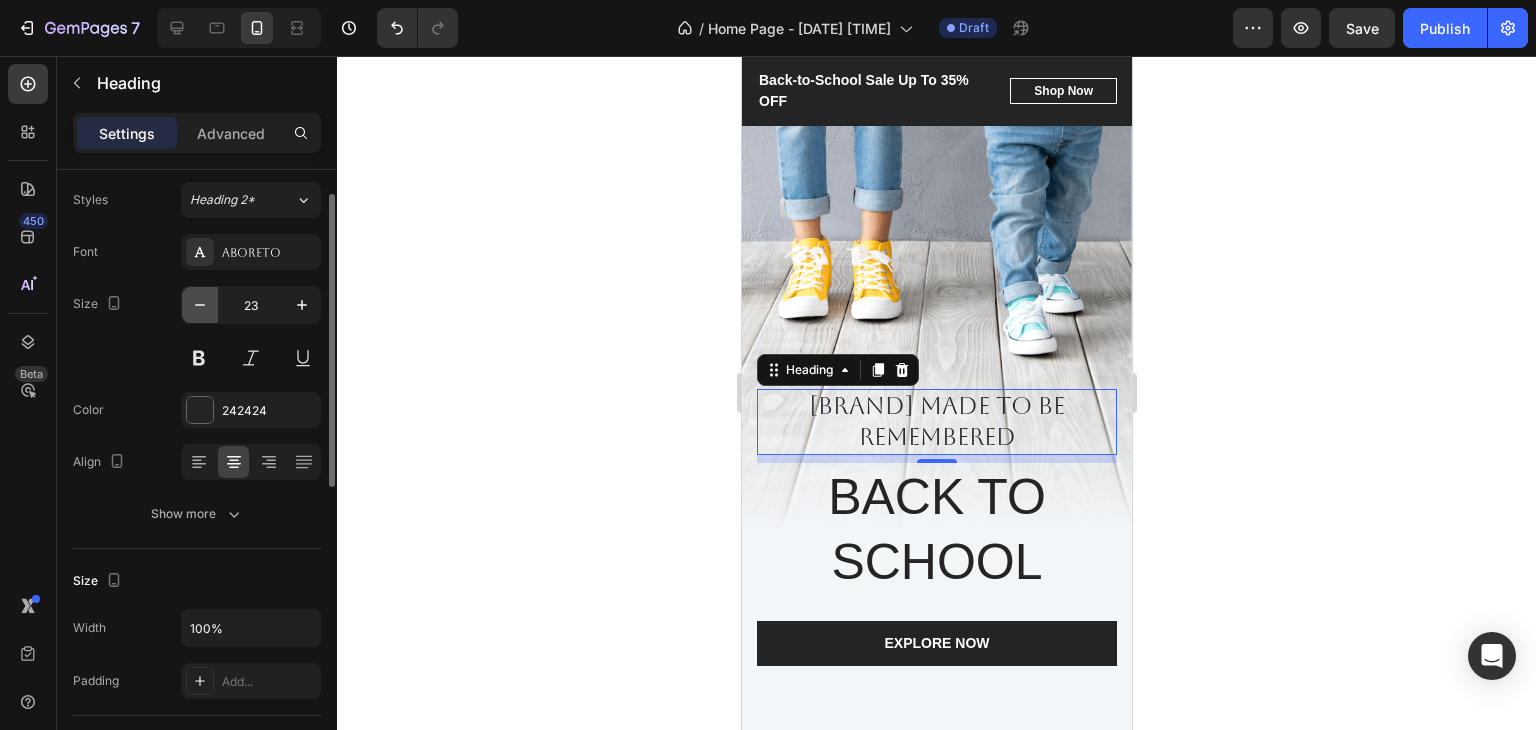 click 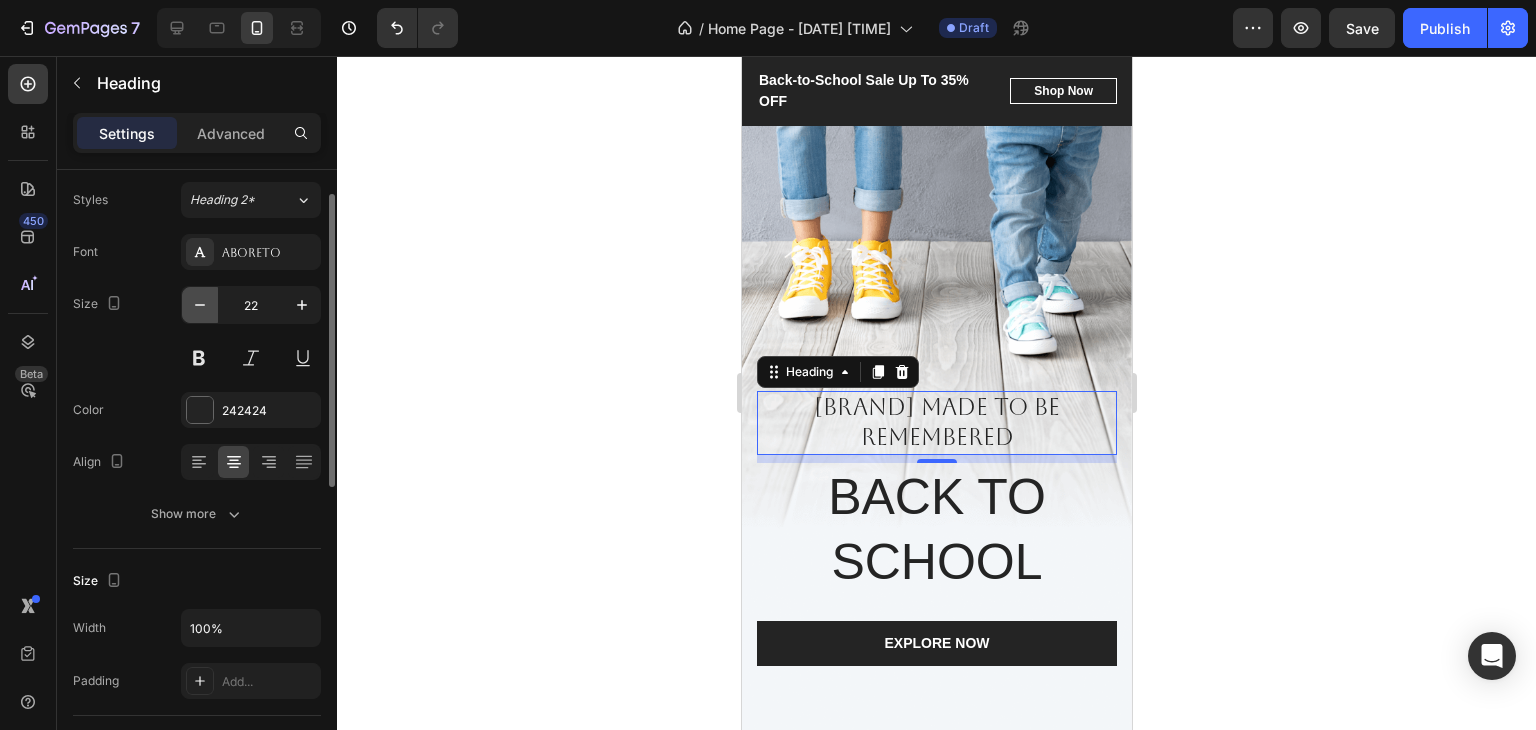 click 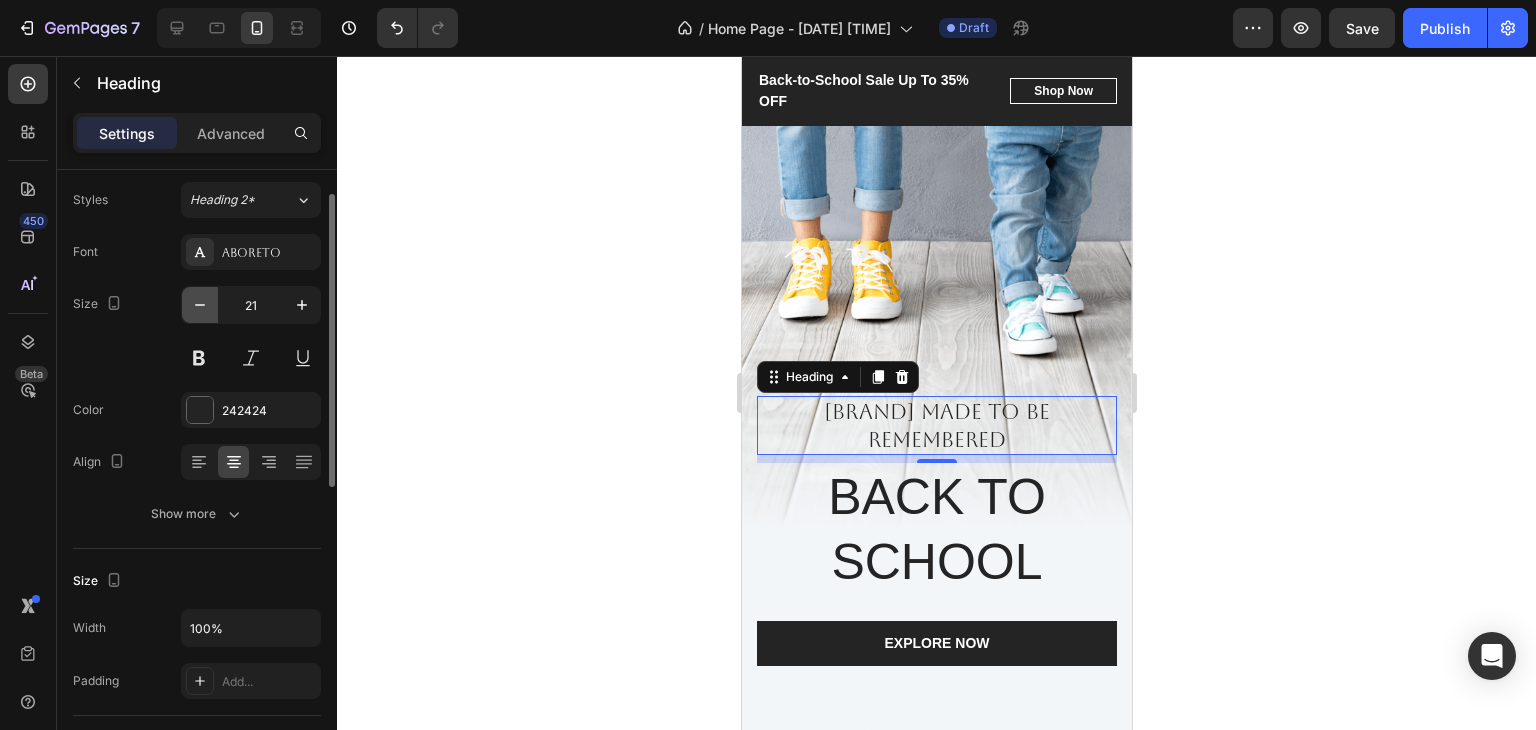 click 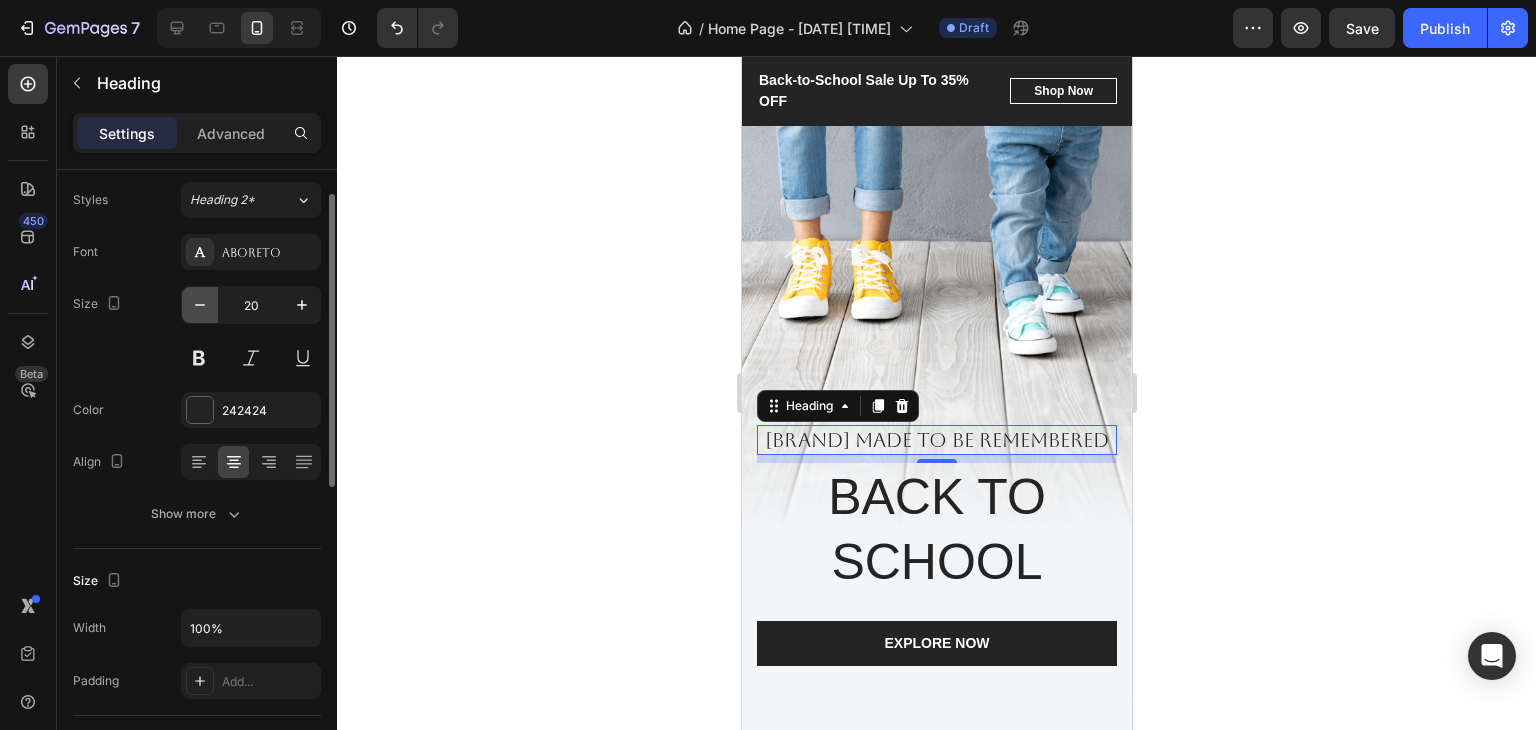 click 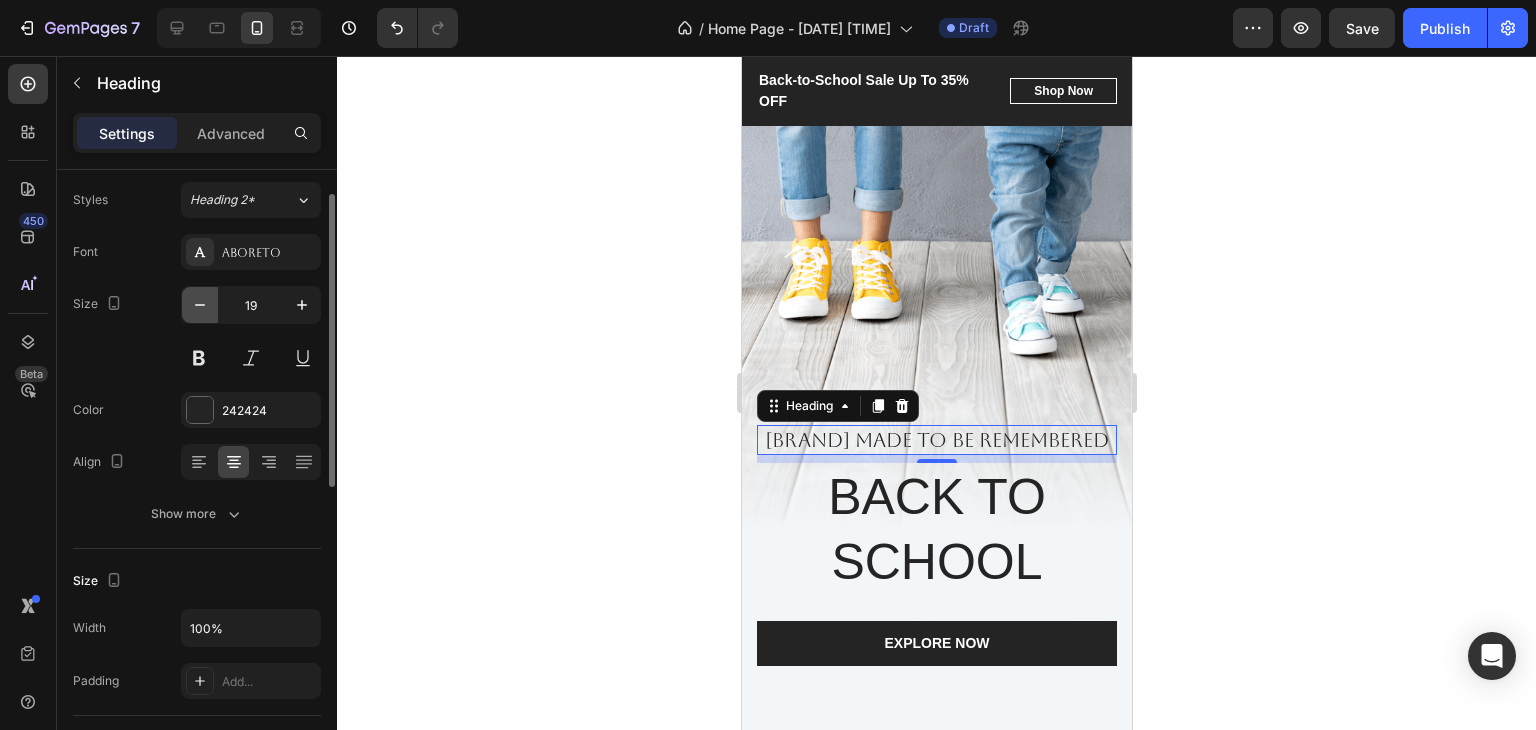 click 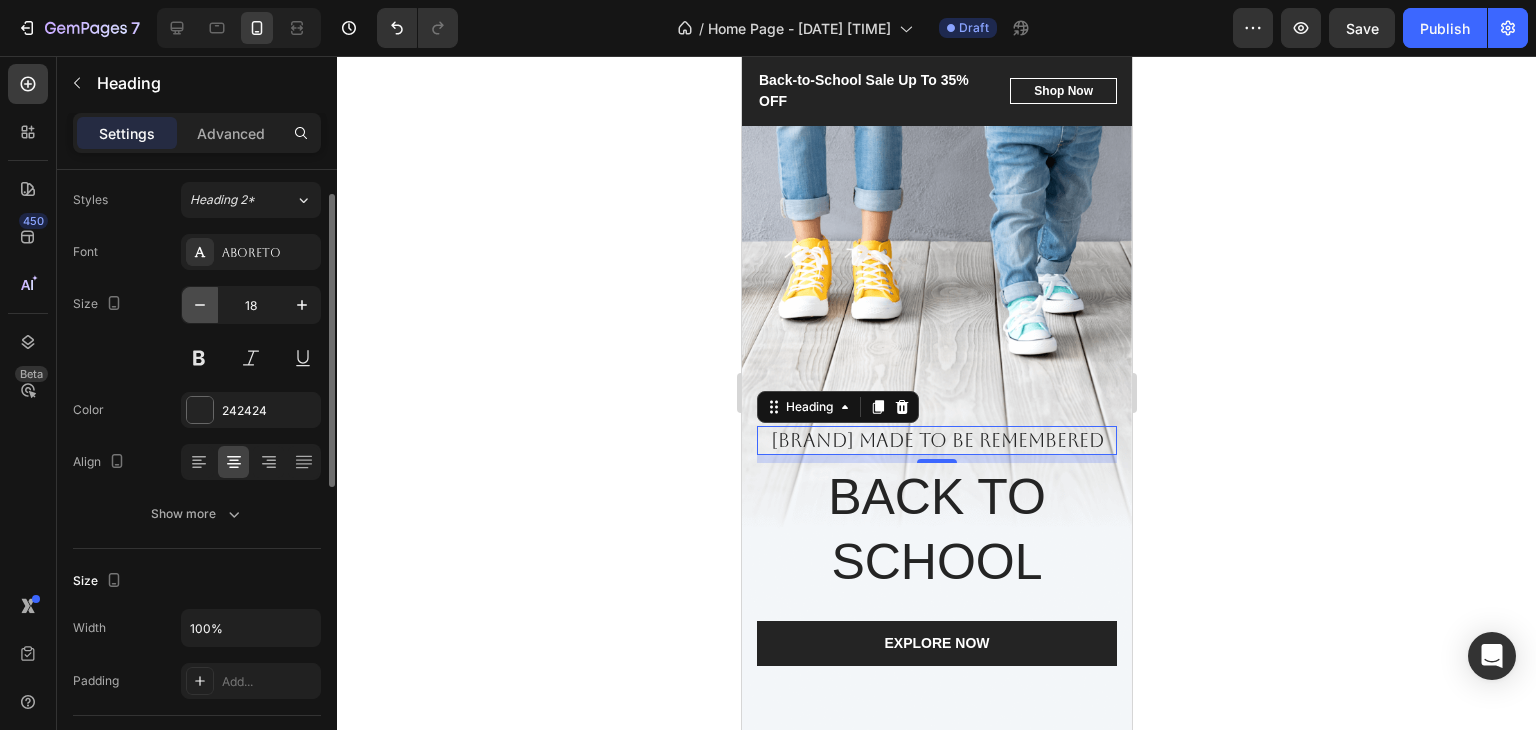 click 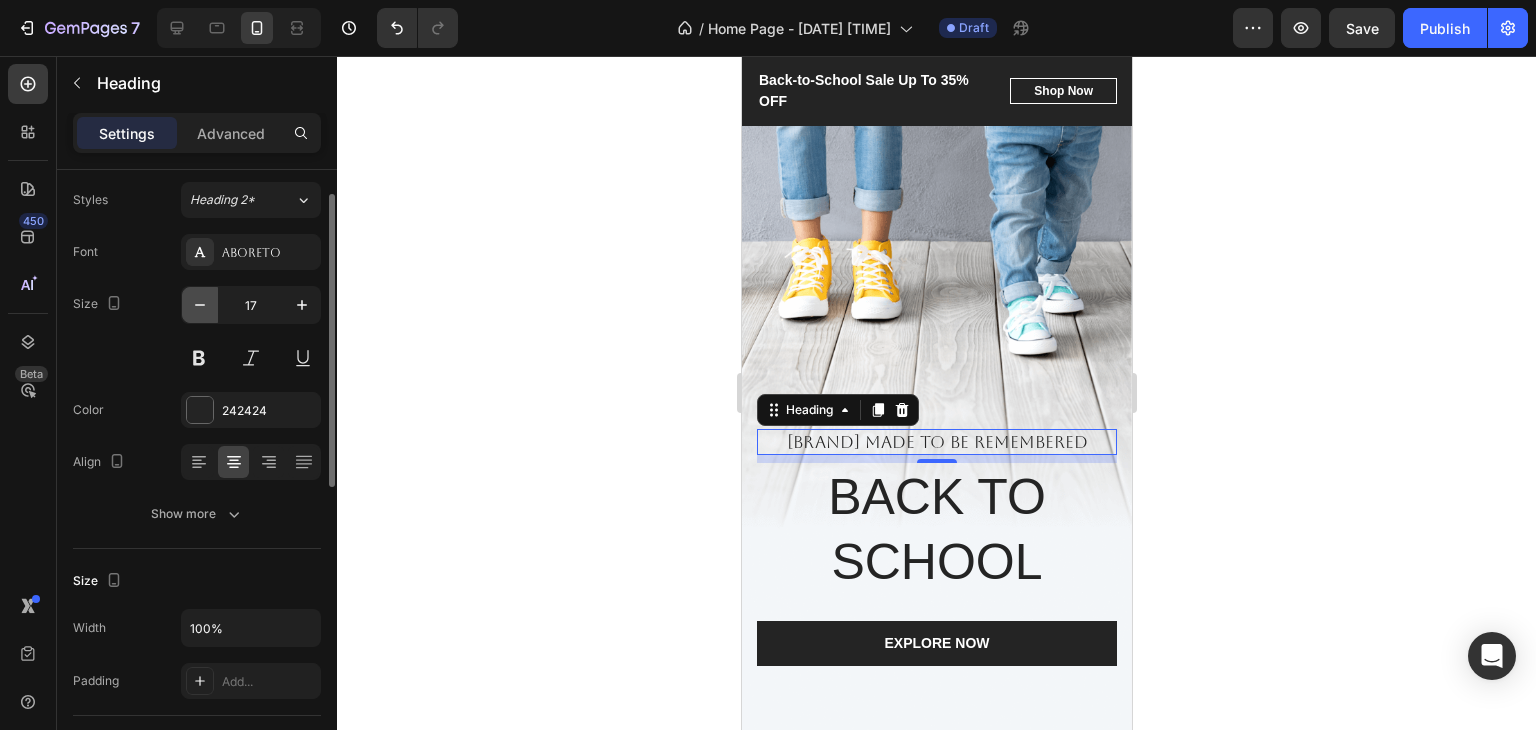 click 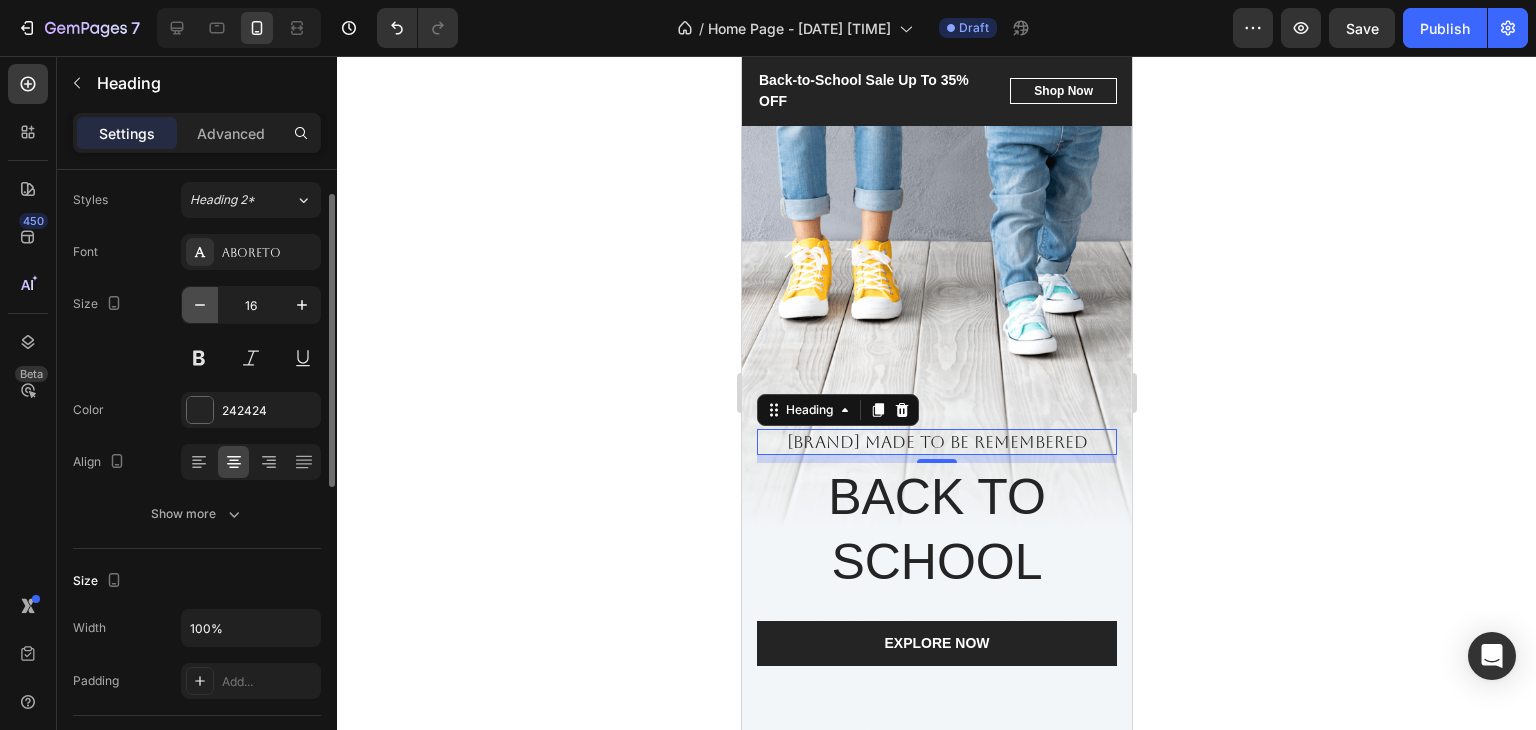 click 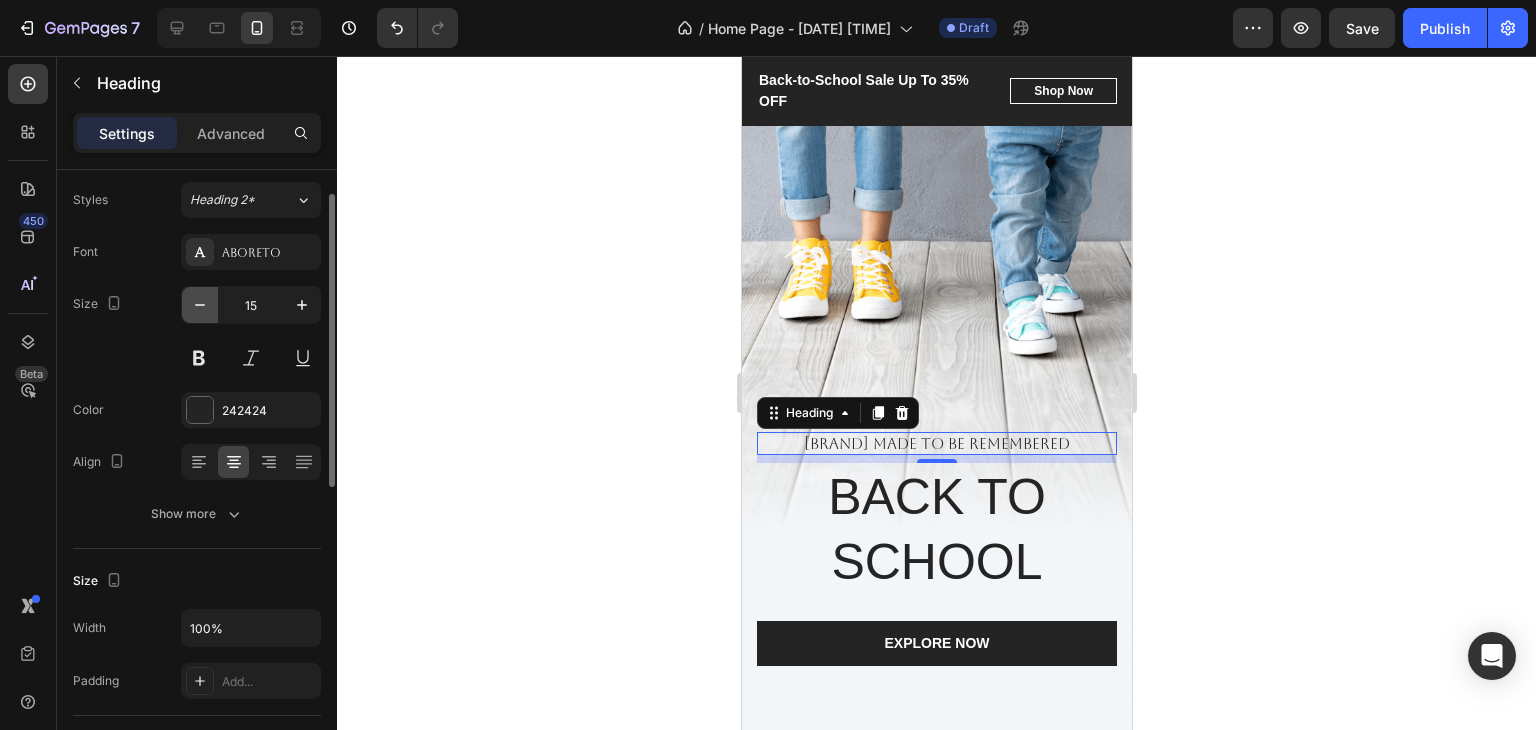 click 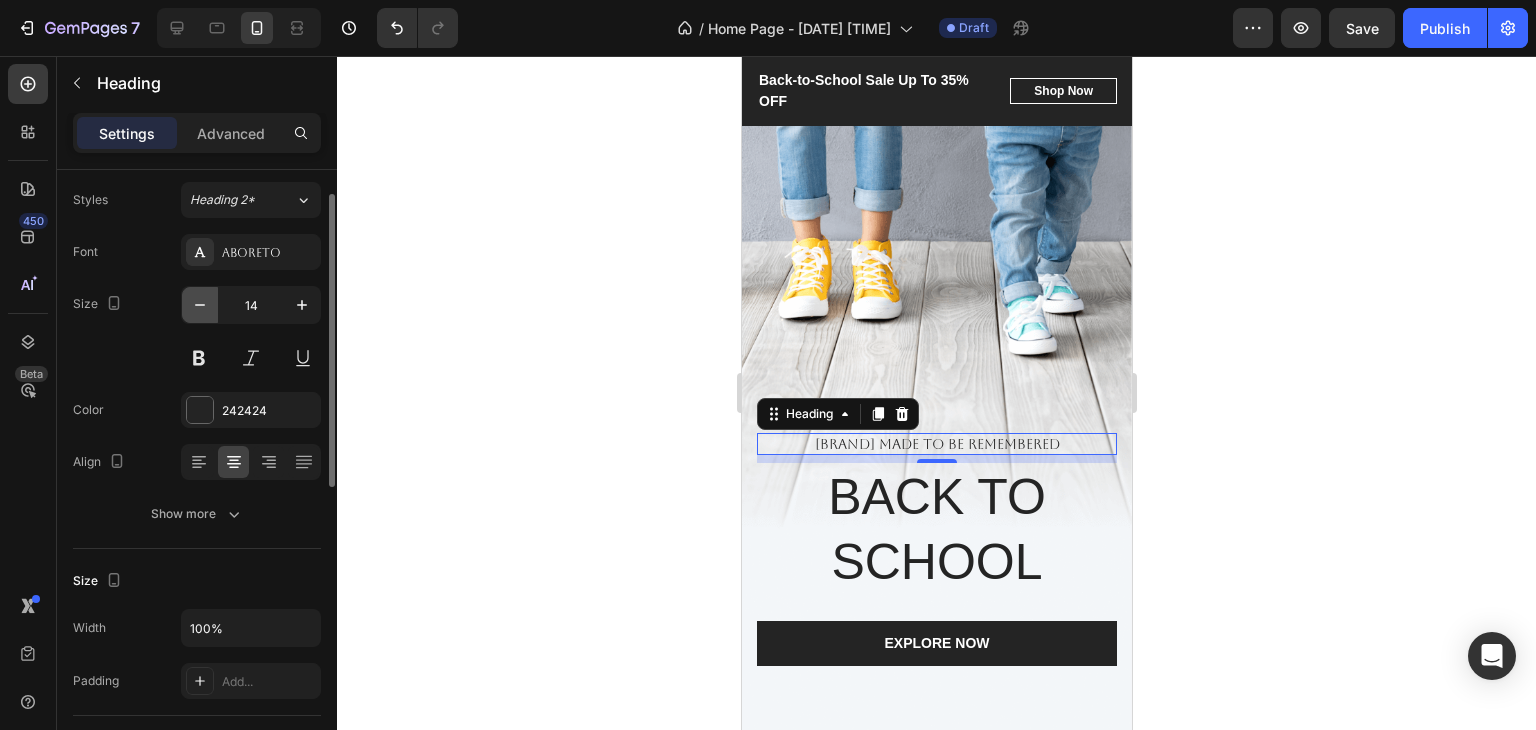 click 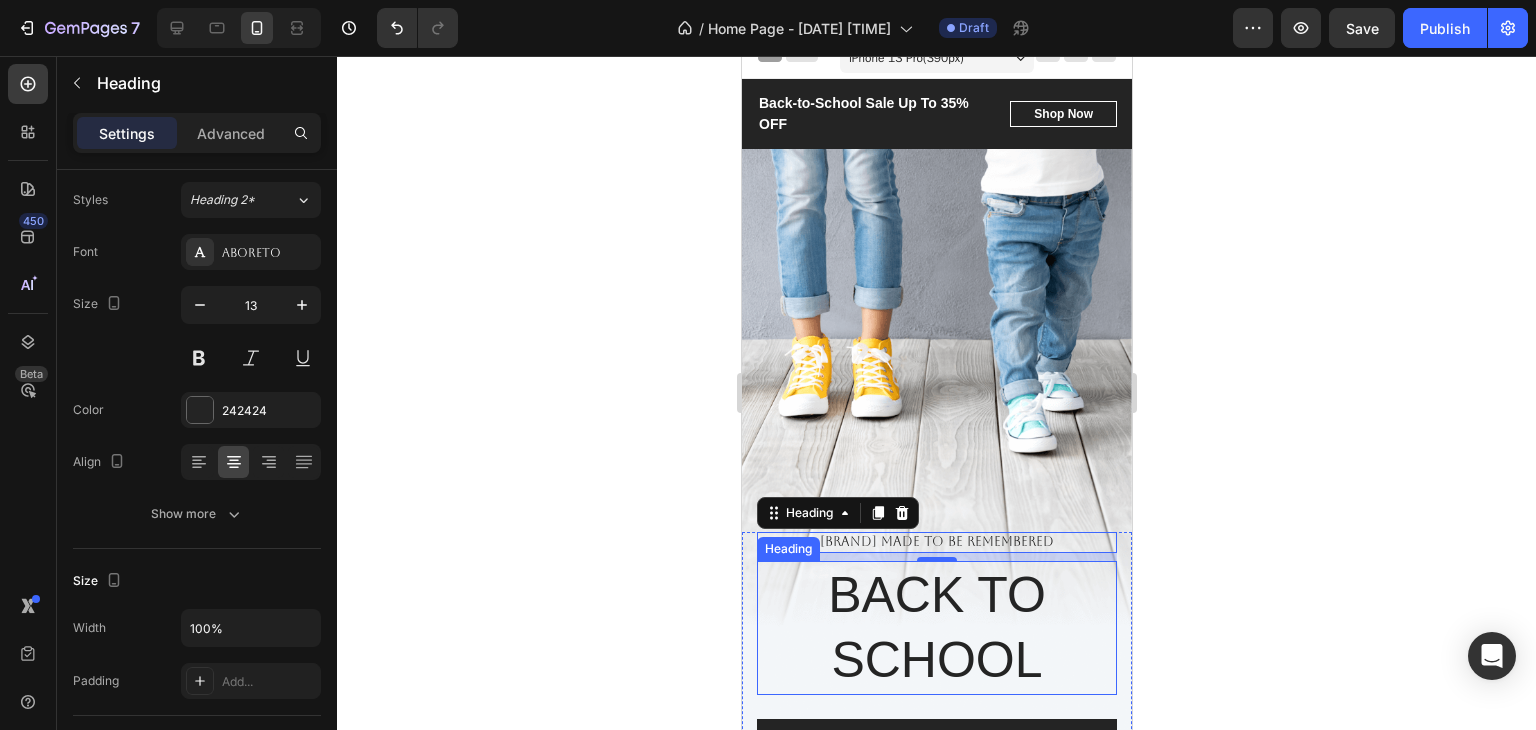 scroll, scrollTop: 0, scrollLeft: 0, axis: both 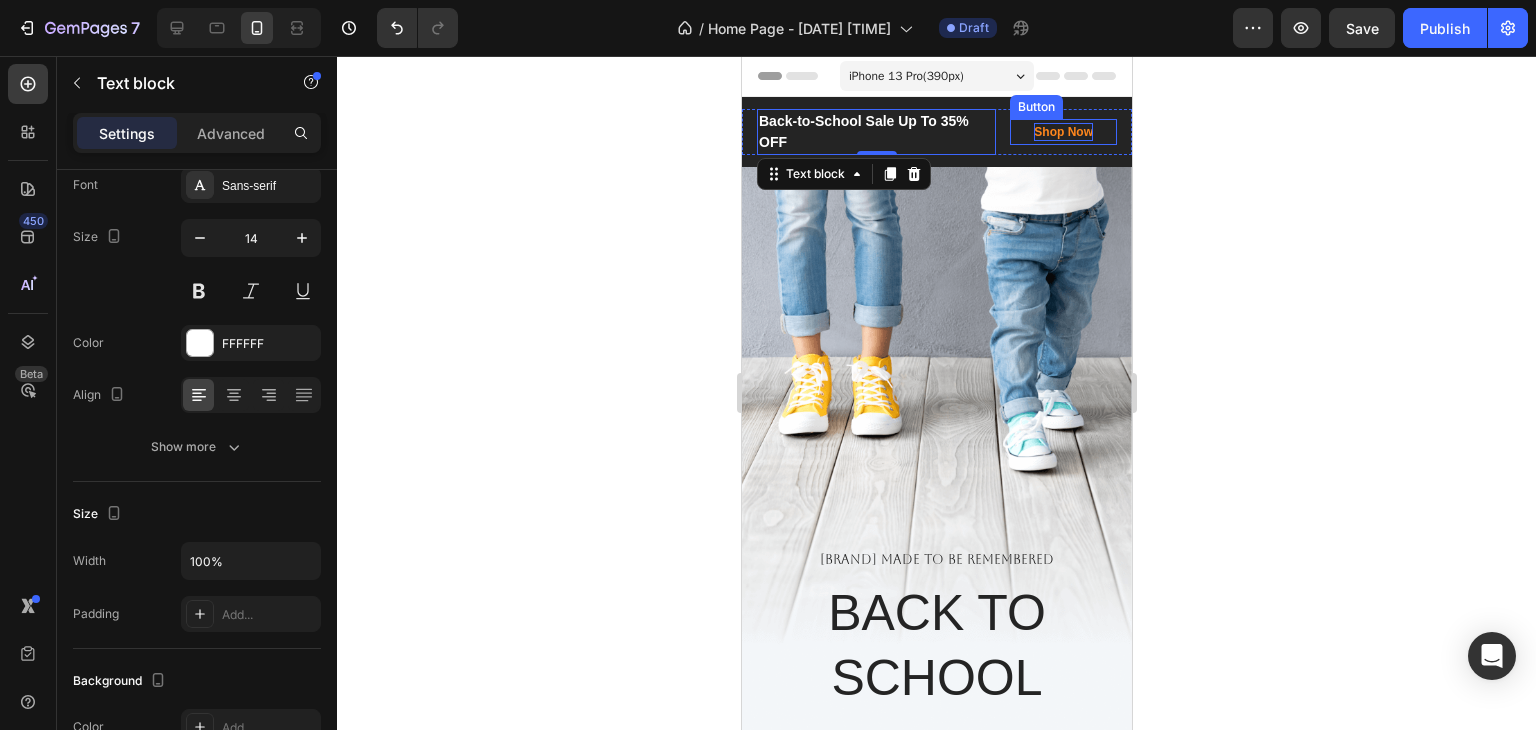 click on "Shop Now" at bounding box center (1062, 132) 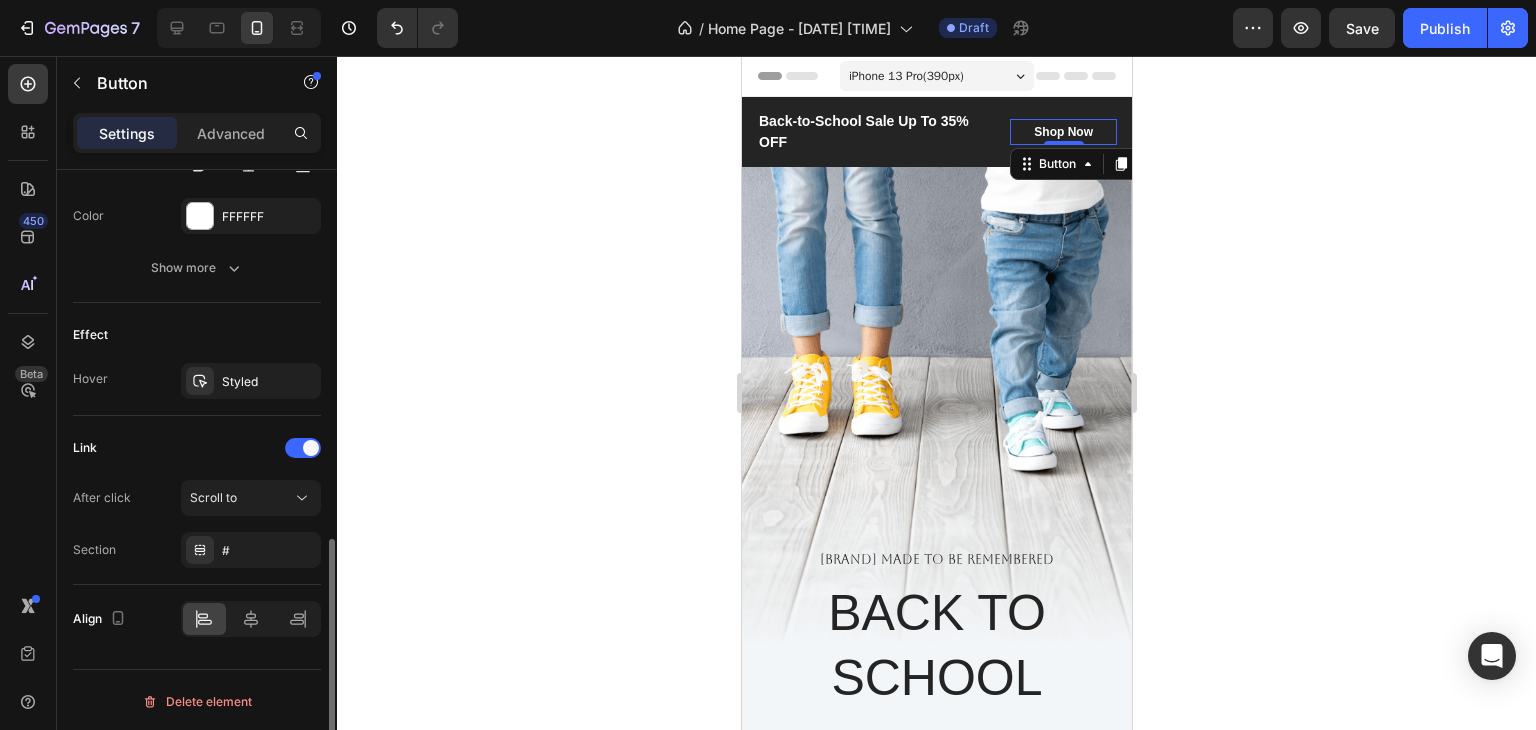 scroll, scrollTop: 917, scrollLeft: 0, axis: vertical 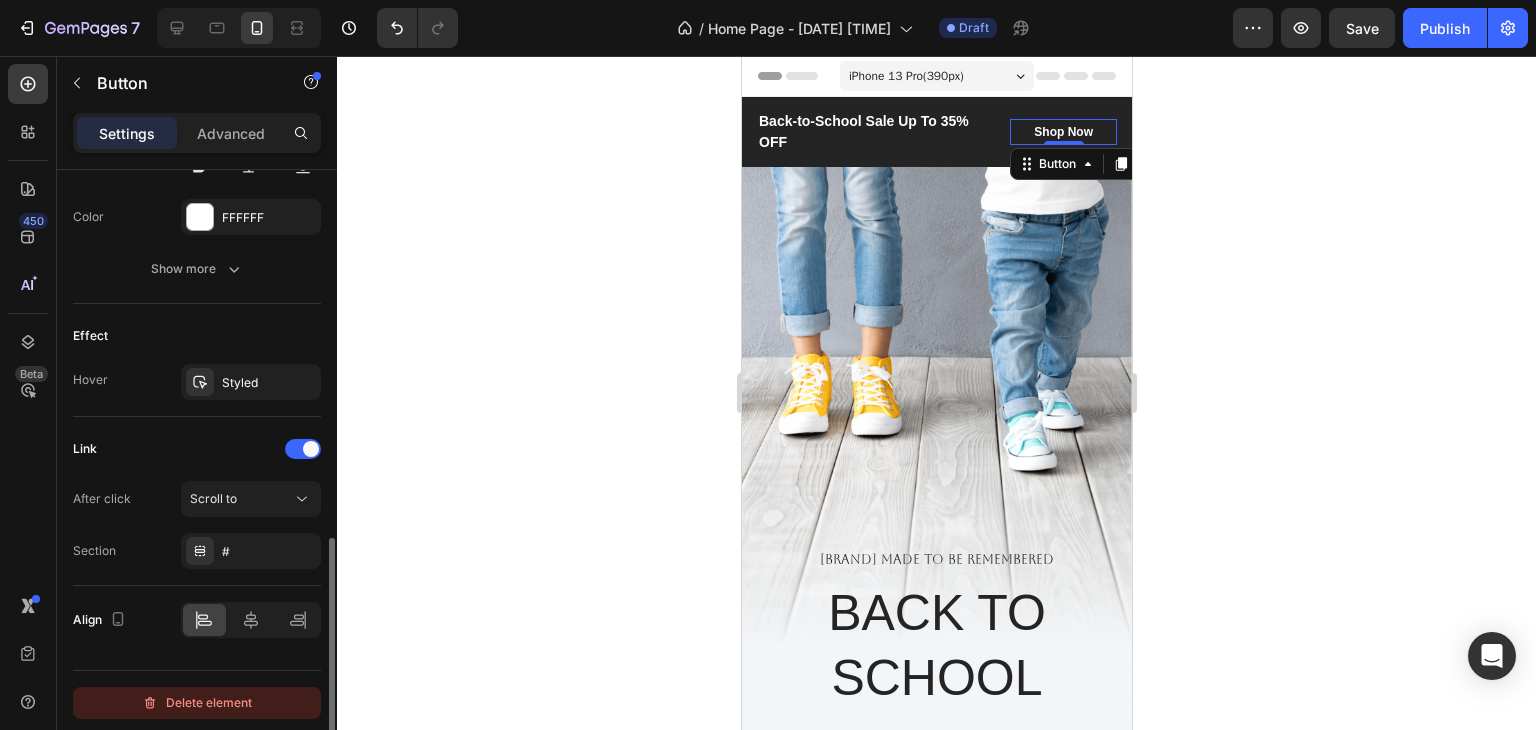 click on "Delete element" at bounding box center [197, 703] 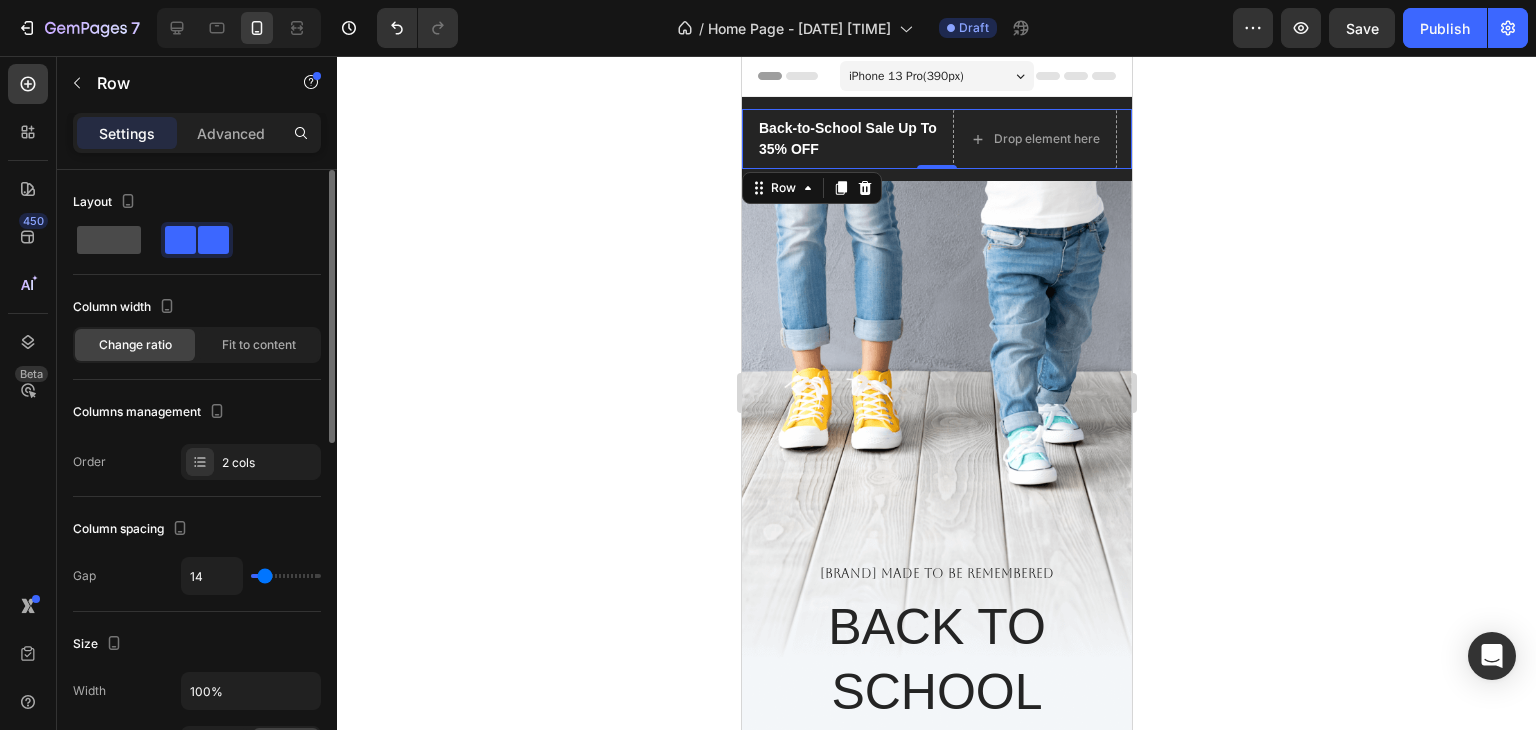 click 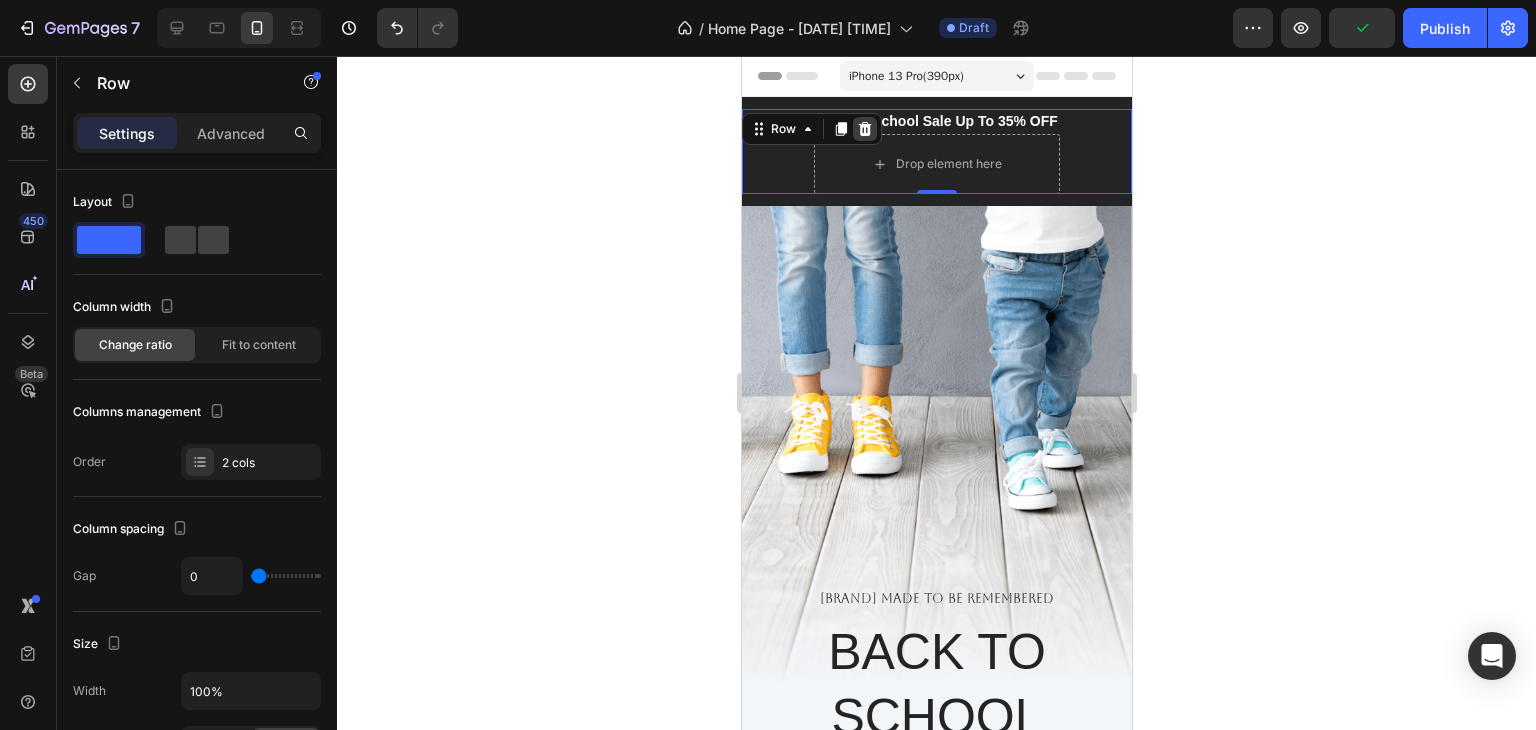 click 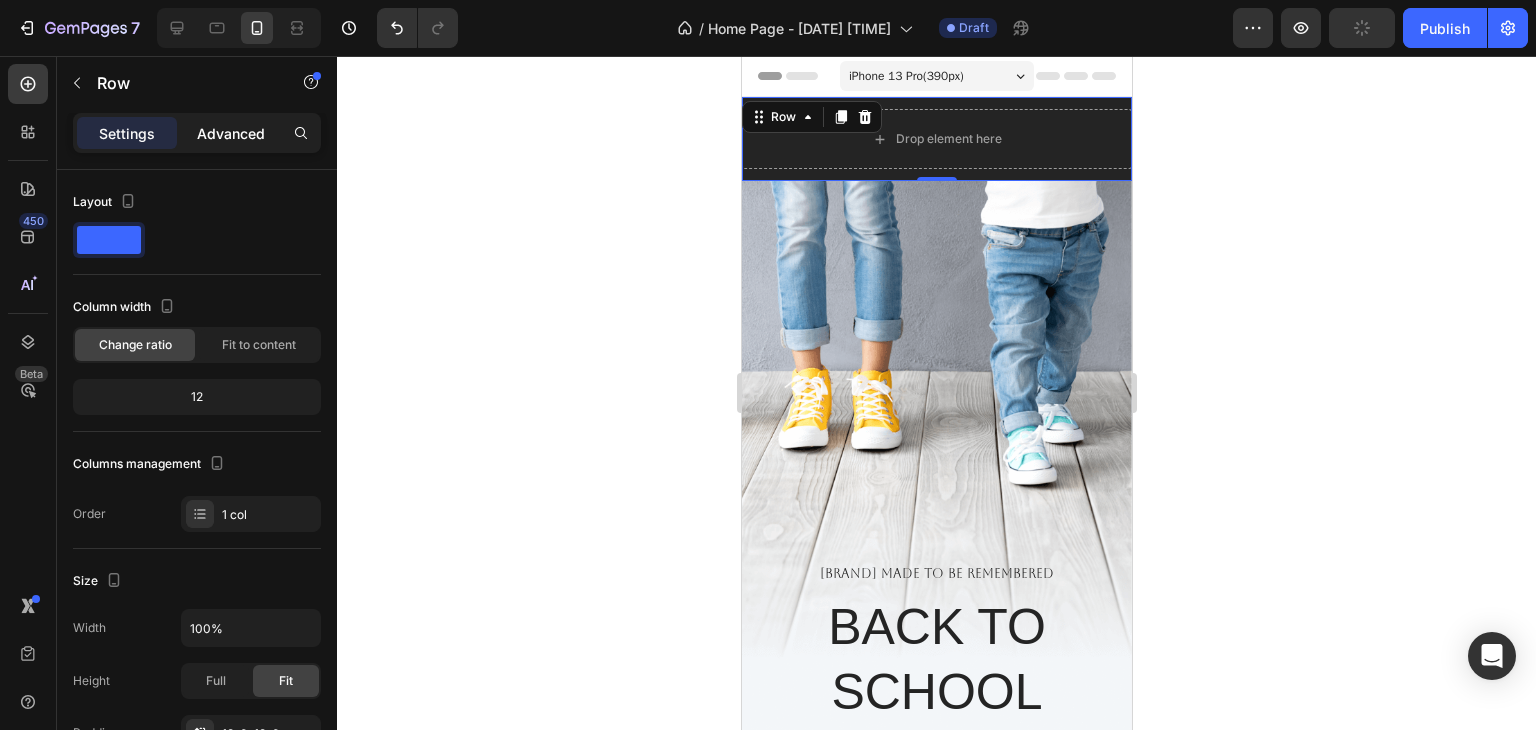 click on "Advanced" at bounding box center [231, 133] 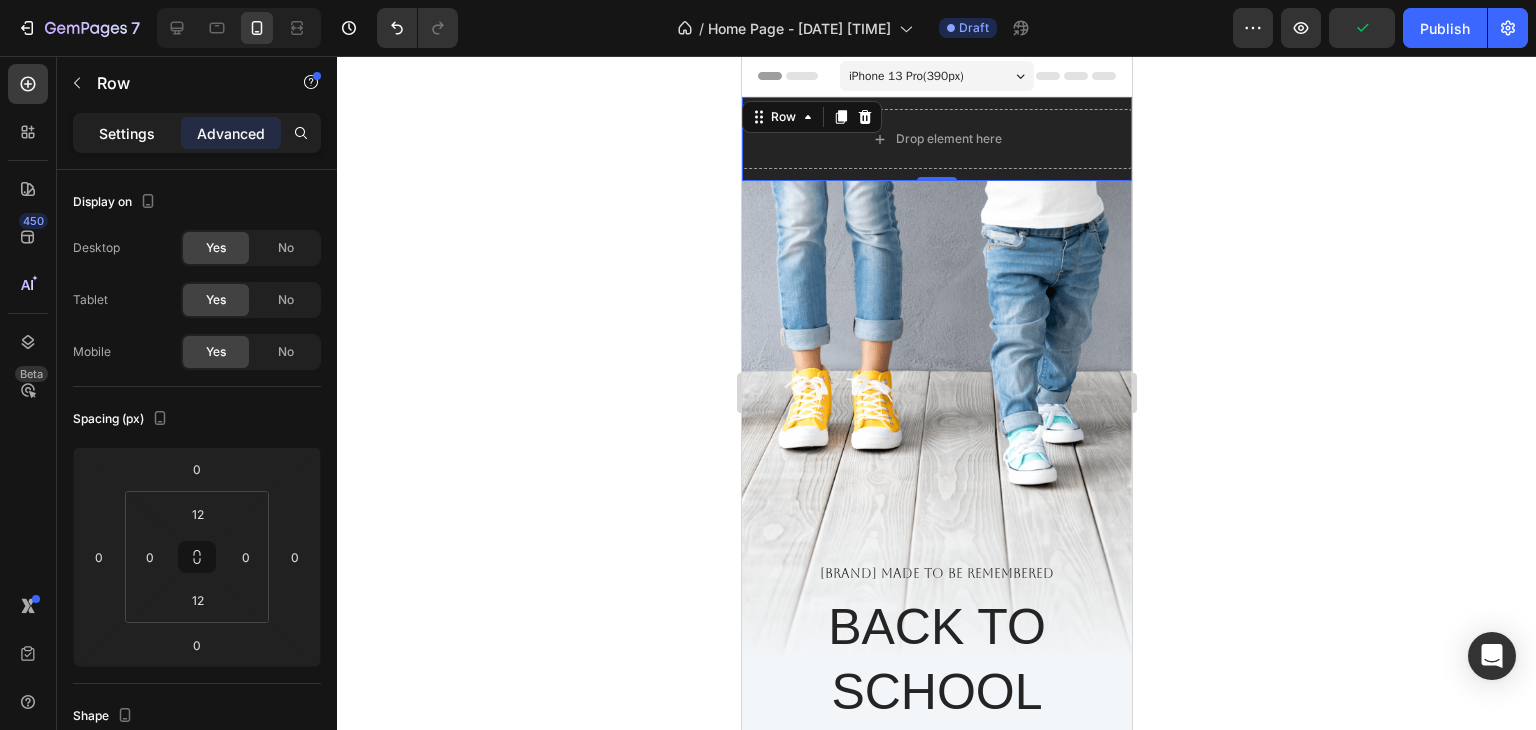 click on "Settings" at bounding box center [127, 133] 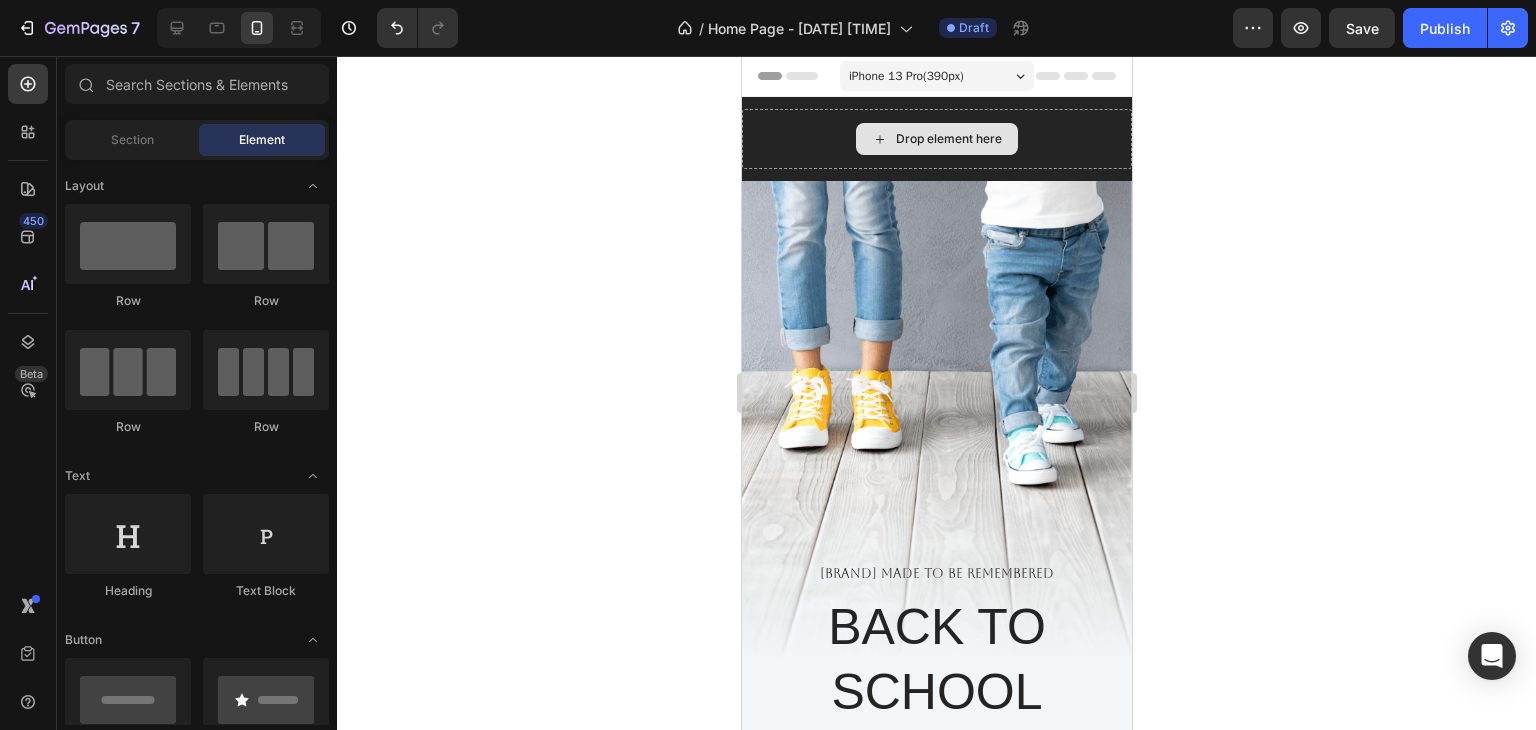 click on "Drop element here" at bounding box center [936, 139] 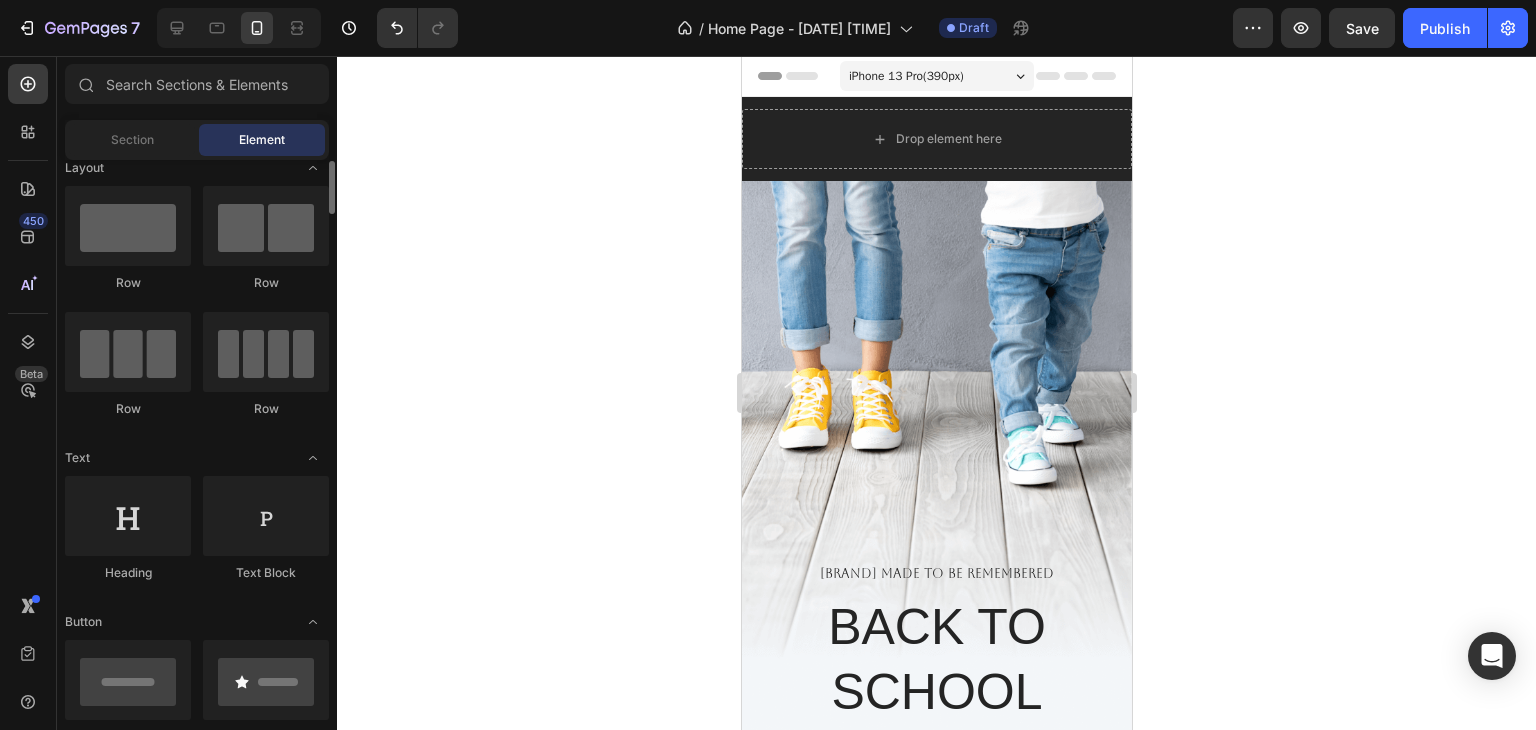 scroll, scrollTop: 0, scrollLeft: 0, axis: both 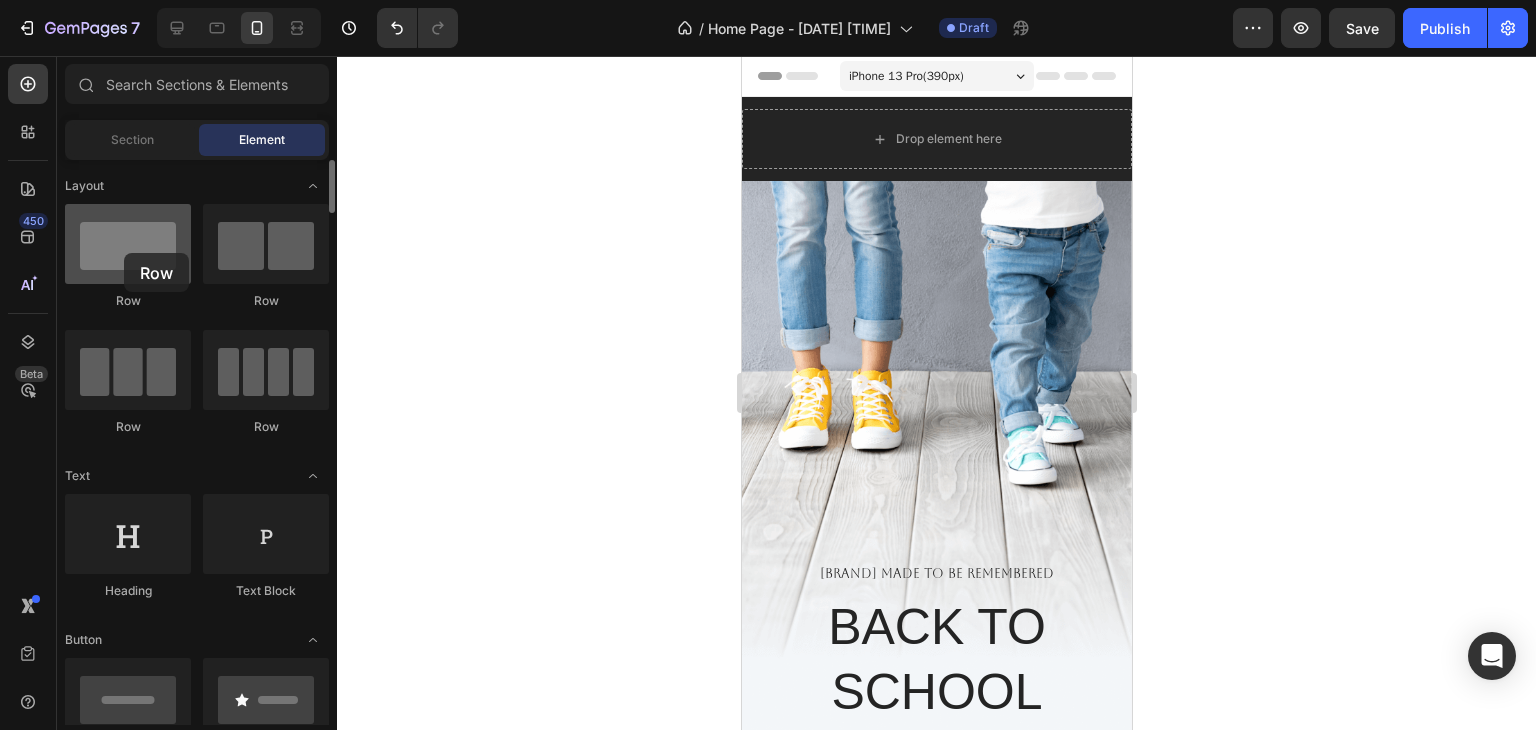 click at bounding box center (128, 244) 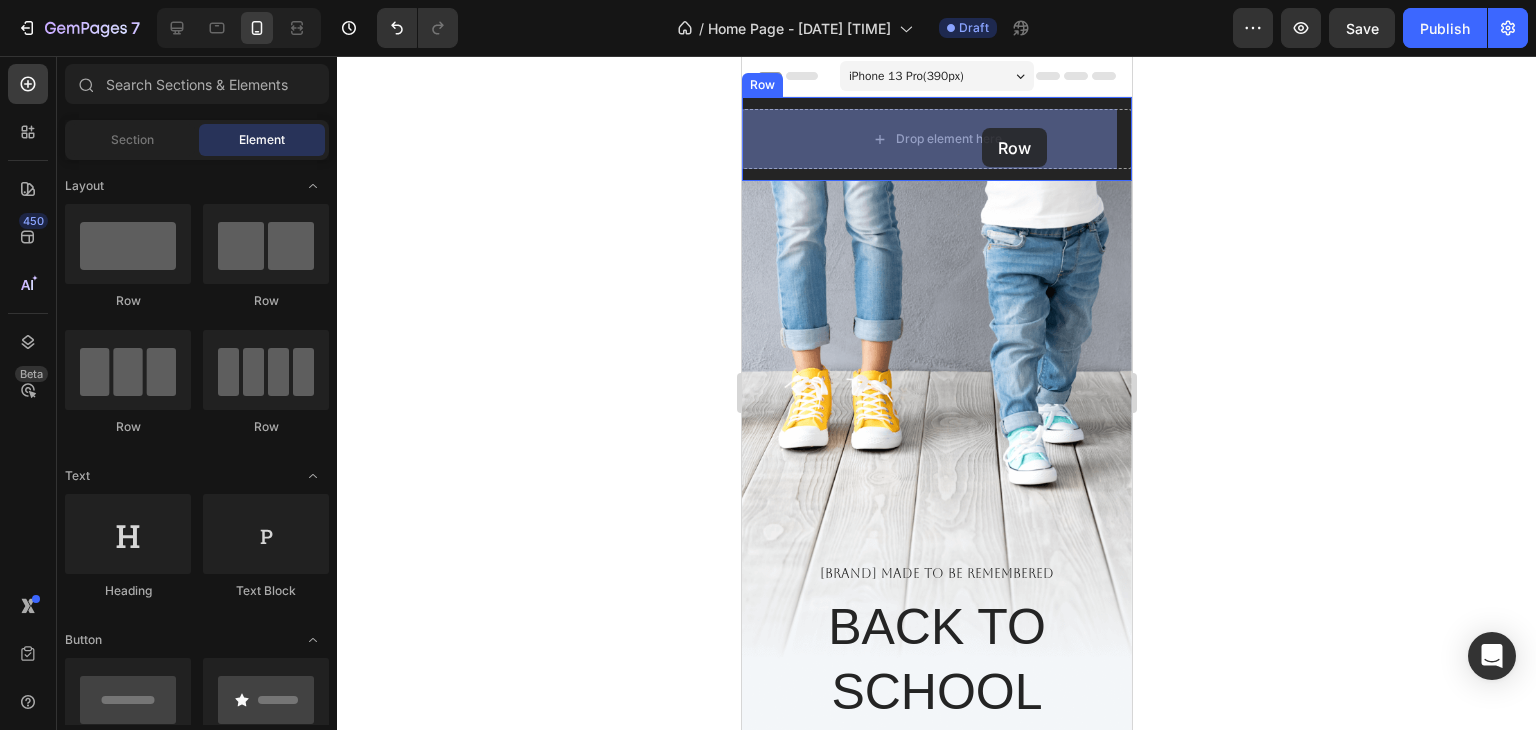 drag, startPoint x: 865, startPoint y: 309, endPoint x: 969, endPoint y: 129, distance: 207.88458 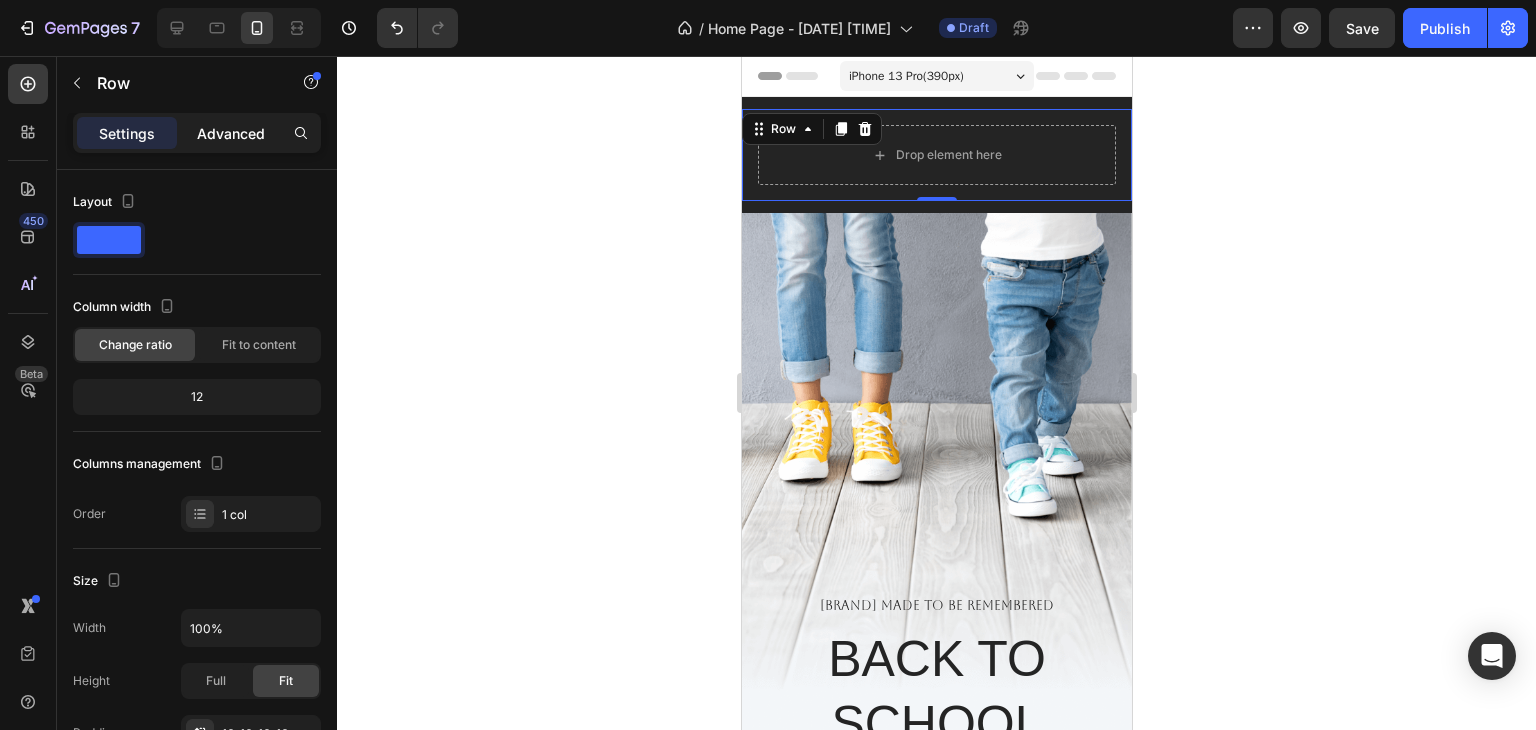 click on "Advanced" at bounding box center [231, 133] 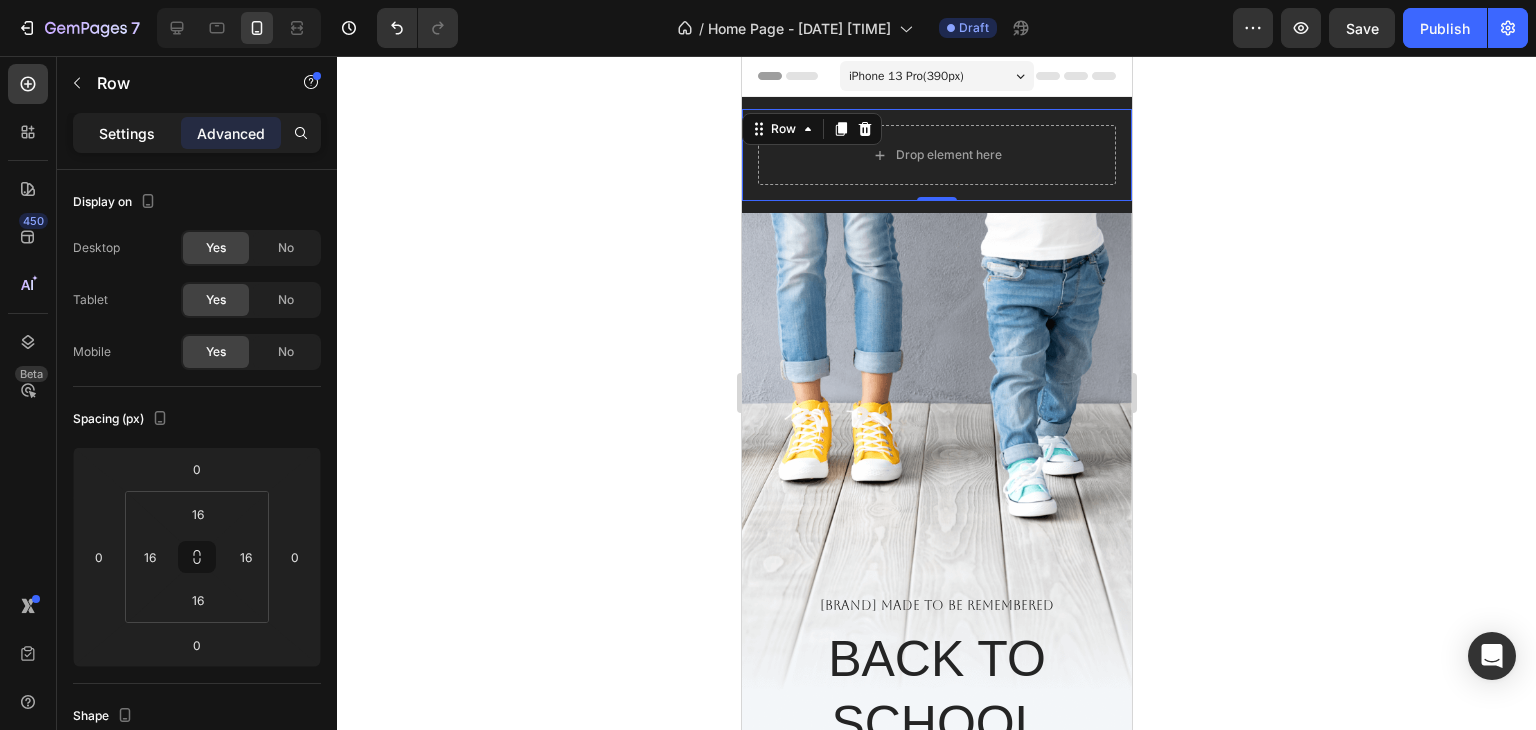 click on "Settings" at bounding box center (127, 133) 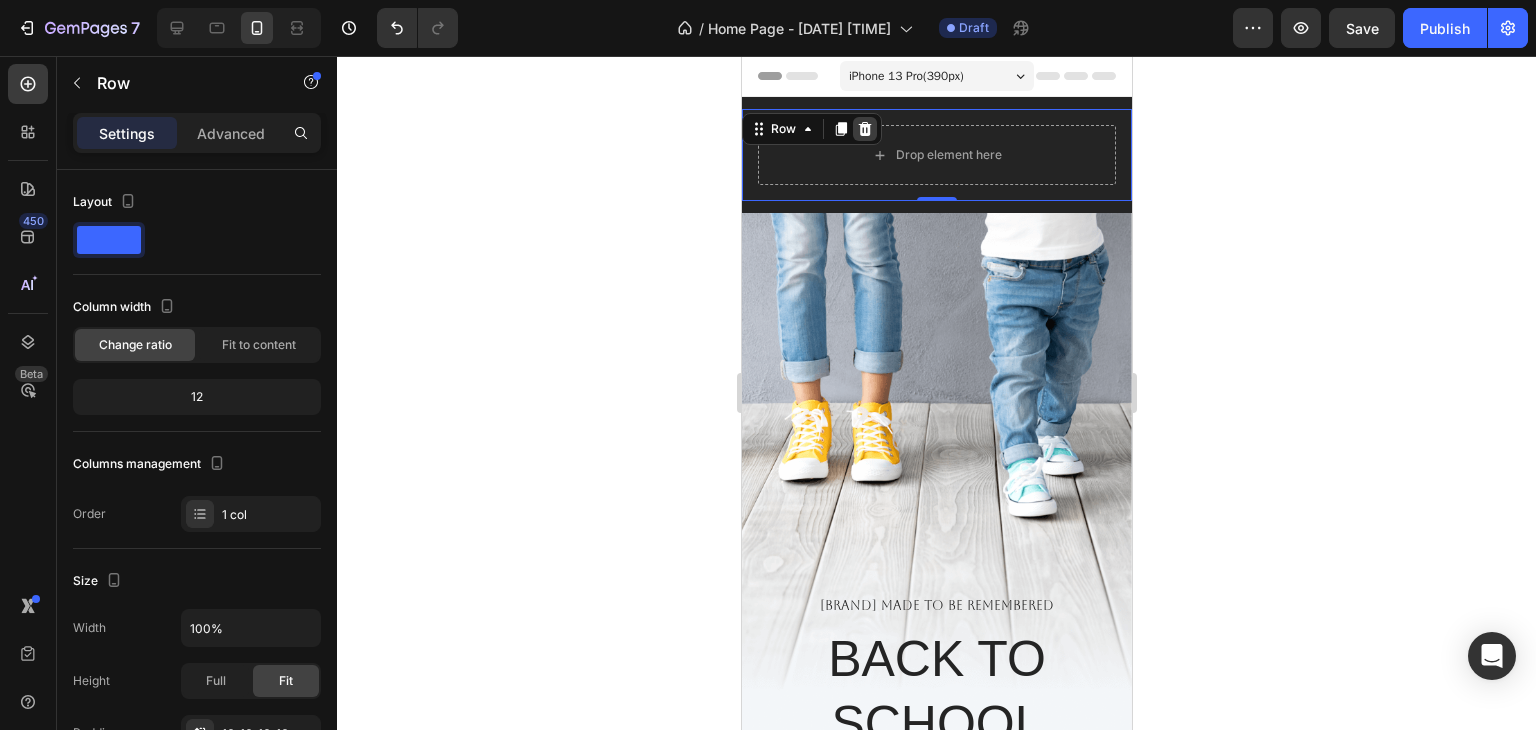 click at bounding box center (864, 129) 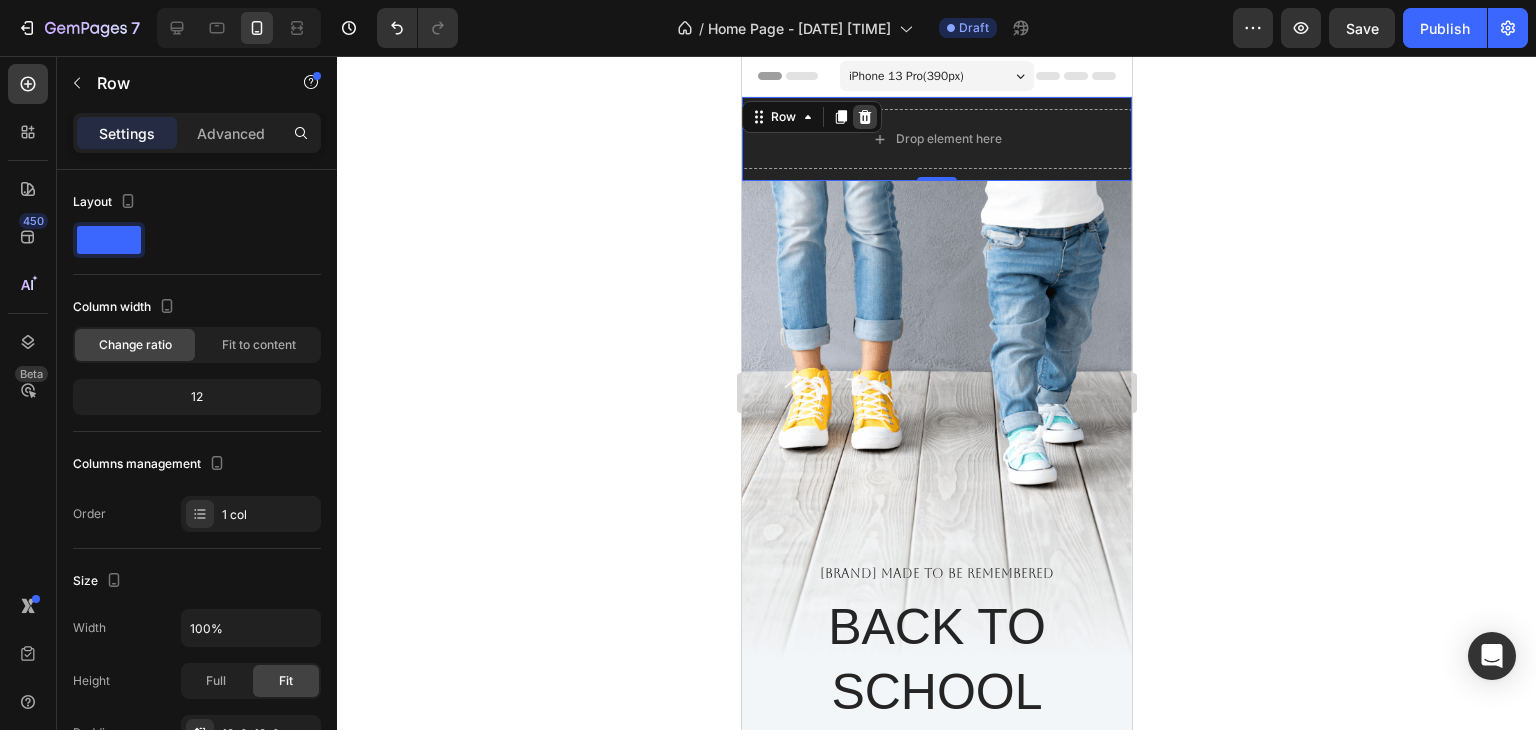 click at bounding box center (864, 117) 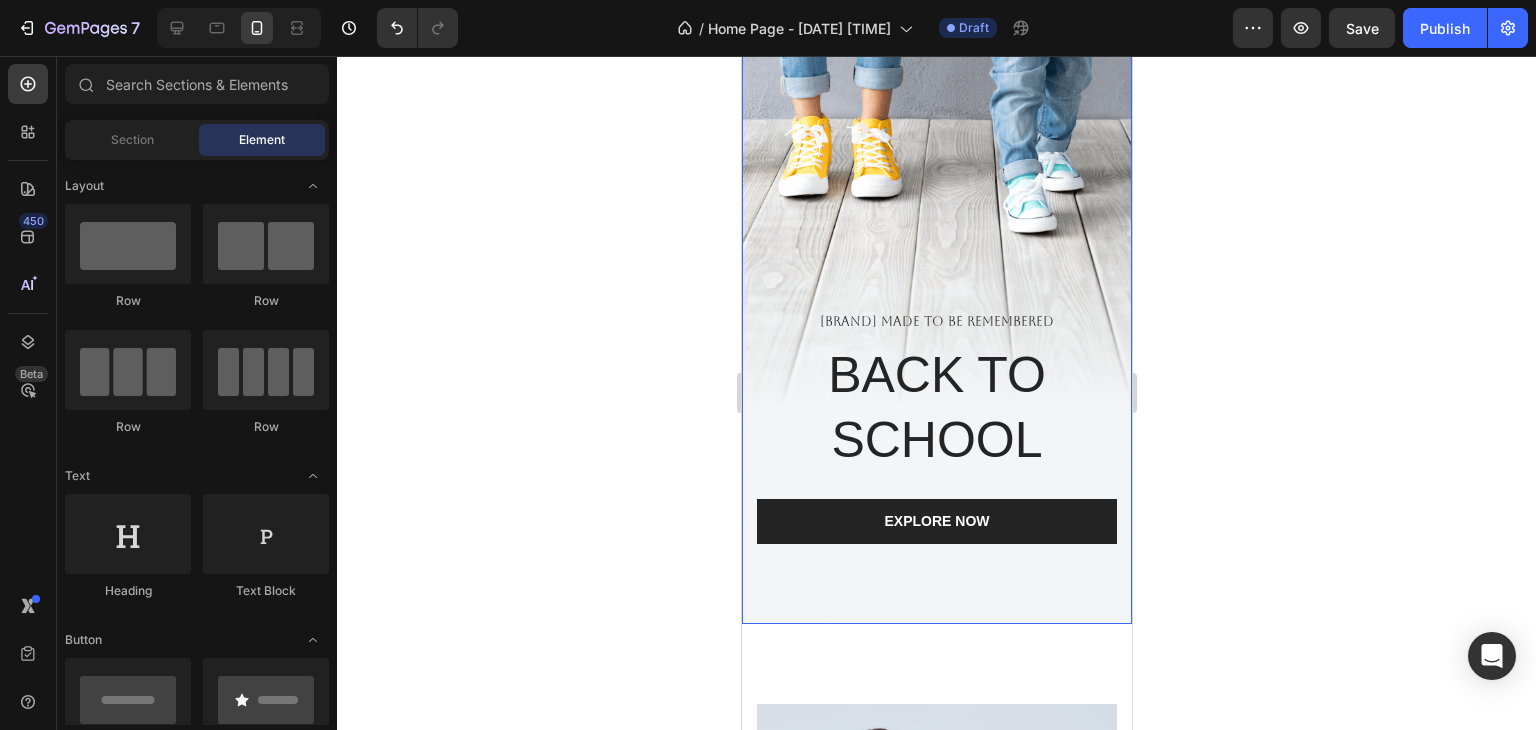 scroll, scrollTop: 172, scrollLeft: 0, axis: vertical 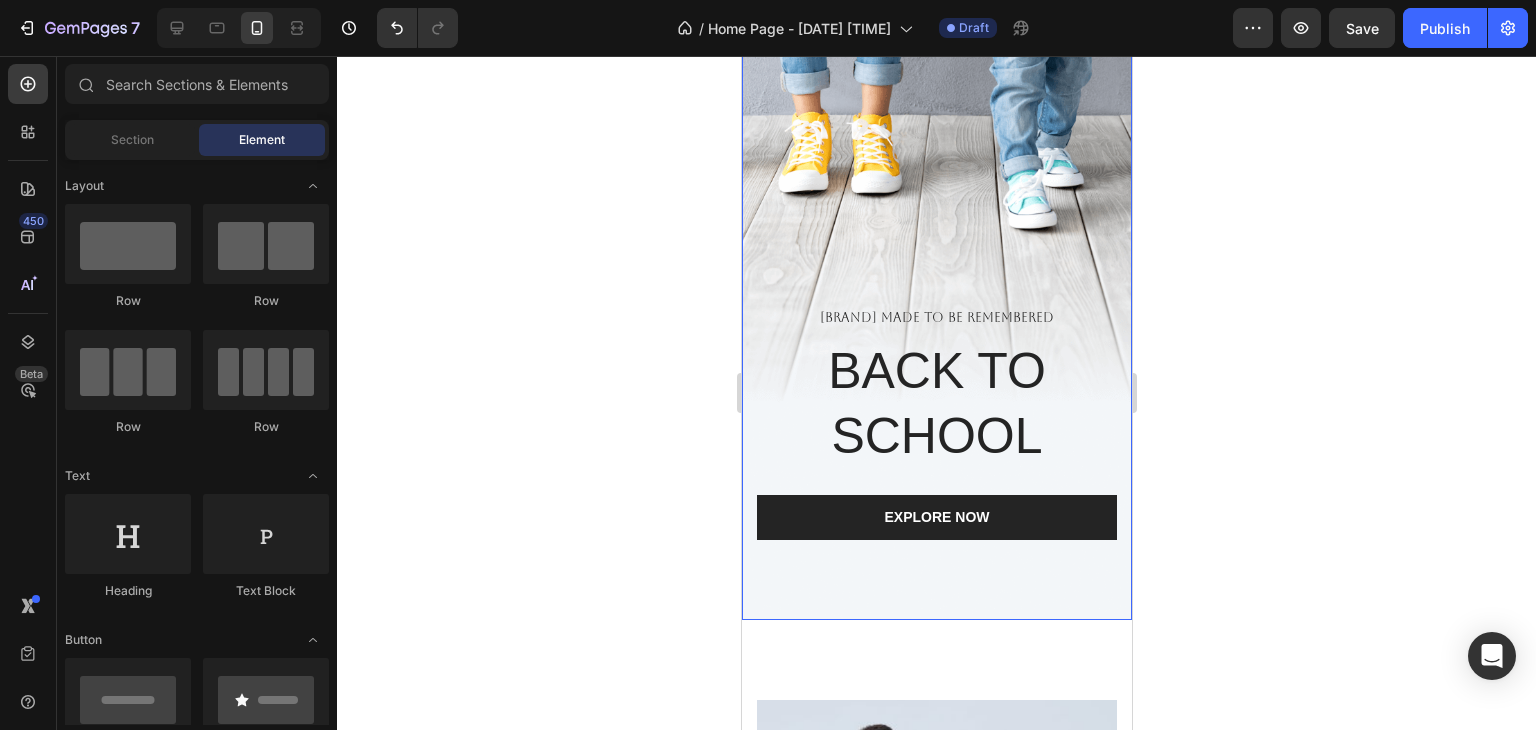 click at bounding box center (936, 272) 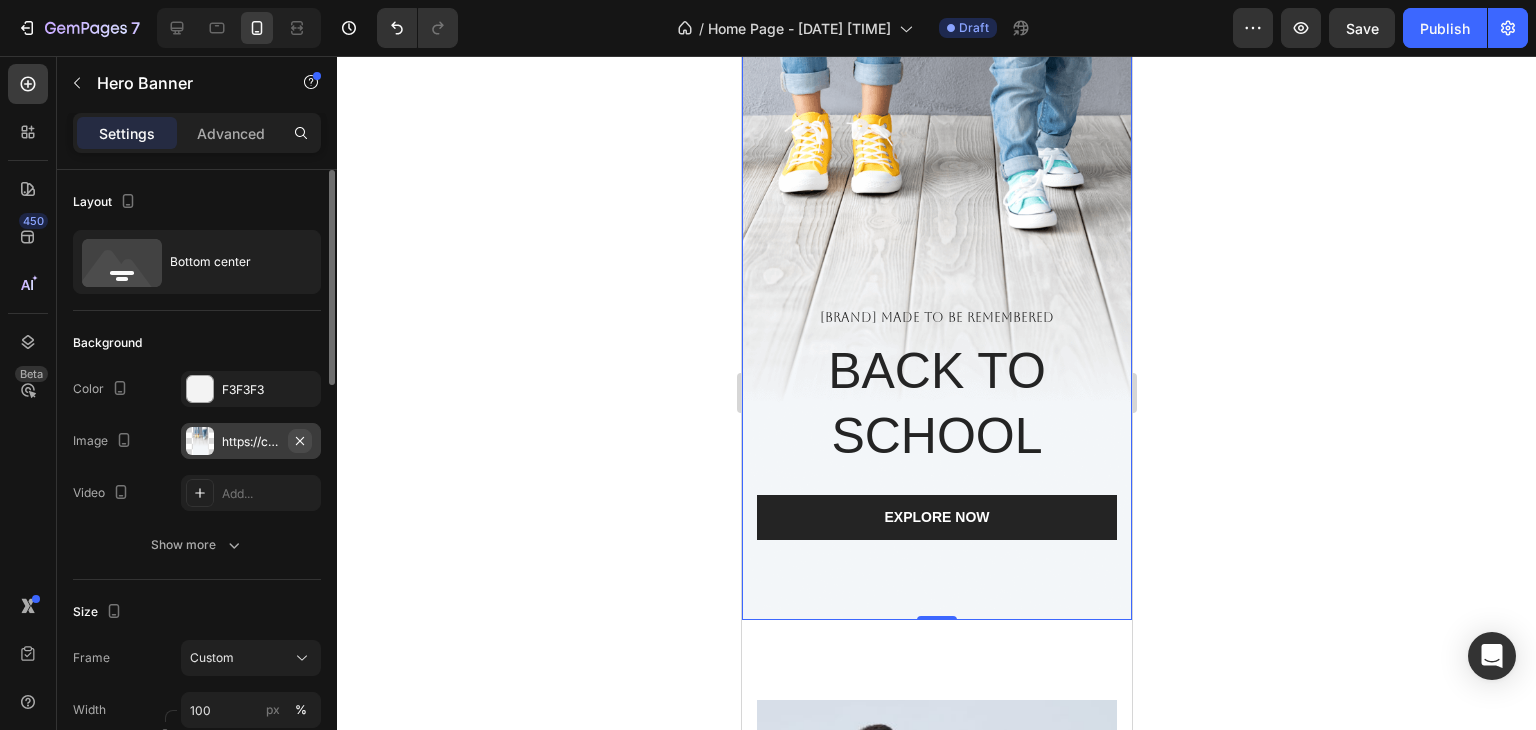 click 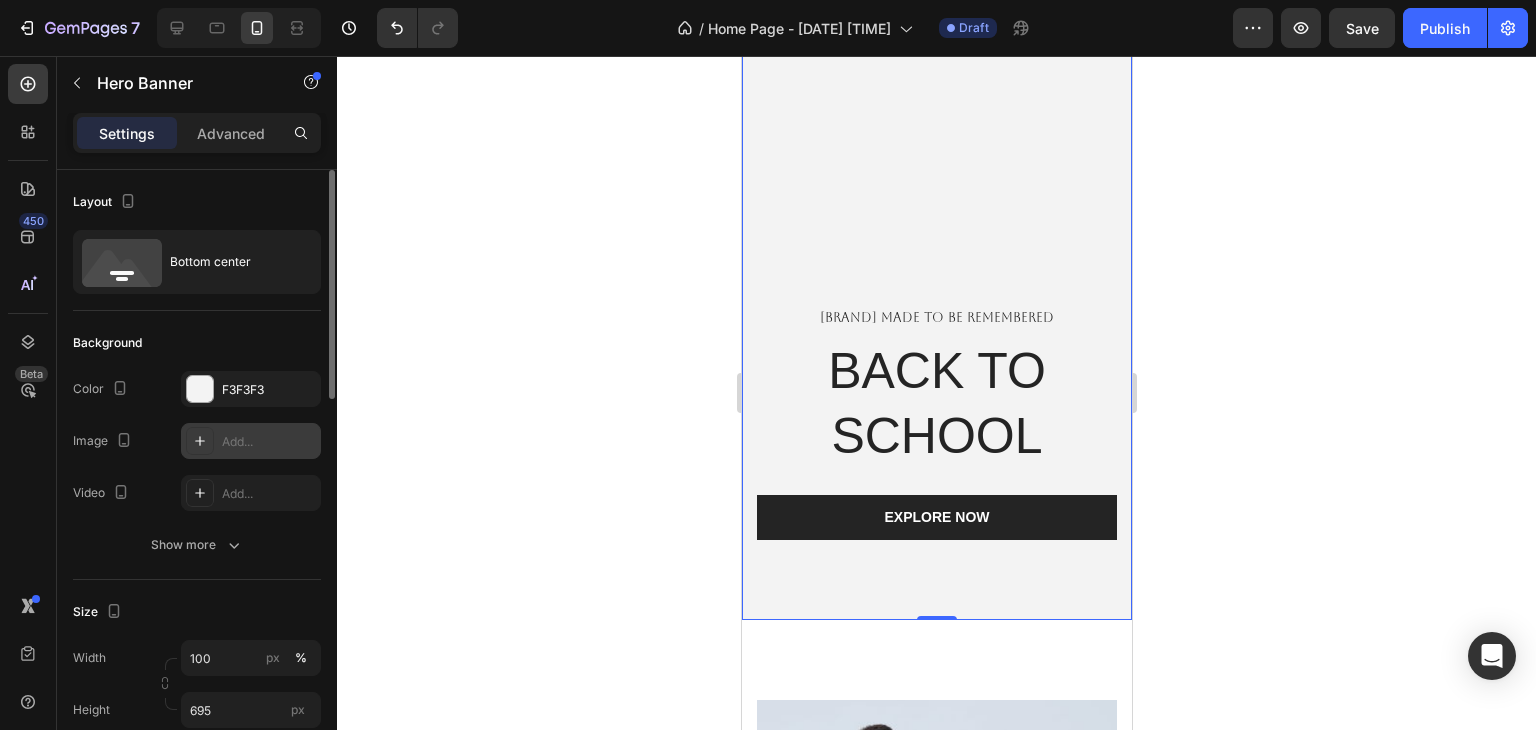 click on "Add..." at bounding box center [269, 442] 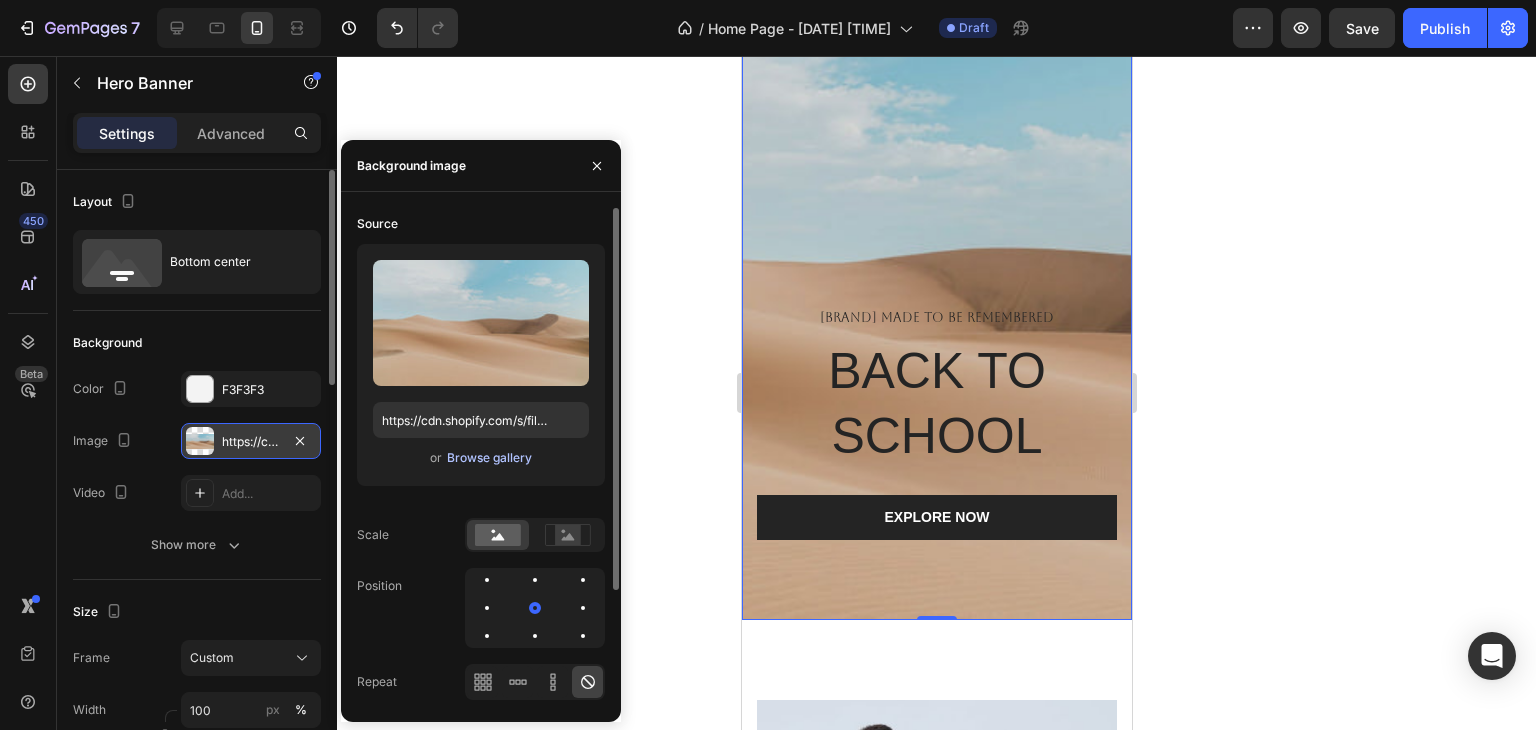 click on "Browse gallery" at bounding box center (489, 458) 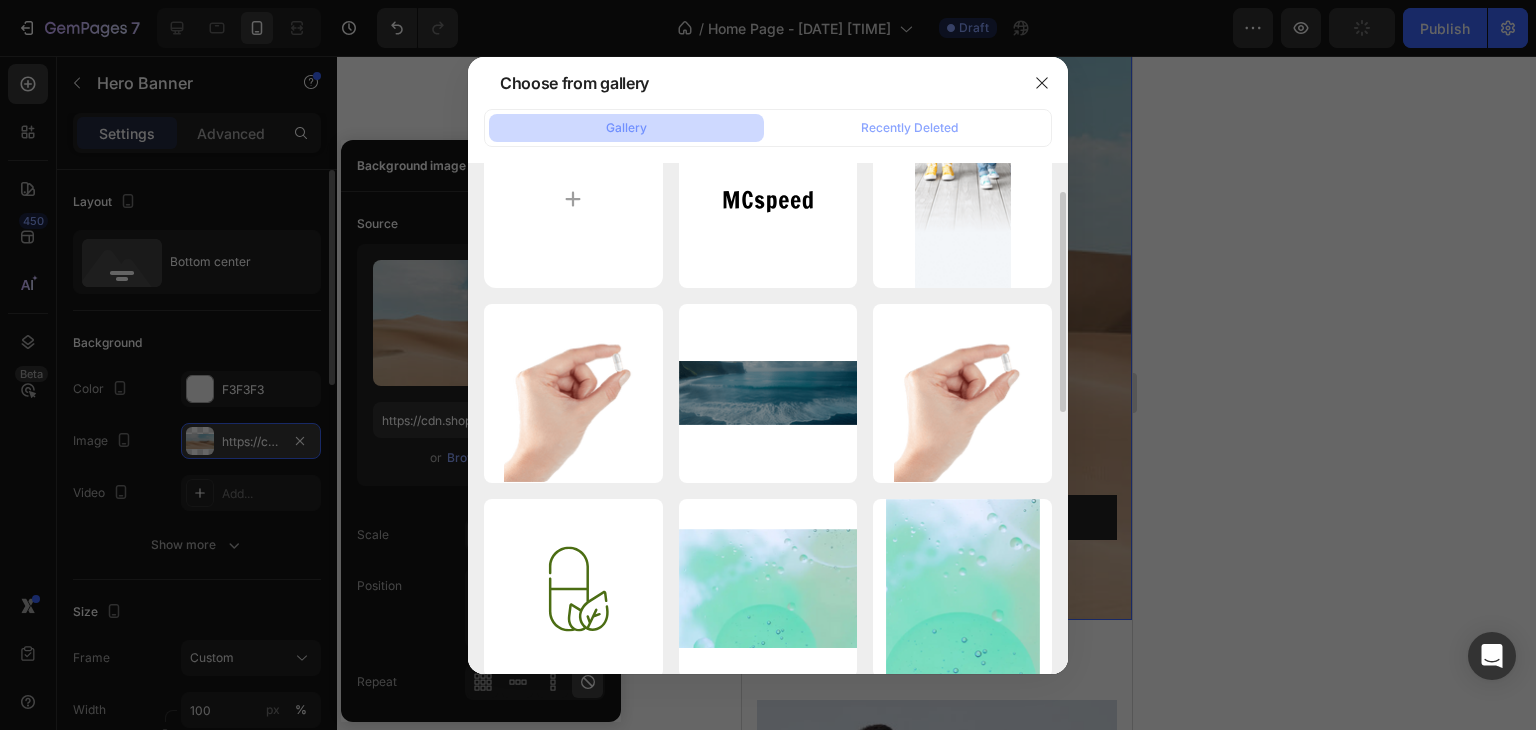 scroll, scrollTop: 0, scrollLeft: 0, axis: both 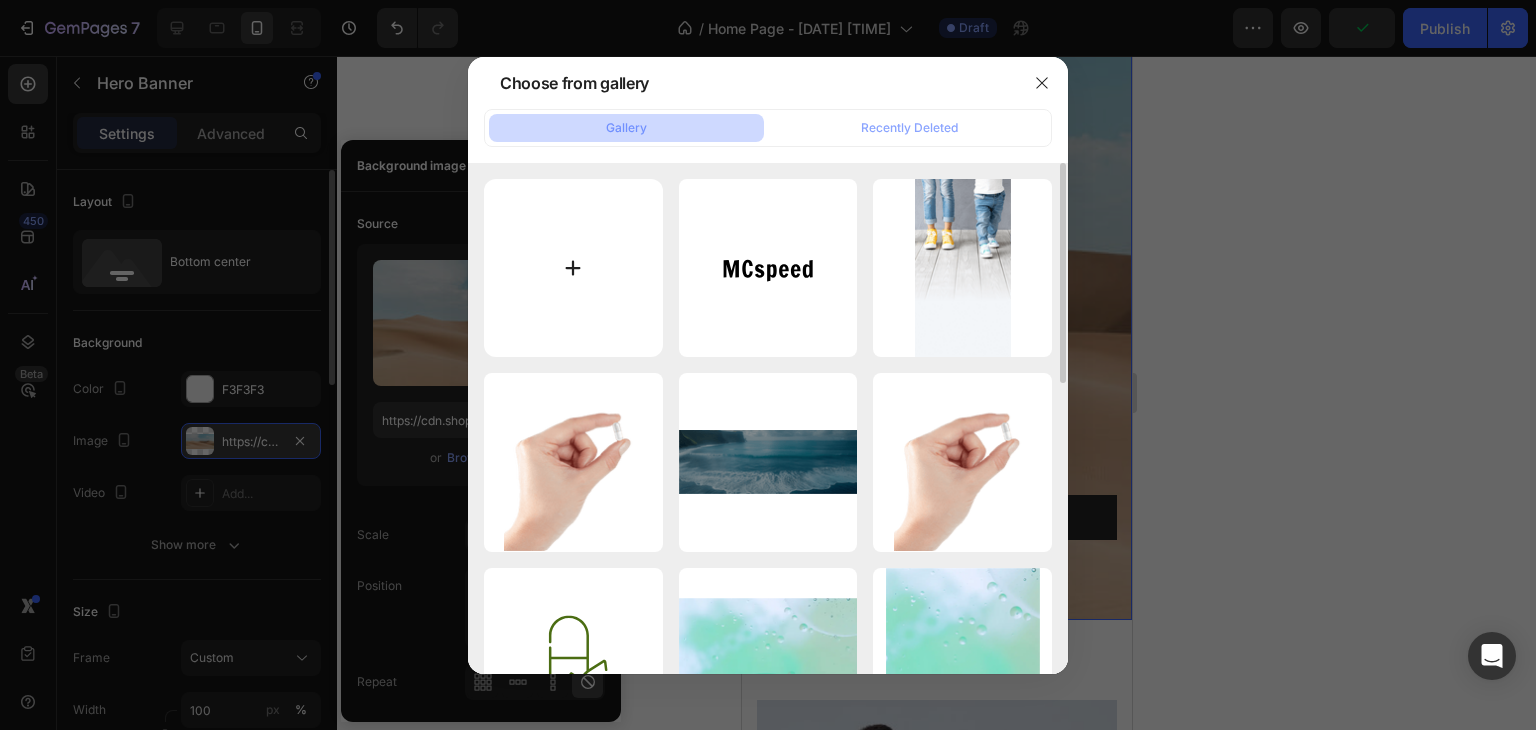 click at bounding box center [573, 268] 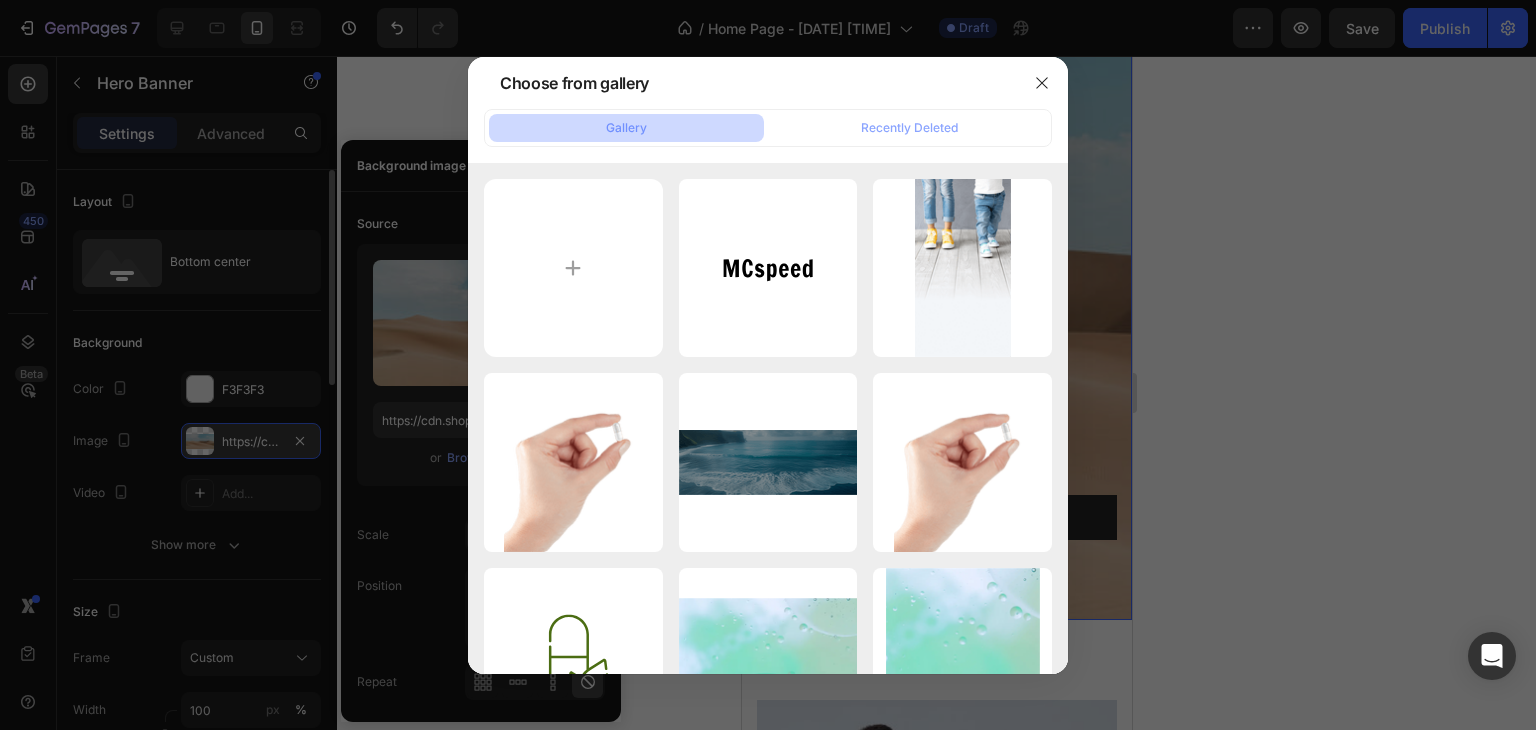 type on "C:\fakepath\IMG_2088.JPG" 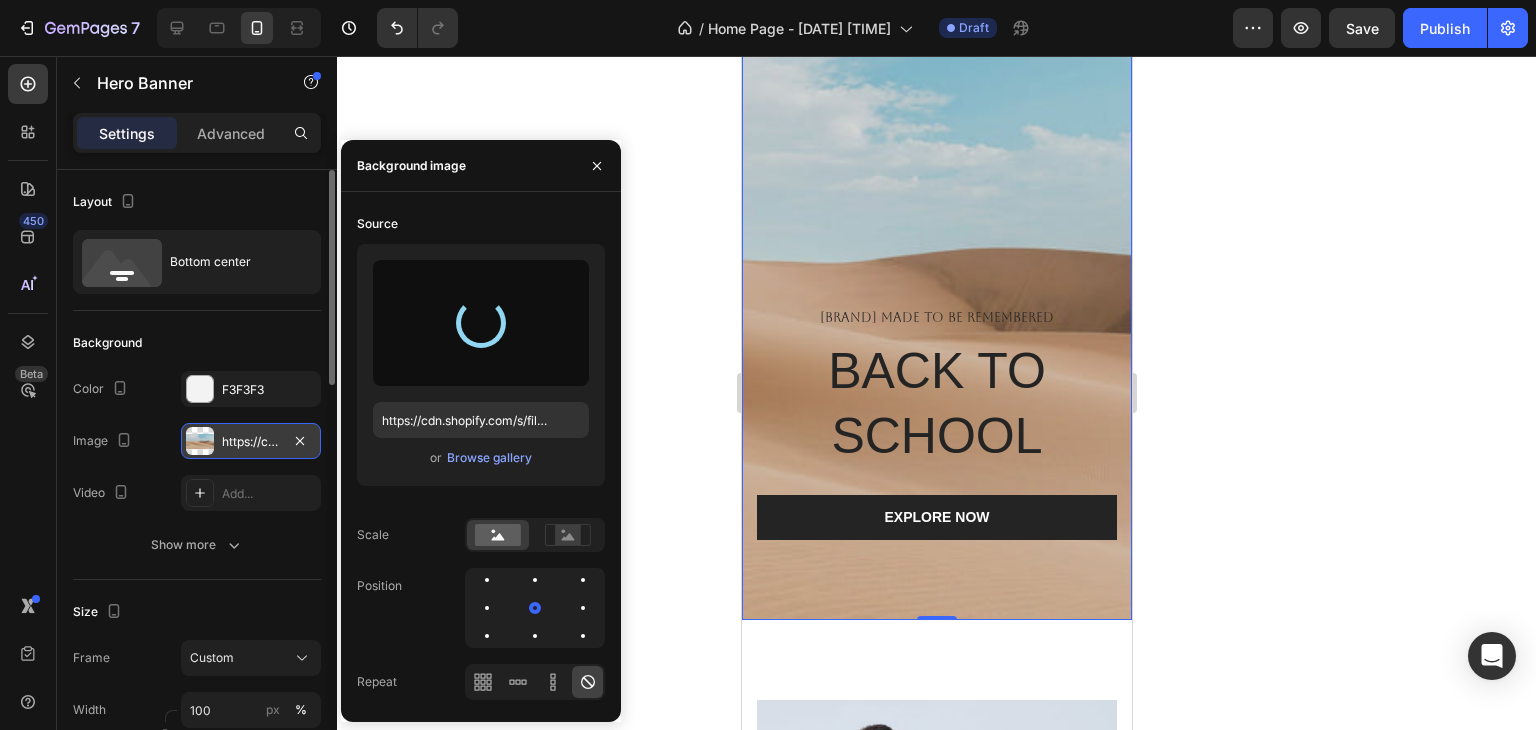 type on "https://cdn.shopify.com/s/files/1/0959/1635/9956/files/gempages_578446791687537537-0243b234-d36a-4c41-ae24-079ce73538b8.jpg" 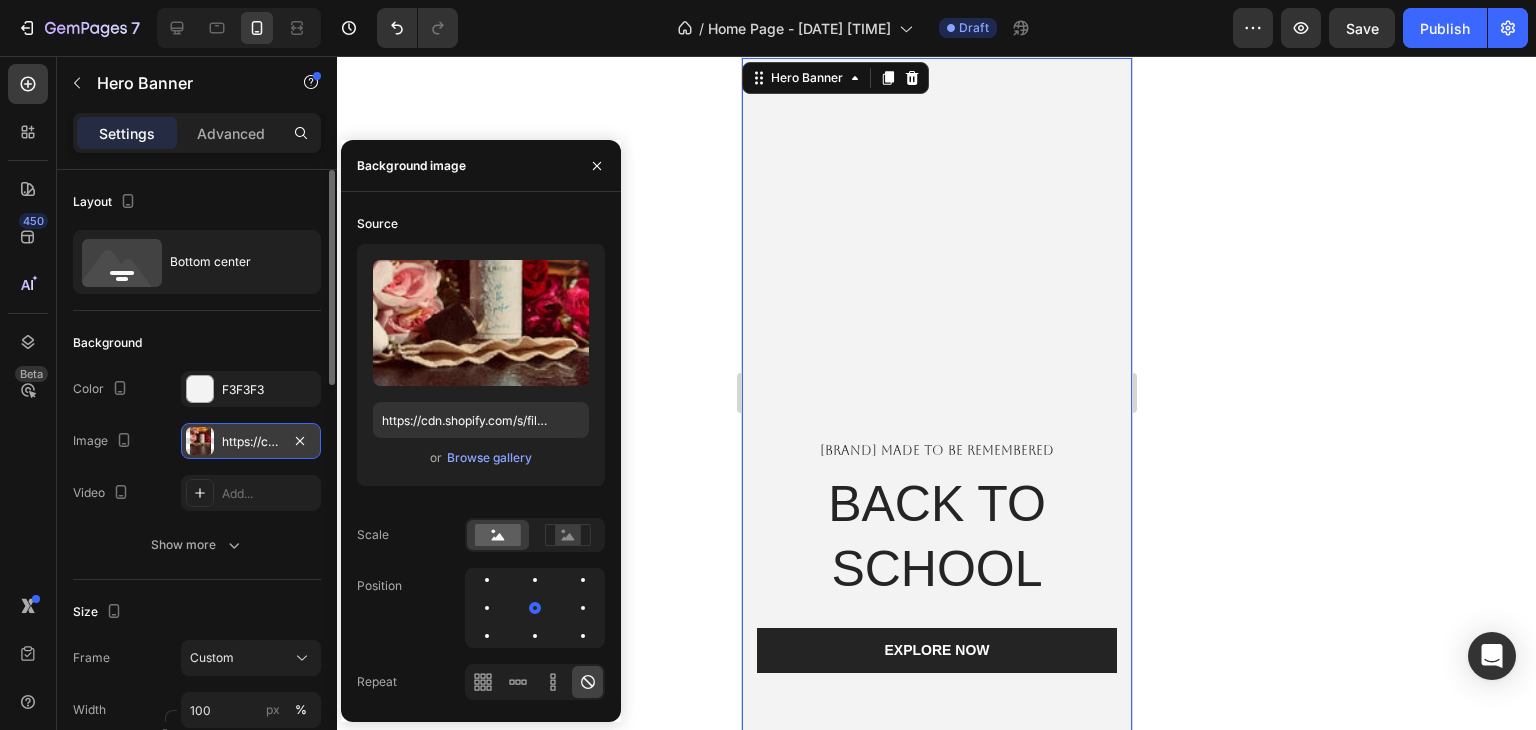 scroll, scrollTop: 0, scrollLeft: 0, axis: both 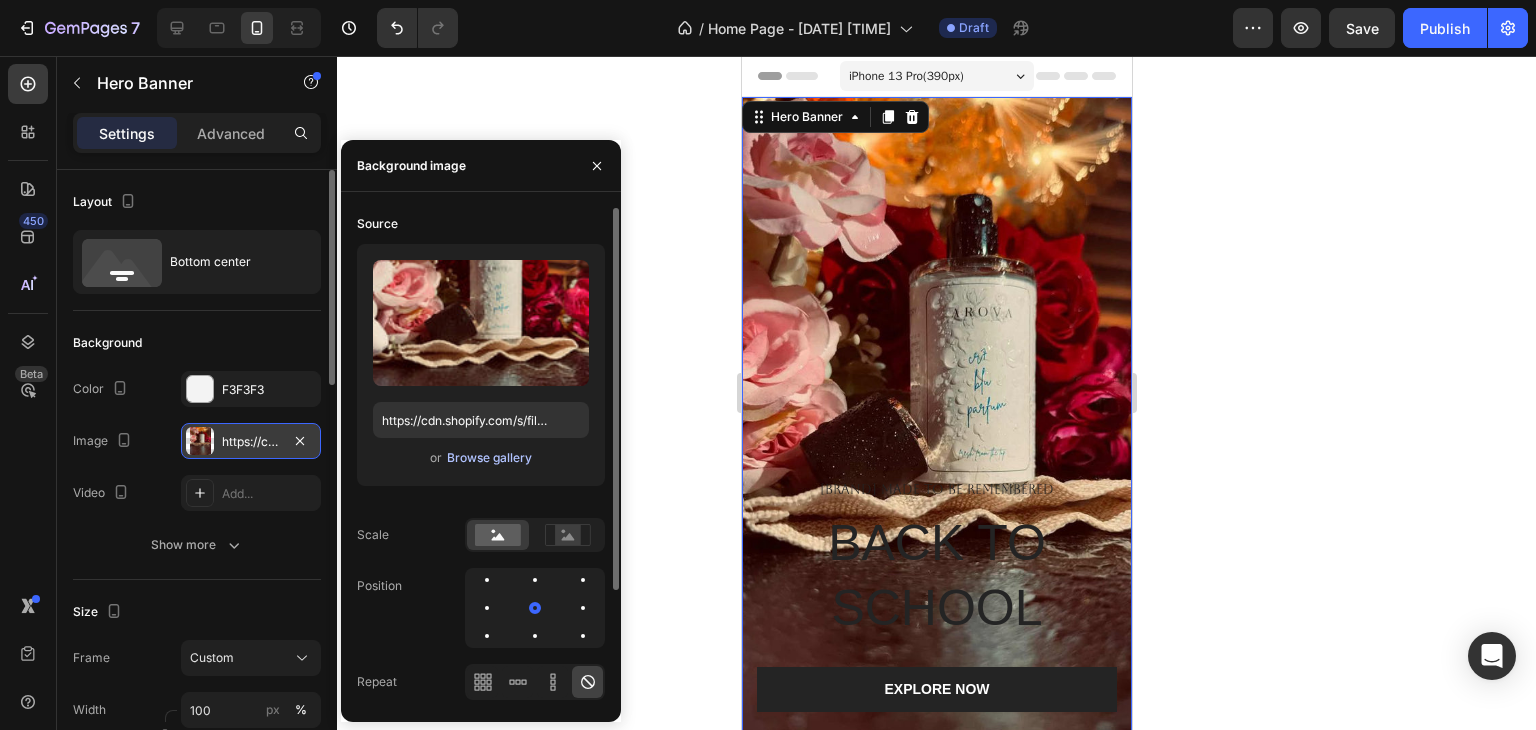 click on "Browse gallery" at bounding box center [489, 458] 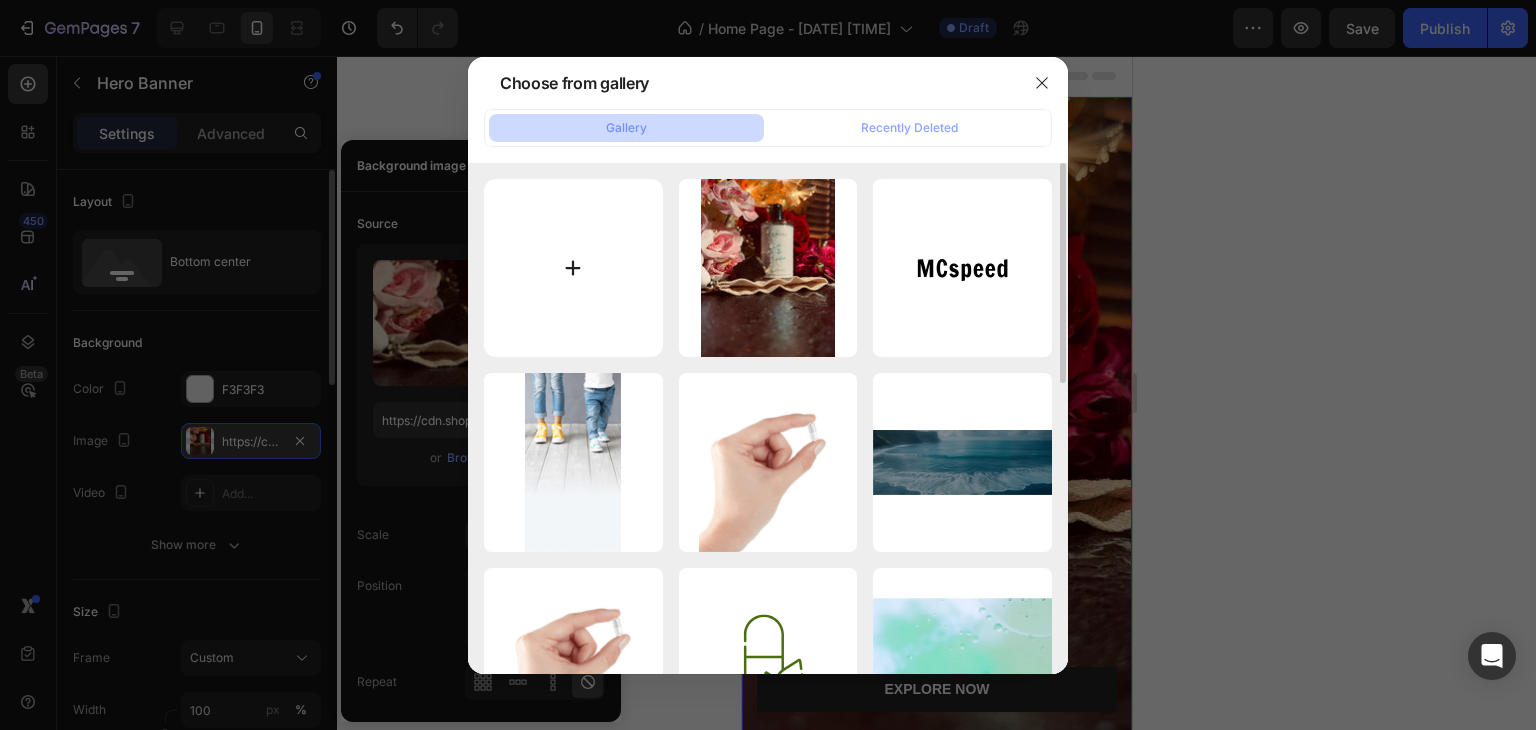 type on "C:\fakepath\IMG_2084.JPG" 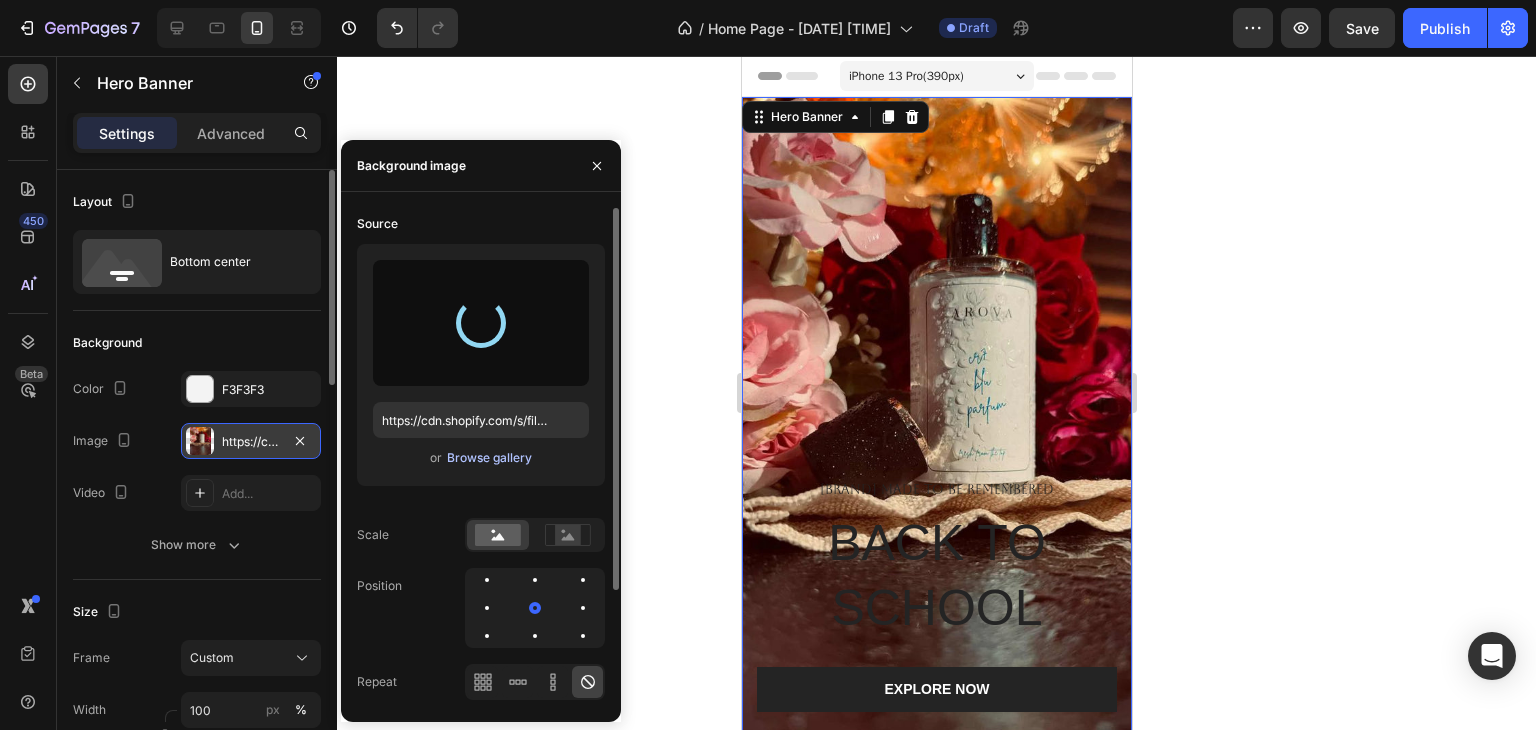 type on "https://cdn.shopify.com/s/files/1/0959/1635/9956/files/gempages_578446791687537537-65bc2b5a-98d9-4d68-9736-c0083109bce7.jpg" 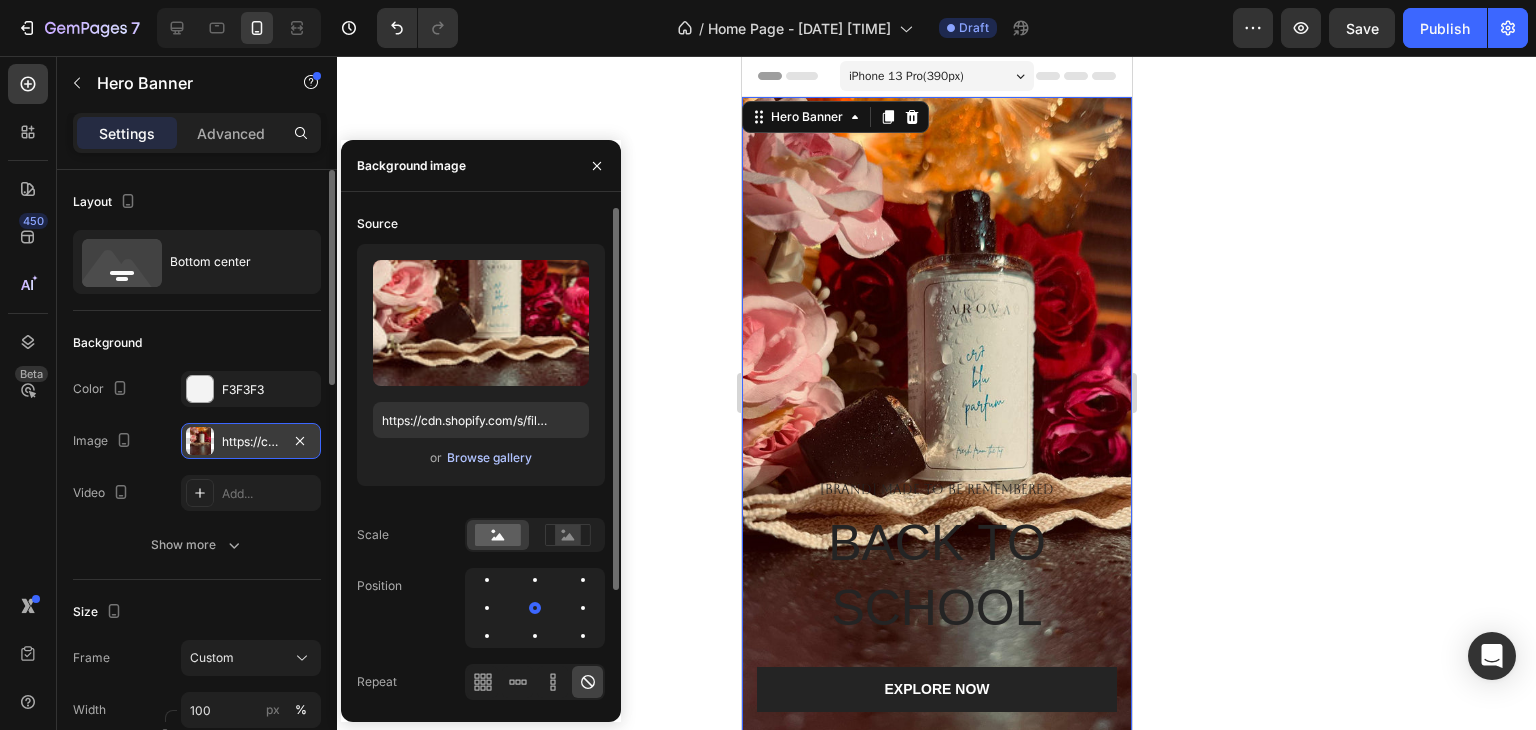 click on "Browse gallery" at bounding box center (489, 458) 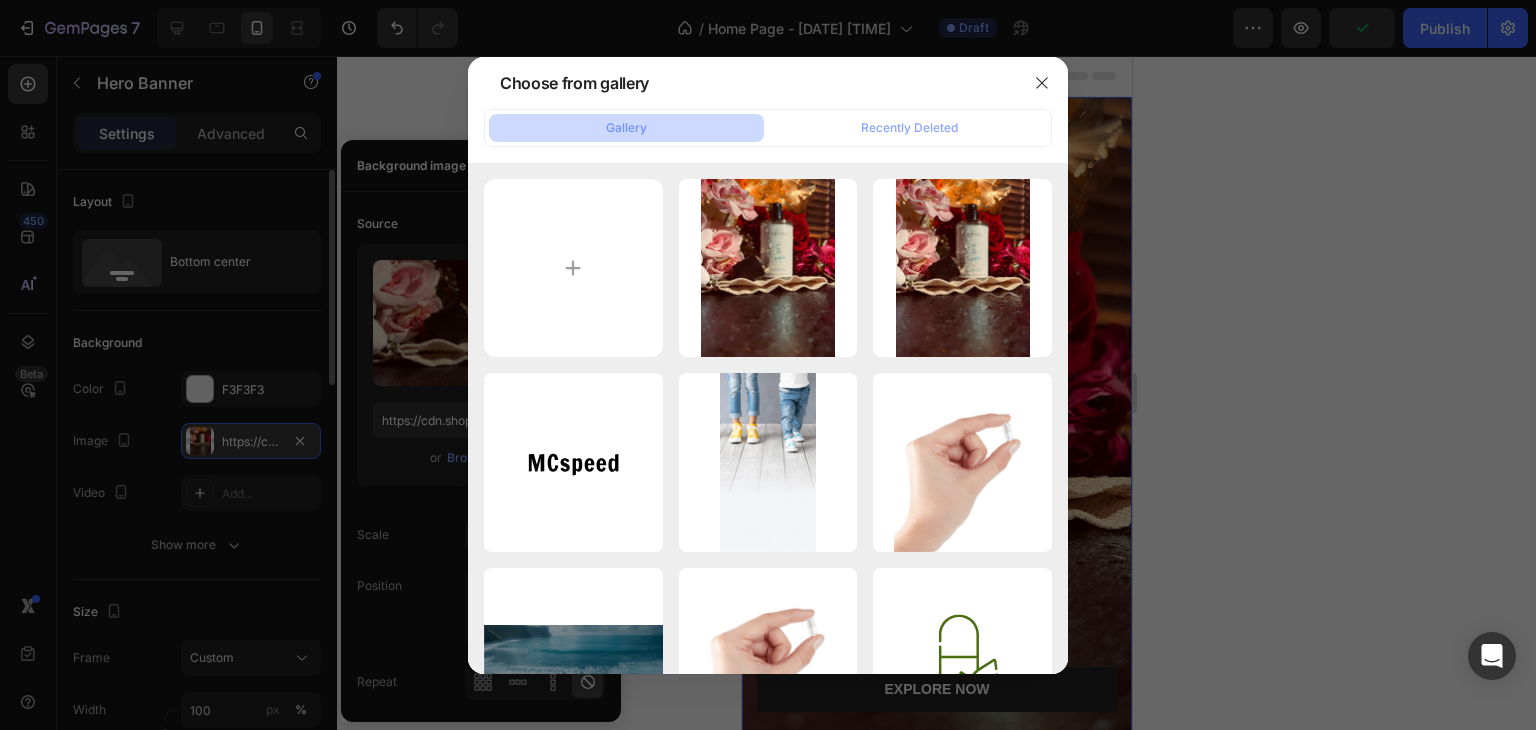 type on "C:\fakepath\IMG_2081.JPG" 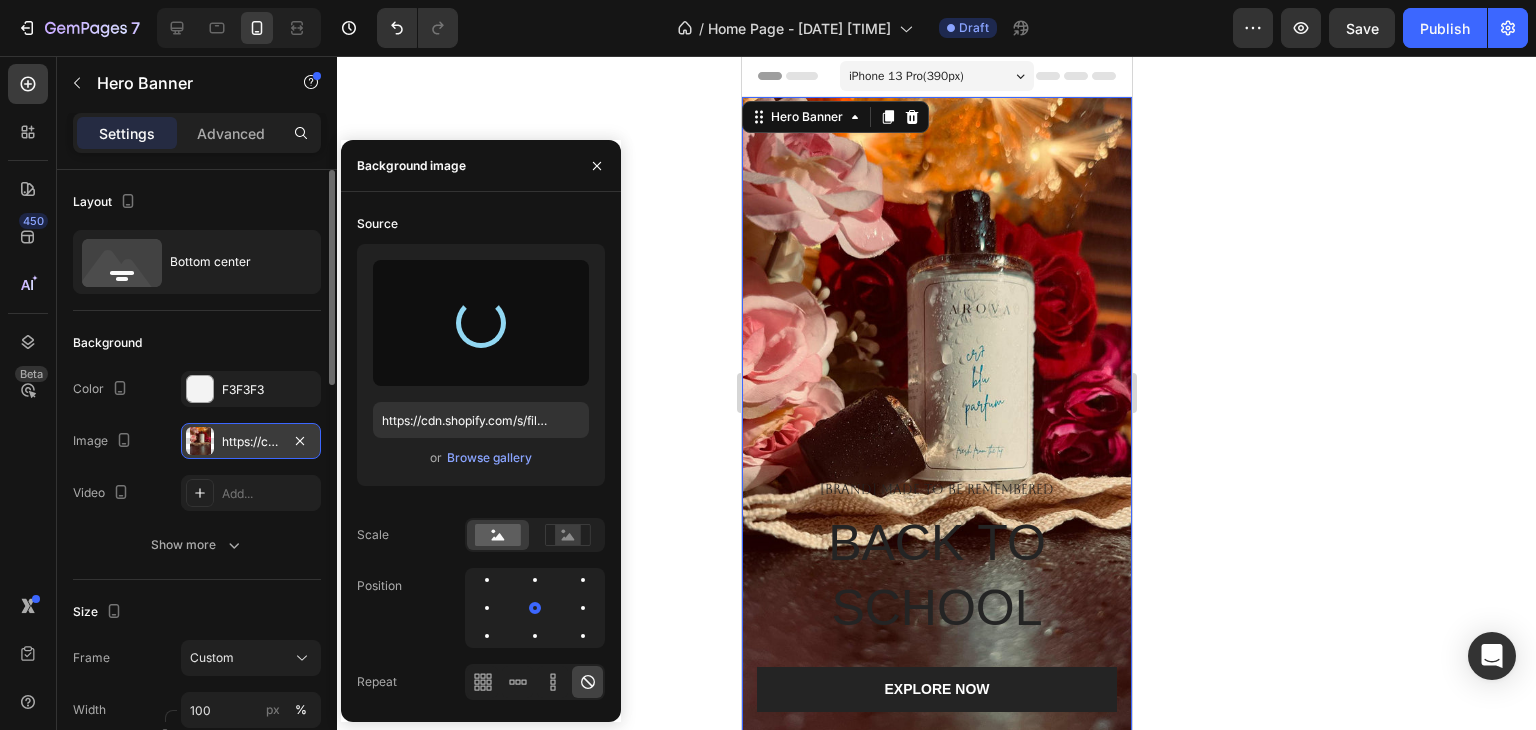 type on "https://cdn.shopify.com/s/files/1/0959/1635/9956/files/gempages_578446791687537537-b8a474e3-1868-4ecd-b773-0ec43579b6d3.jpg" 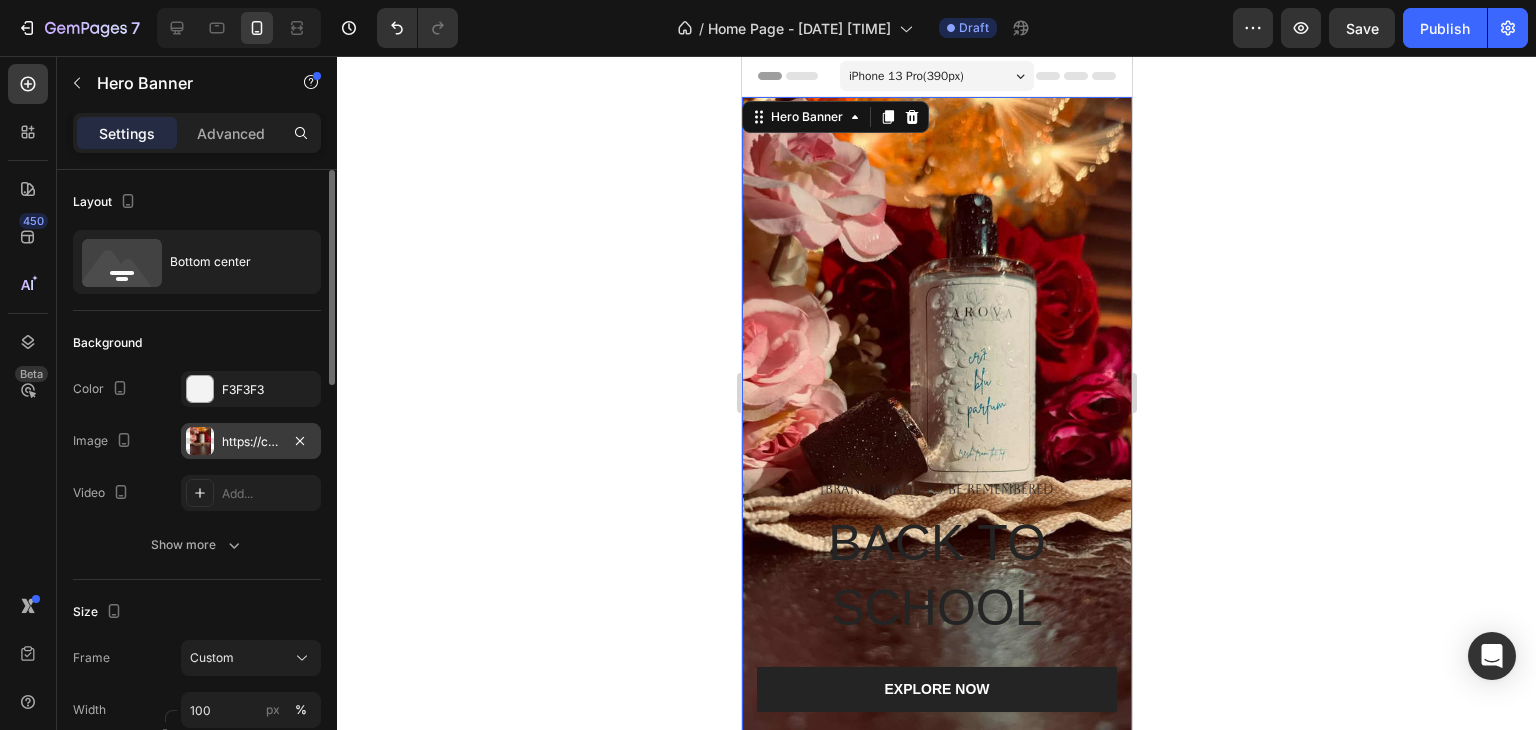 click 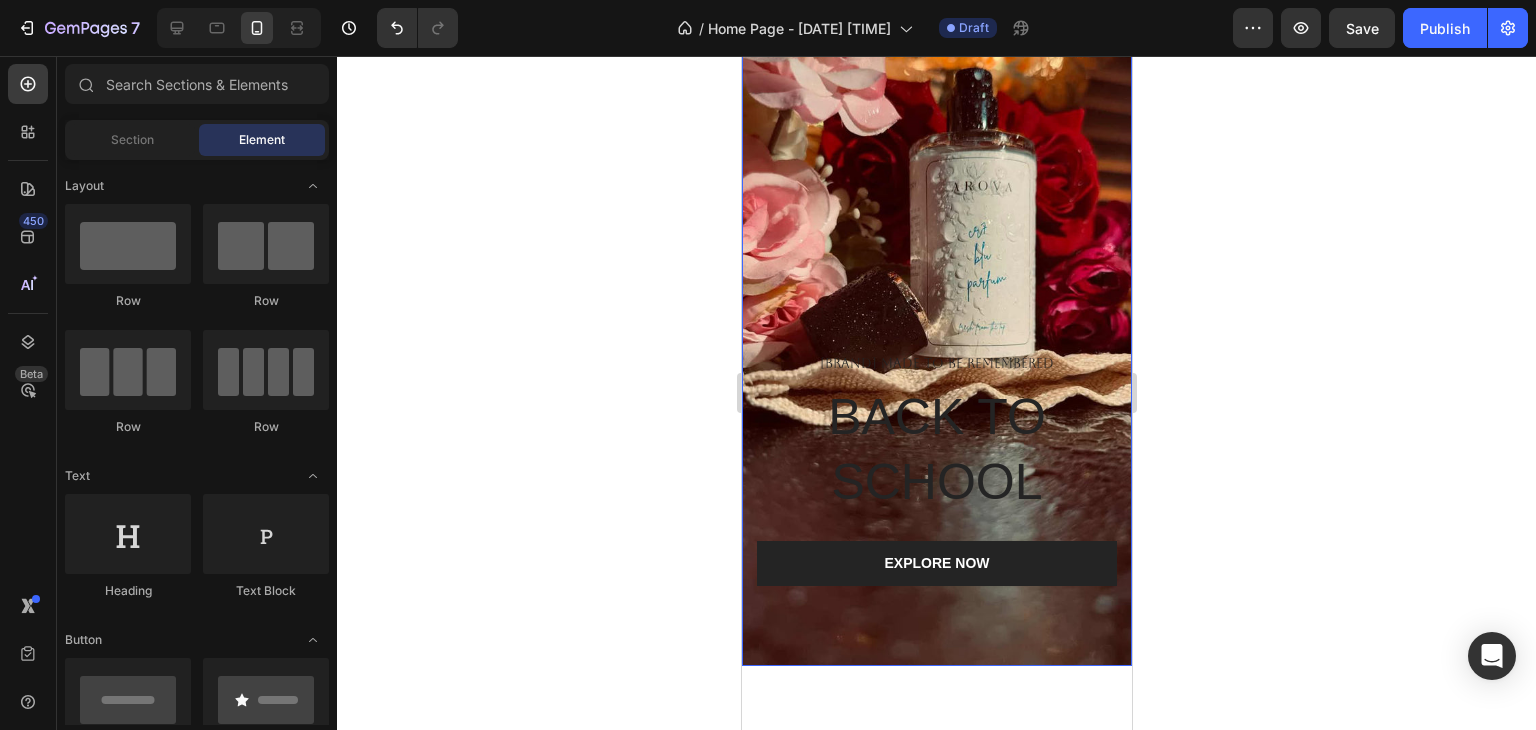 scroll, scrollTop: 124, scrollLeft: 0, axis: vertical 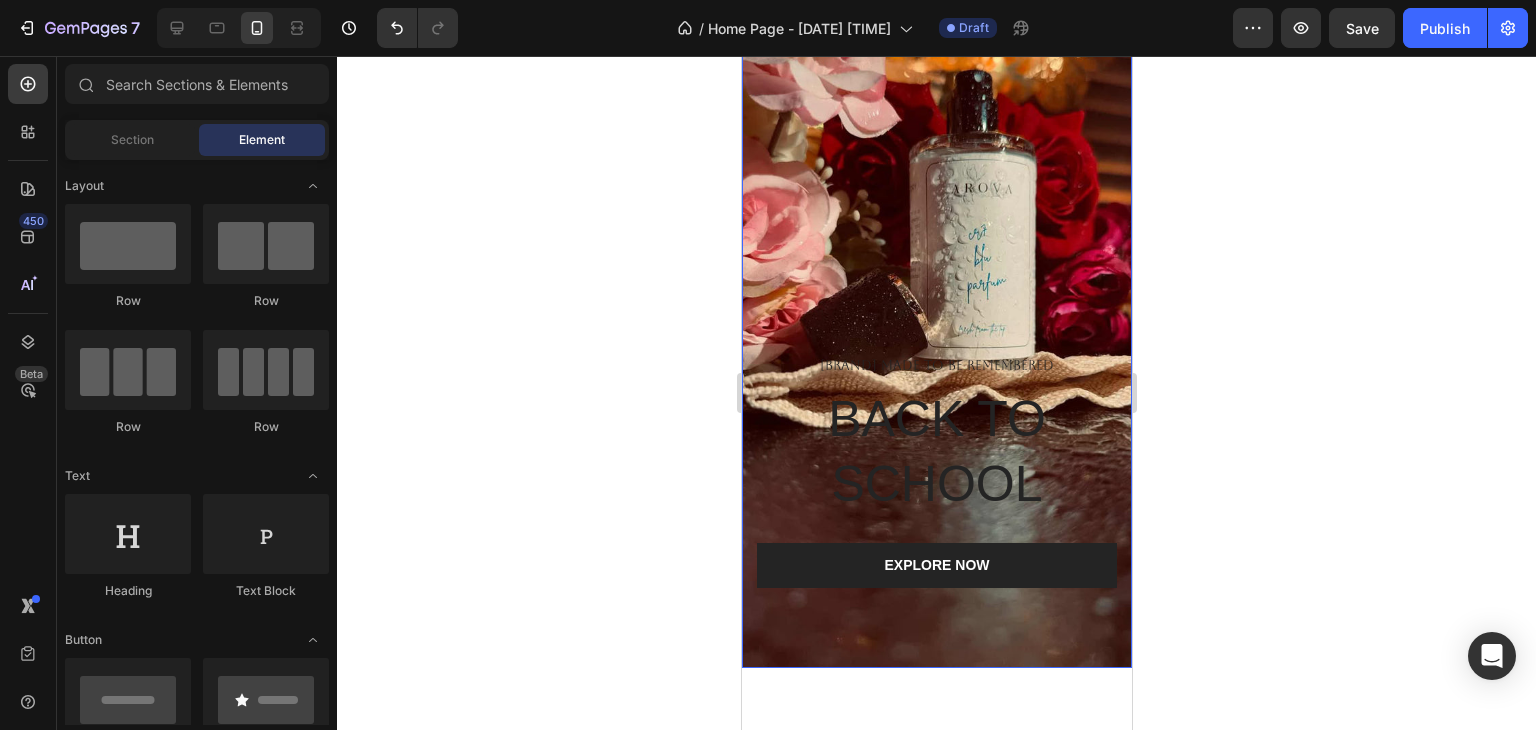 click at bounding box center (936, 320) 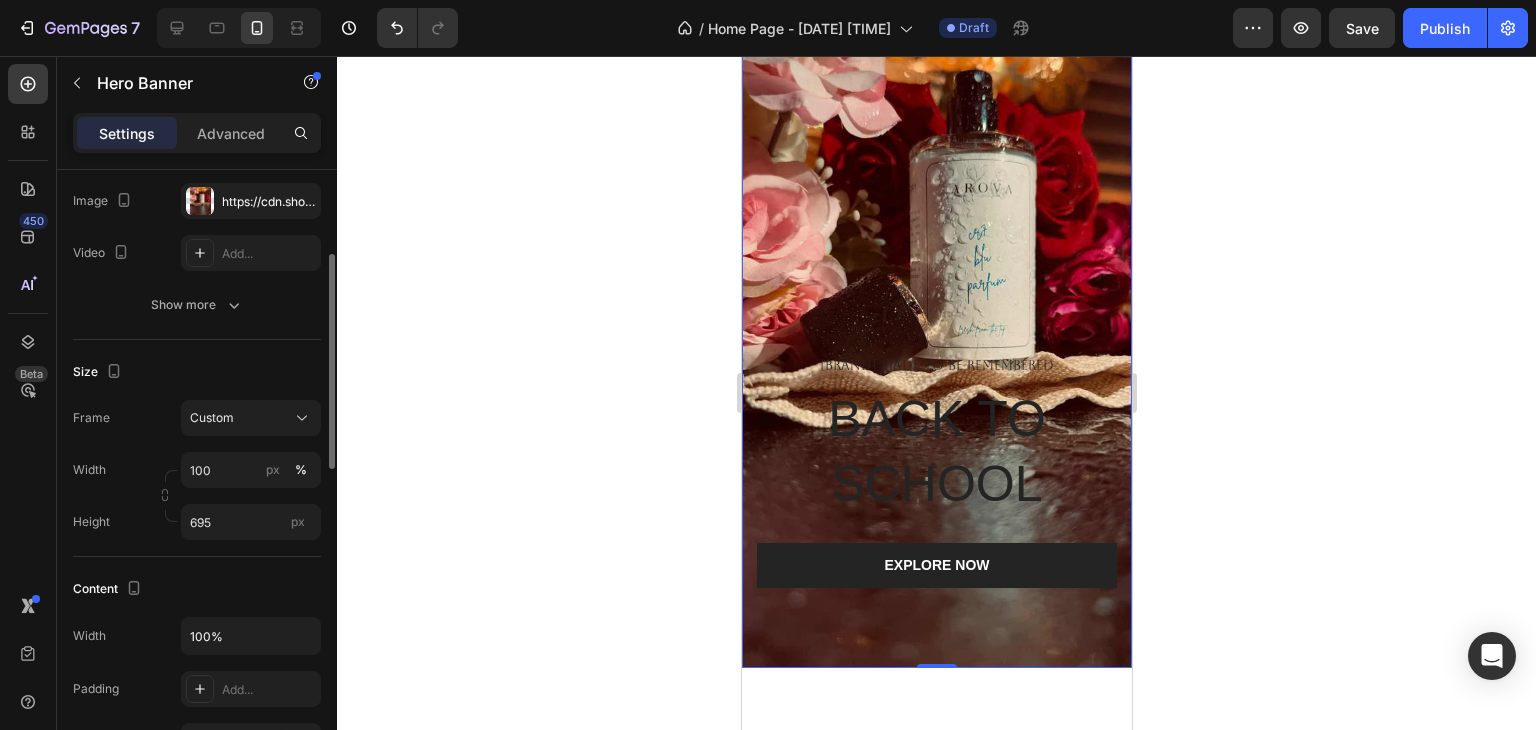scroll, scrollTop: 241, scrollLeft: 0, axis: vertical 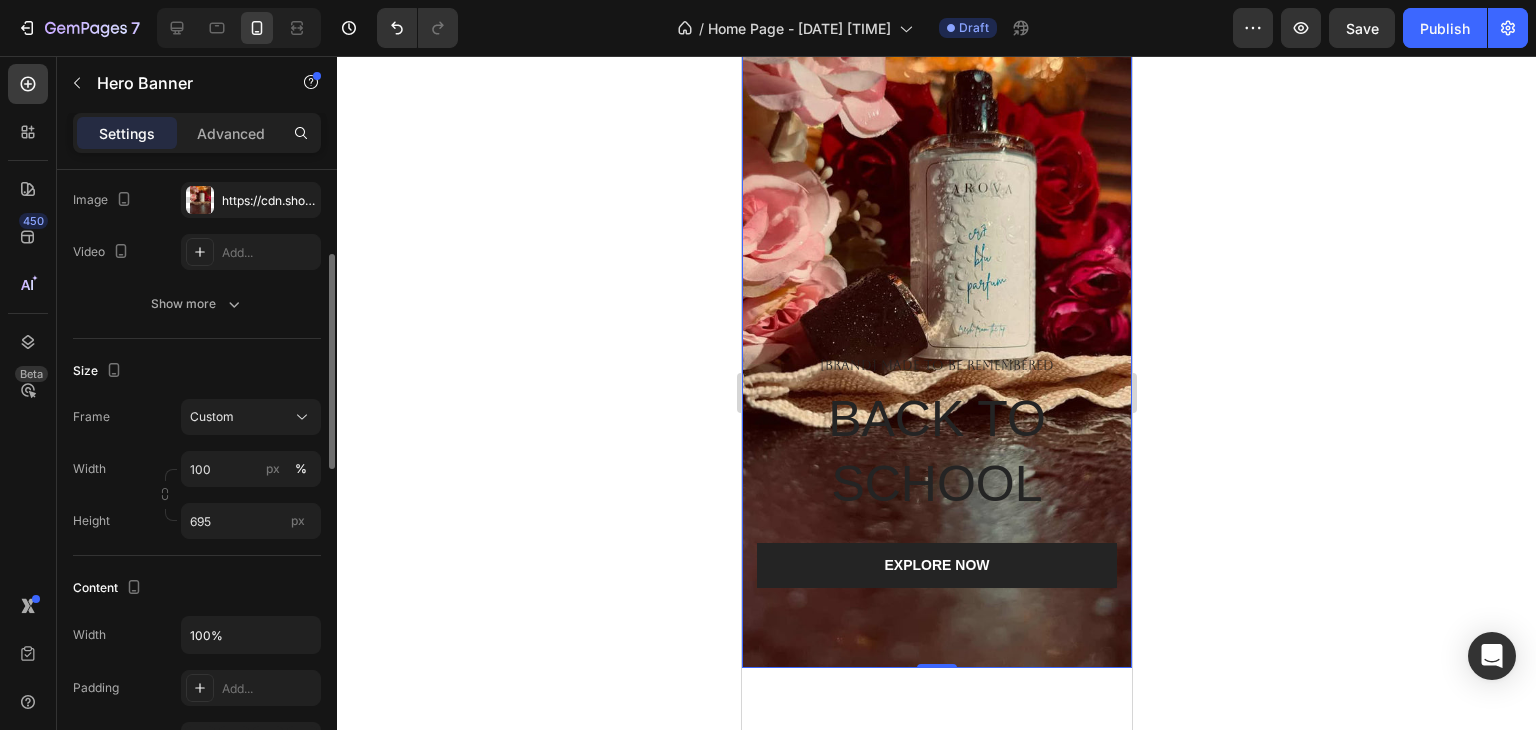 click on "Show more" at bounding box center [197, 304] 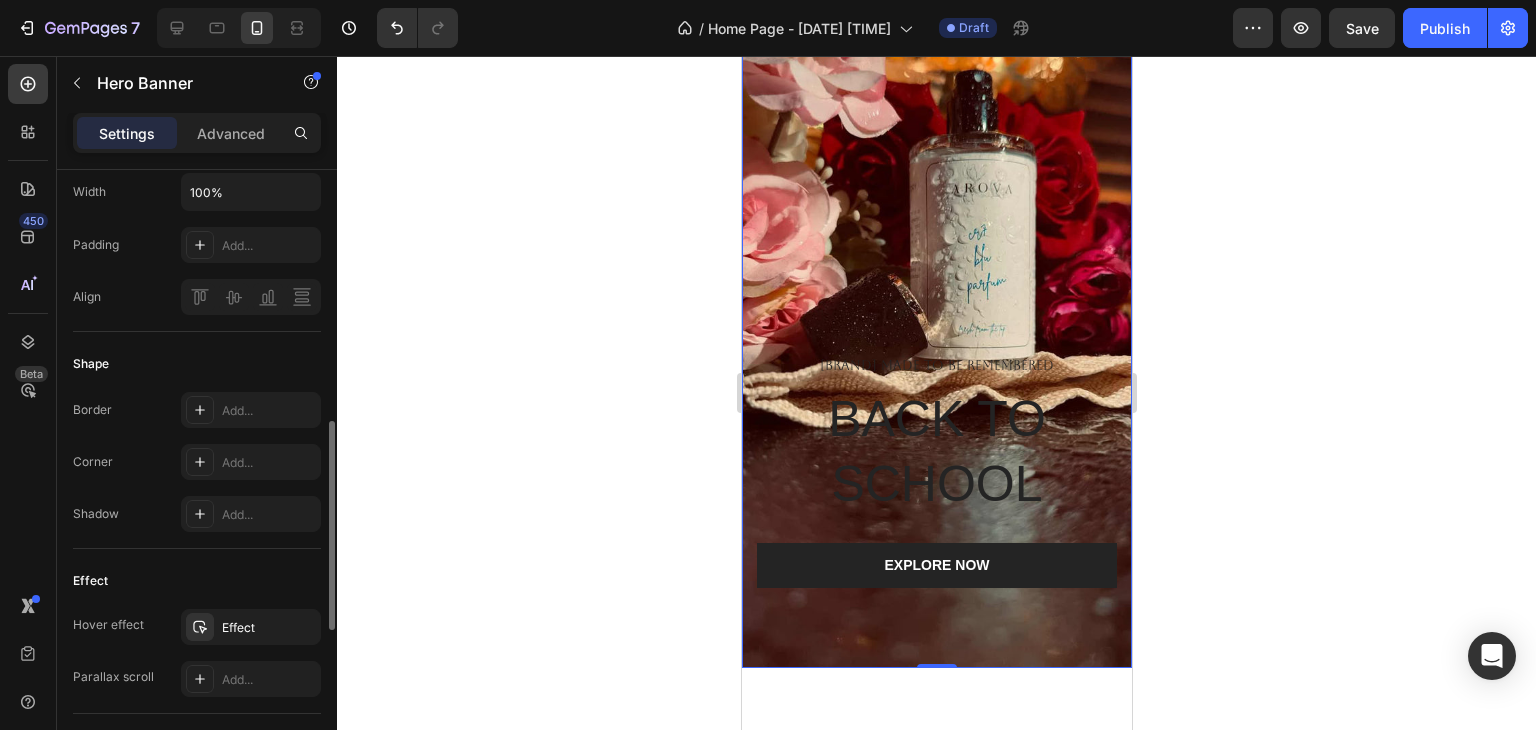 scroll, scrollTop: 737, scrollLeft: 0, axis: vertical 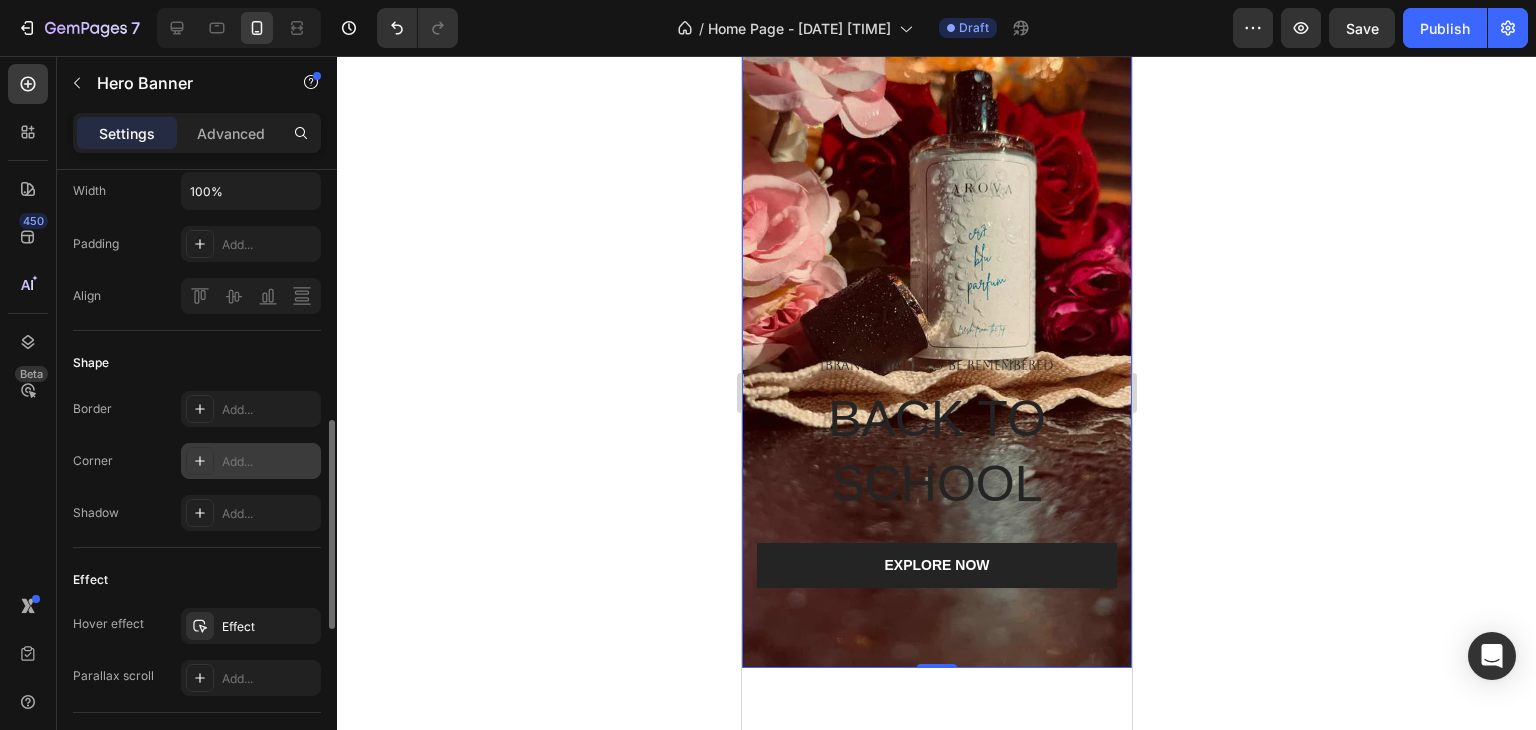 click 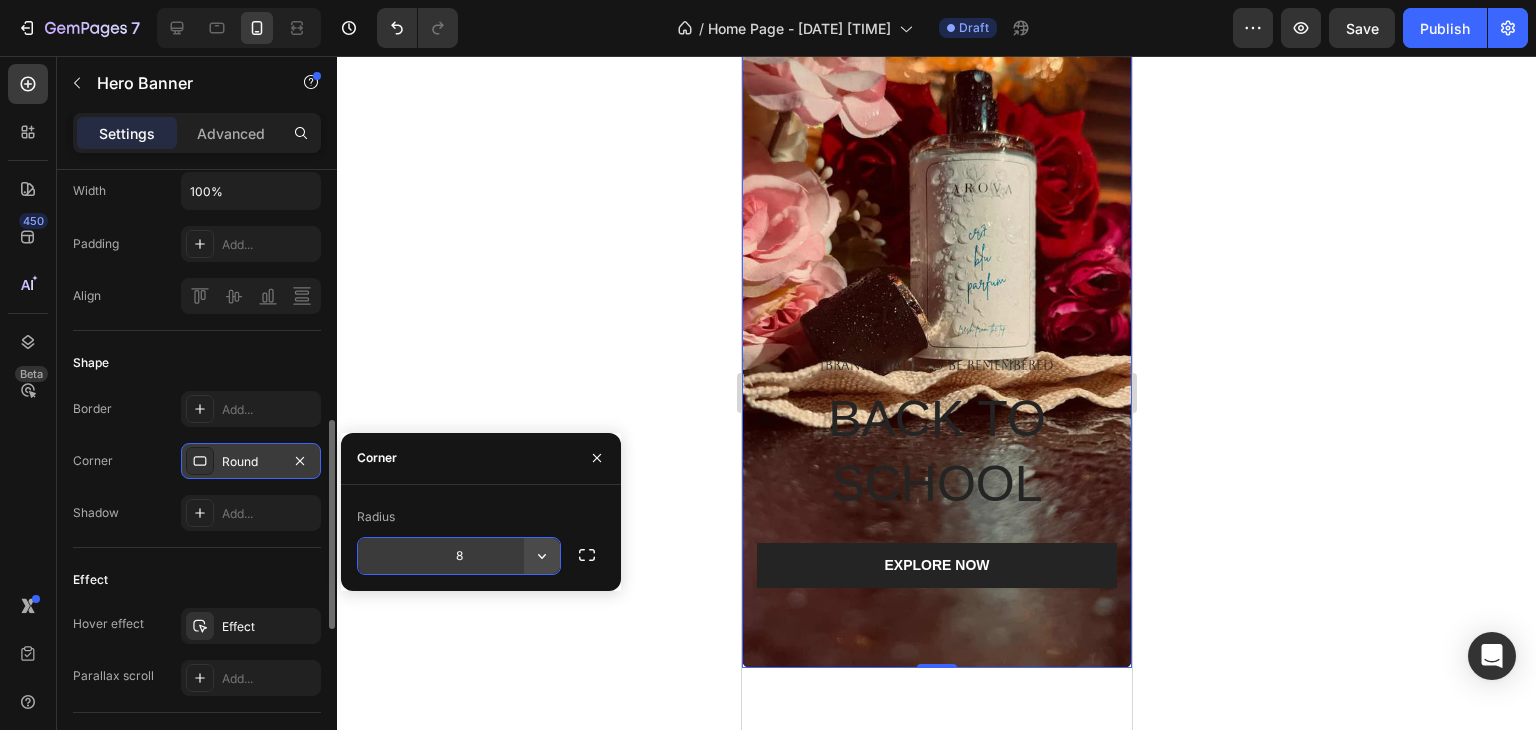 click 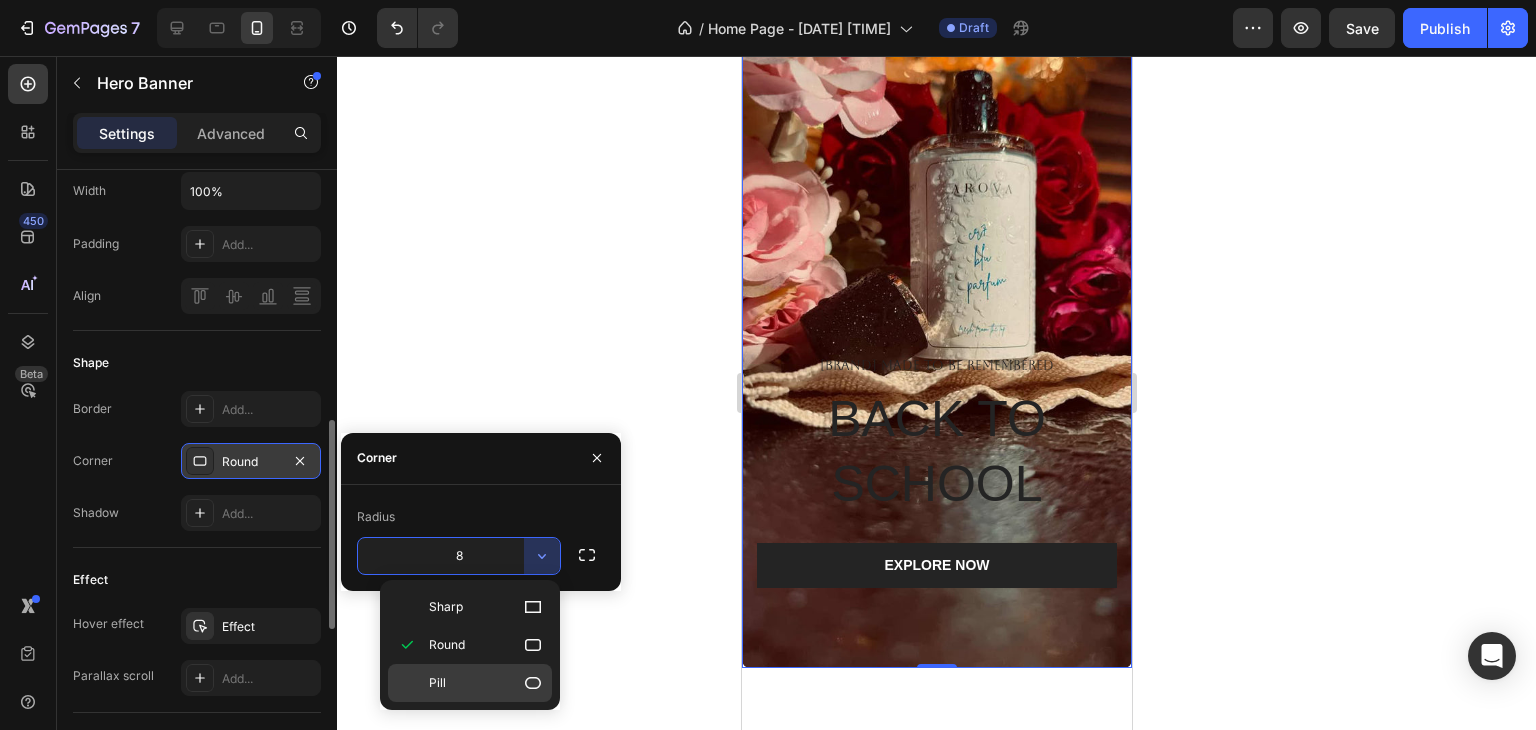 click 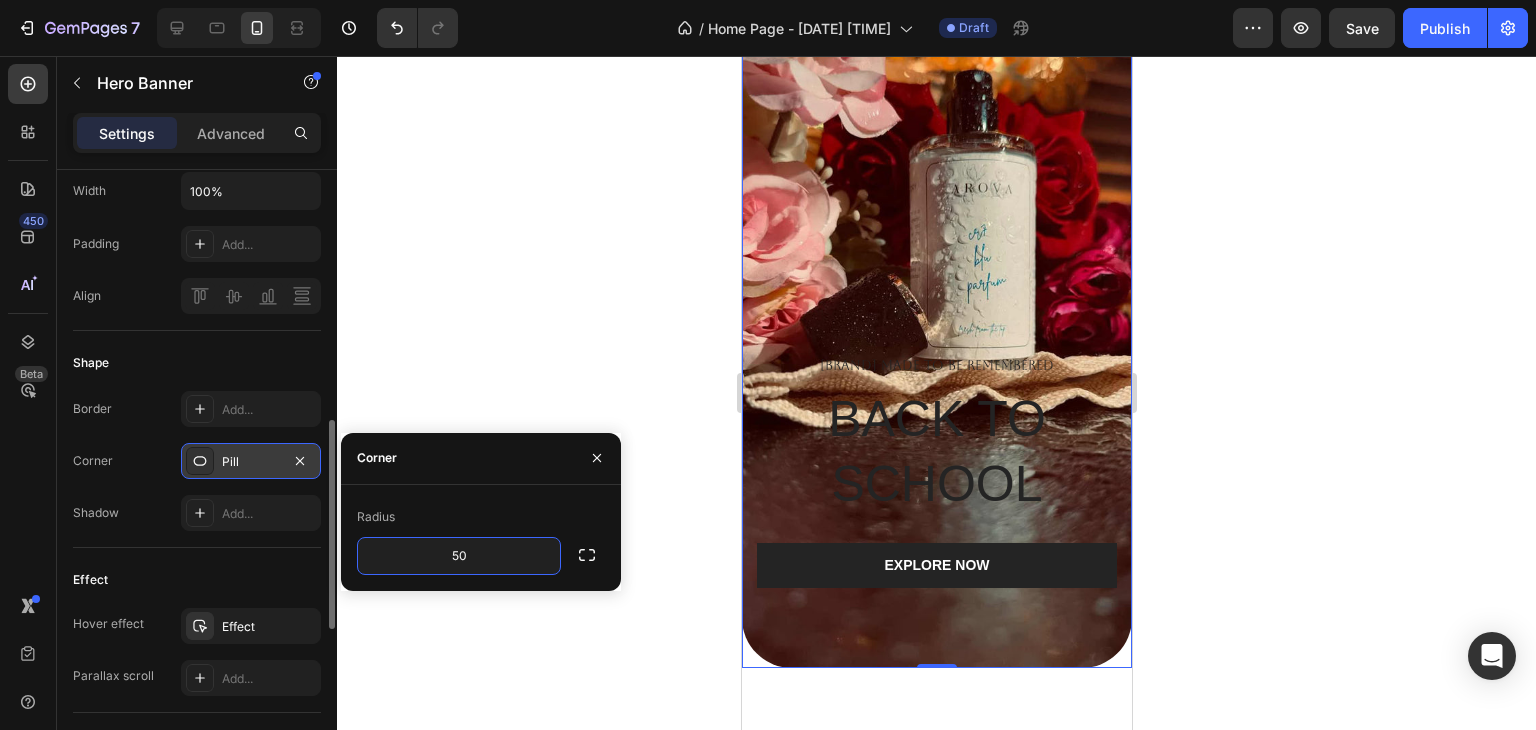 type on "5" 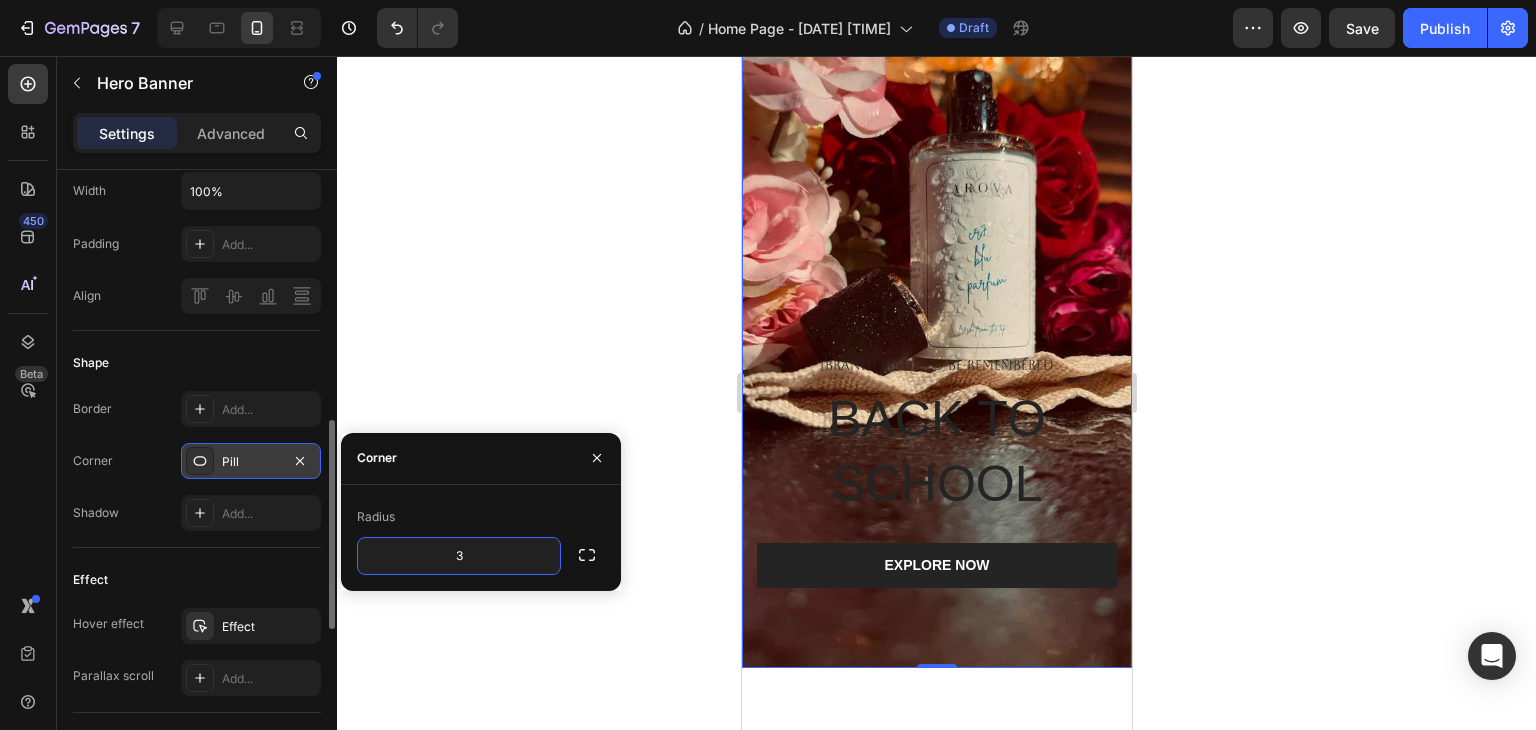 type on "30" 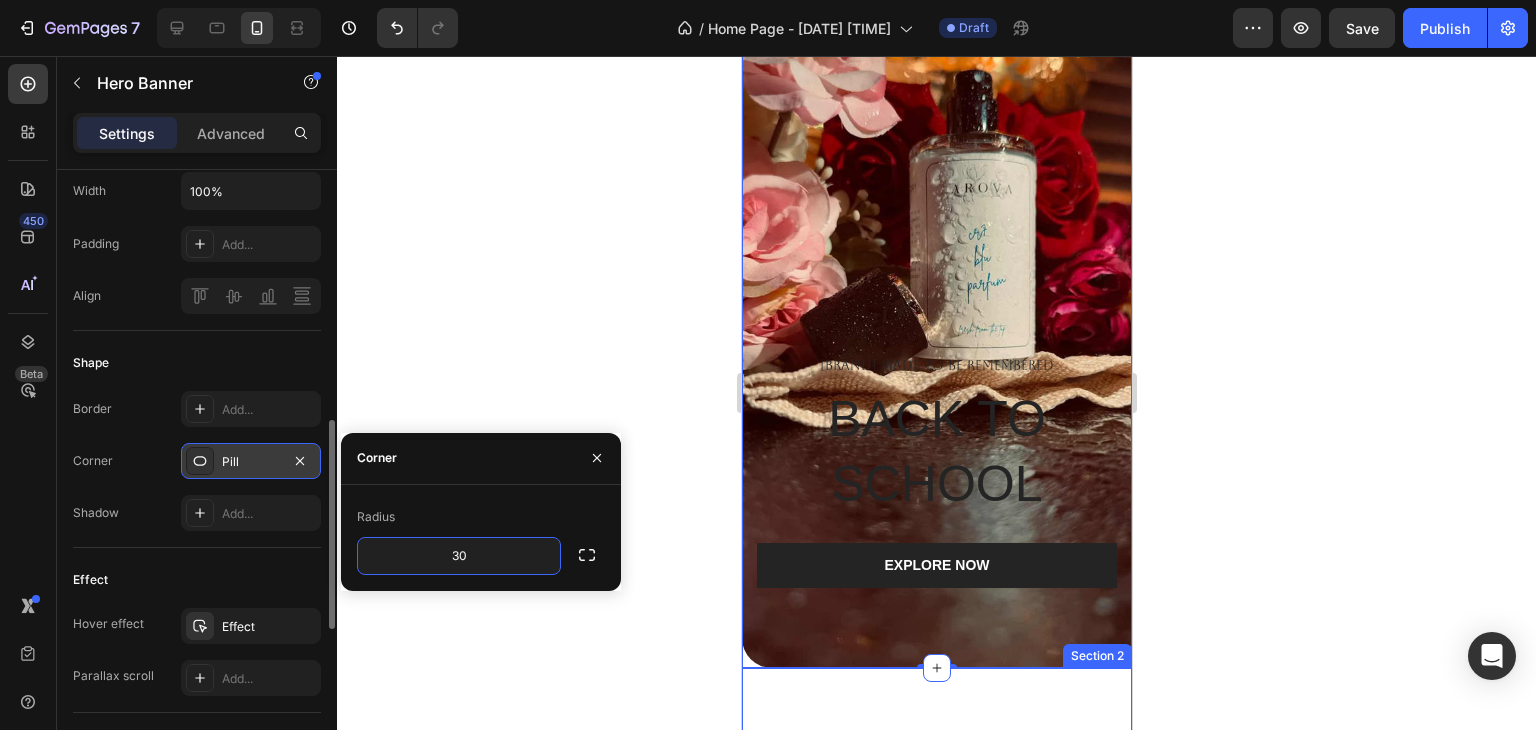 click on "MEN’S Text block Row Row Hero Banner WOMEN’S Text block Row Row Hero Banner KID’S Text block Row Row Hero Banner Row Section 2" at bounding box center (936, 1428) 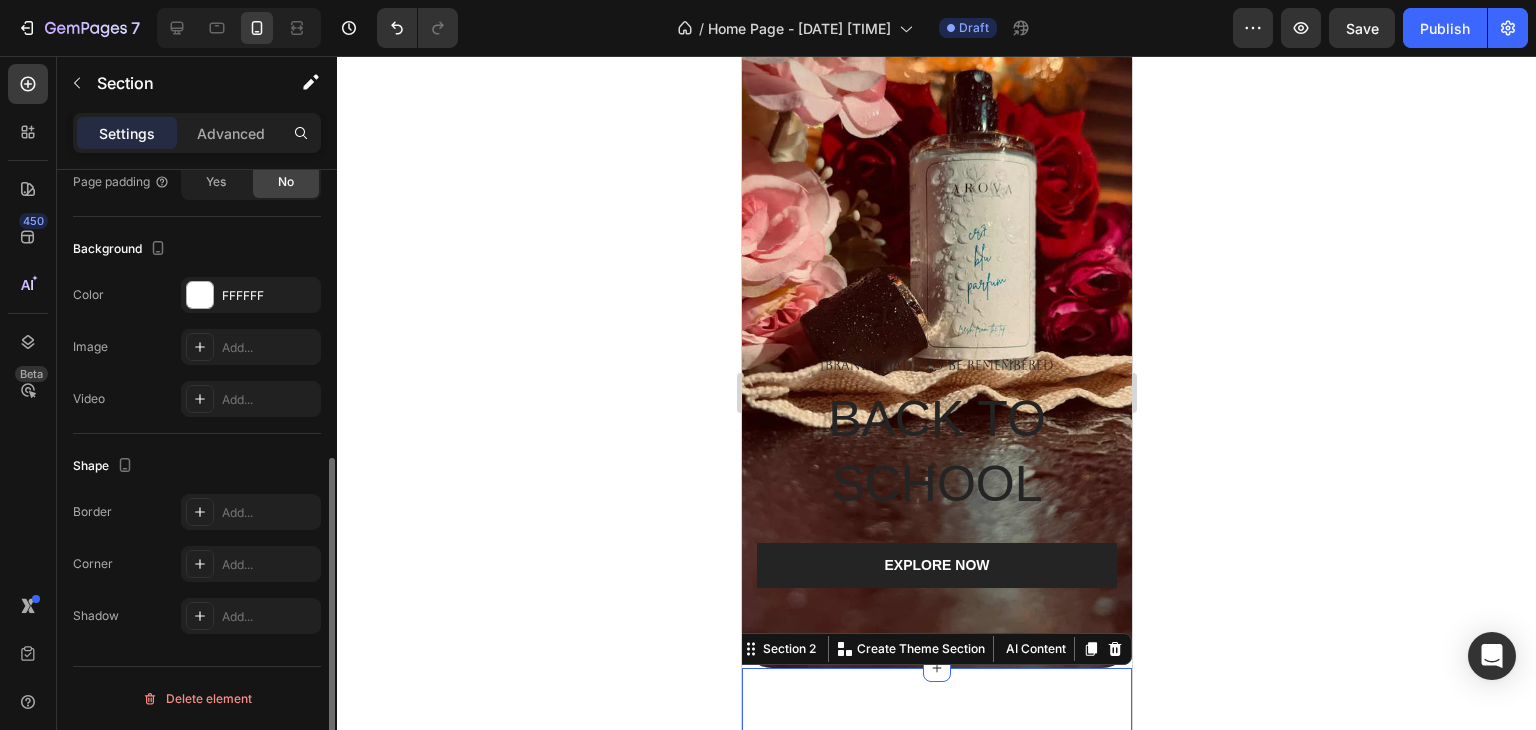 scroll, scrollTop: 0, scrollLeft: 0, axis: both 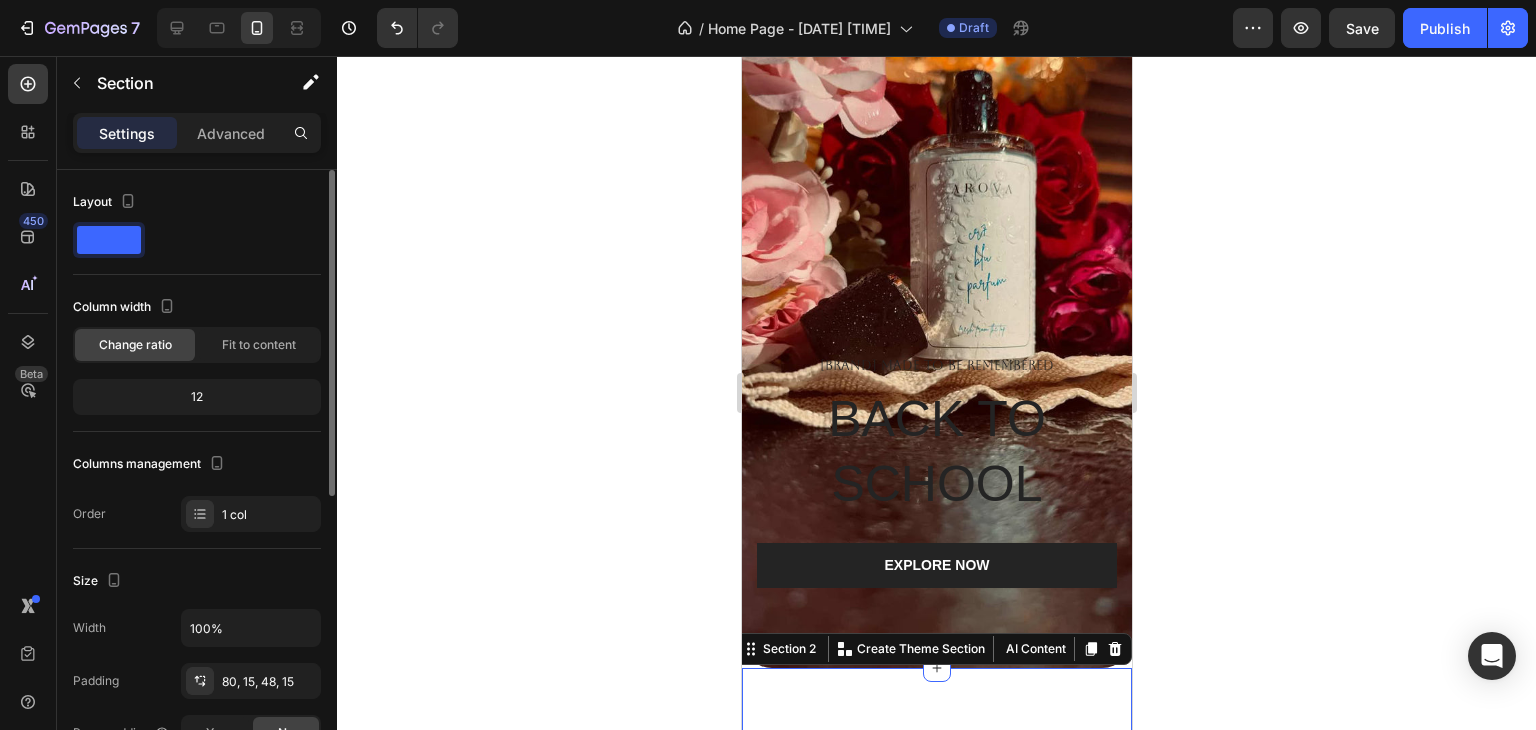 click 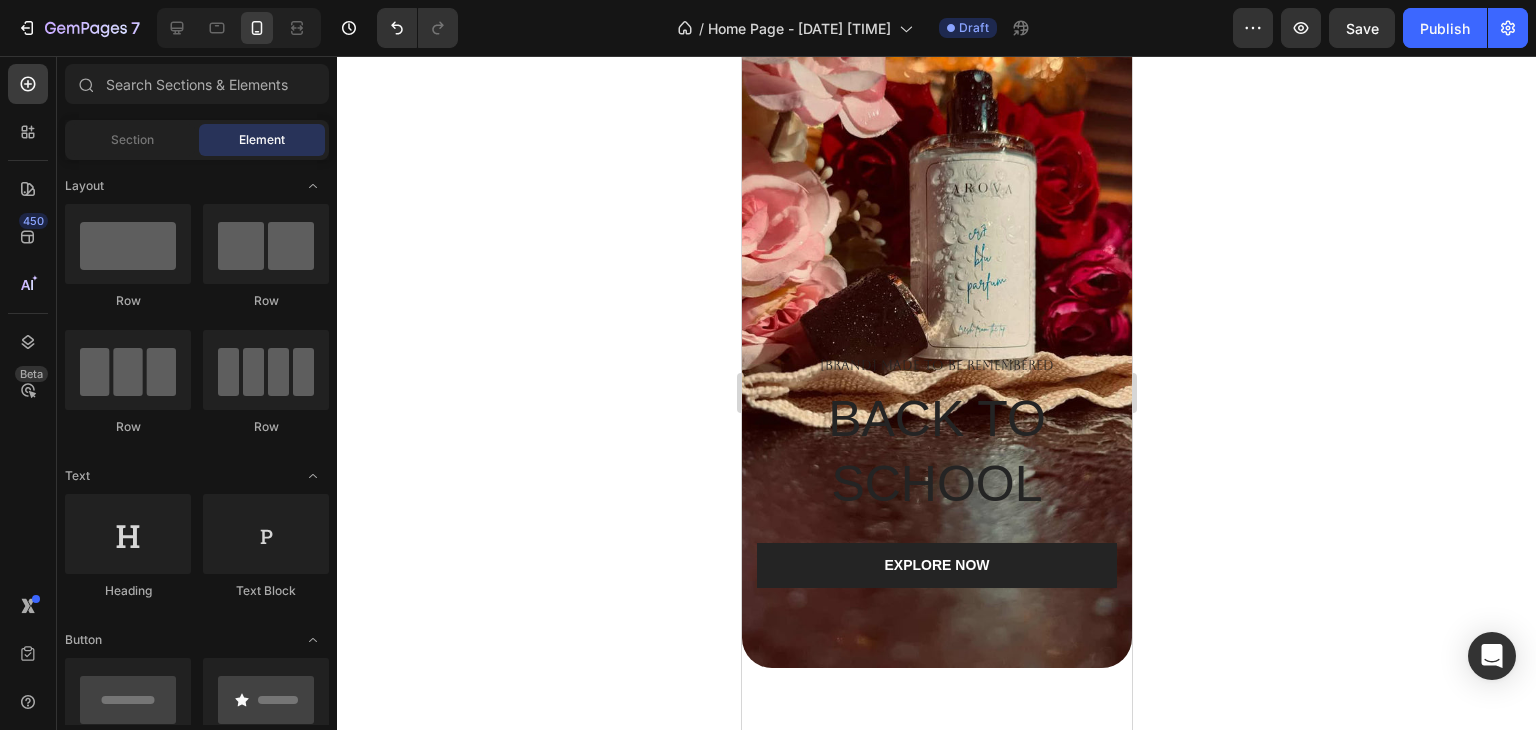 drag, startPoint x: 1177, startPoint y: 469, endPoint x: 598, endPoint y: 423, distance: 580.8244 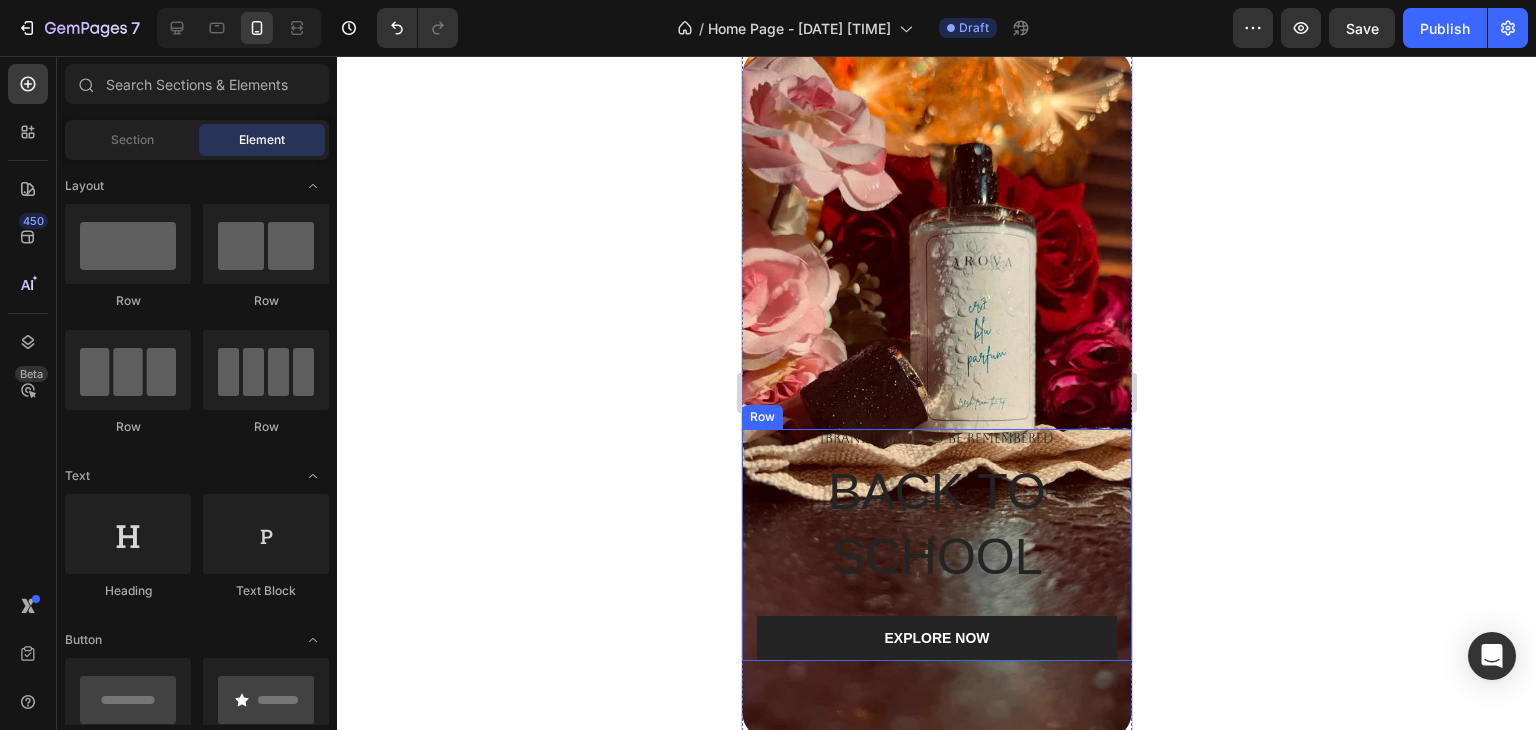 scroll, scrollTop: 0, scrollLeft: 0, axis: both 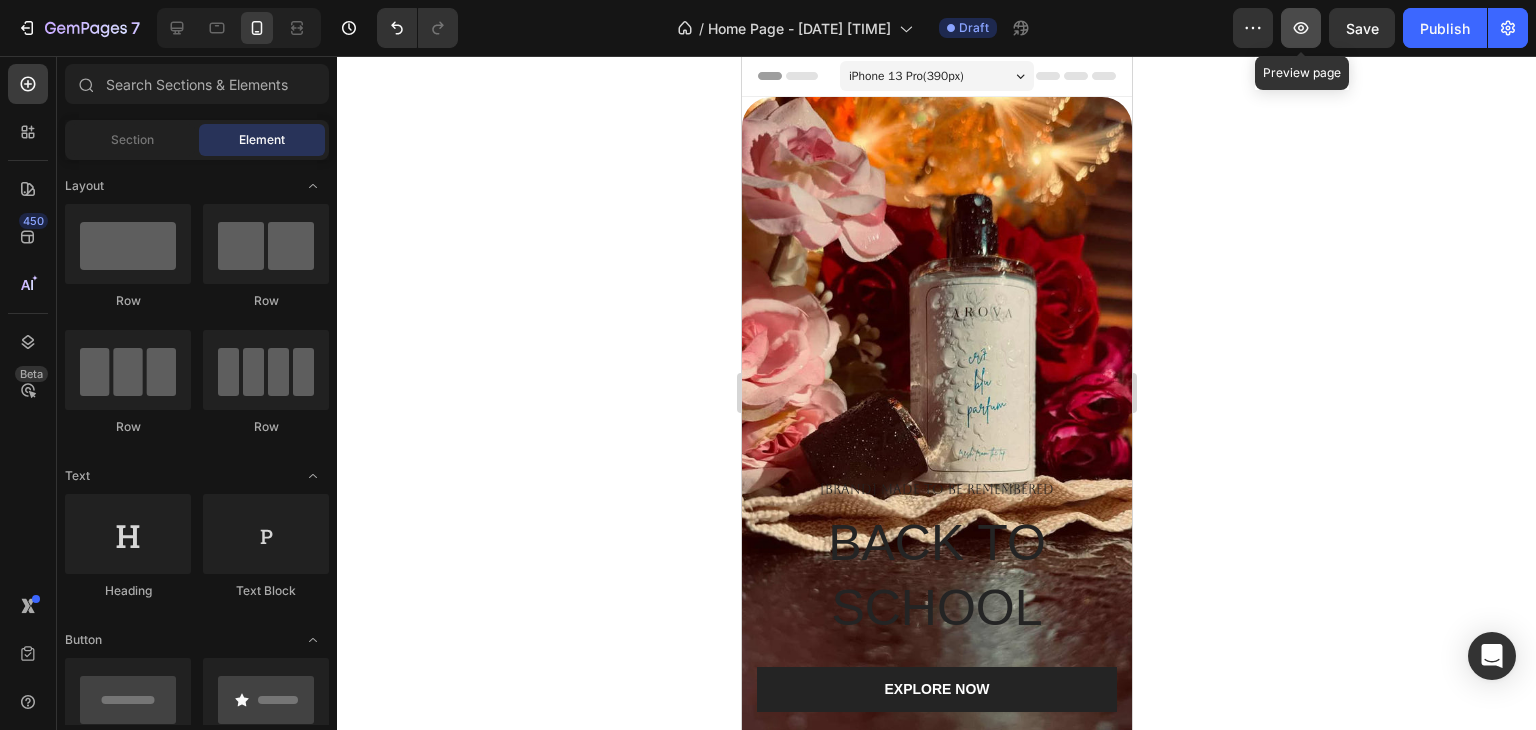 click 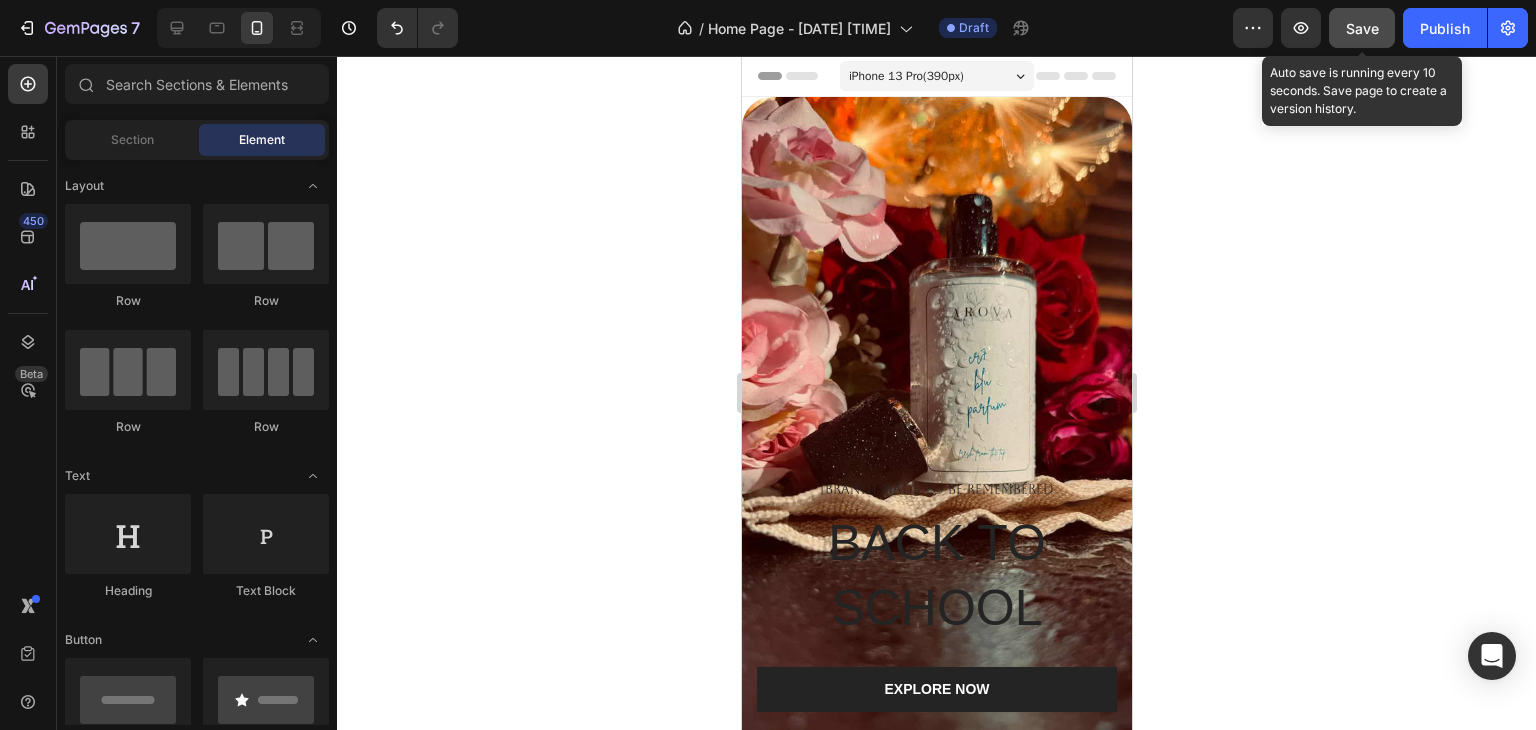 click on "Save" 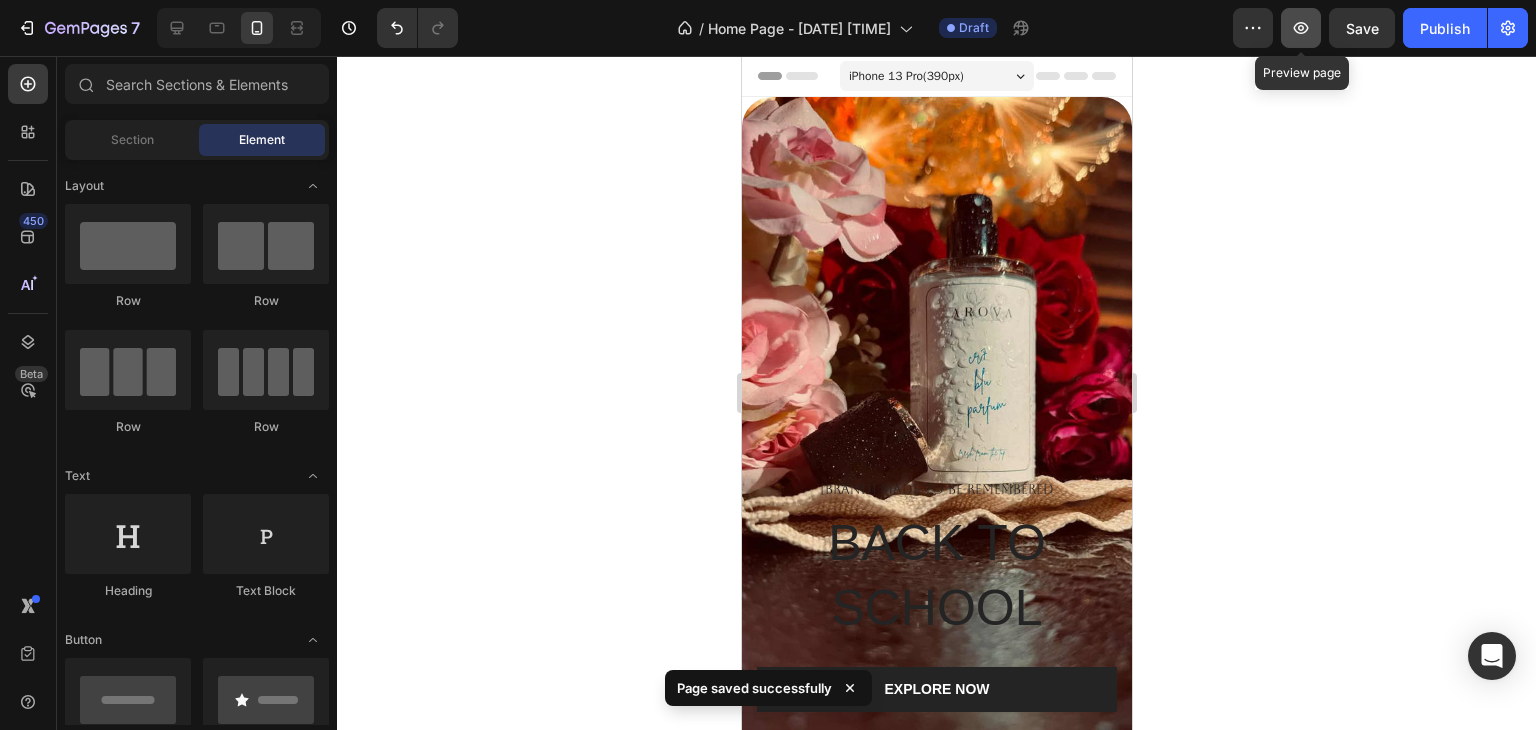 click 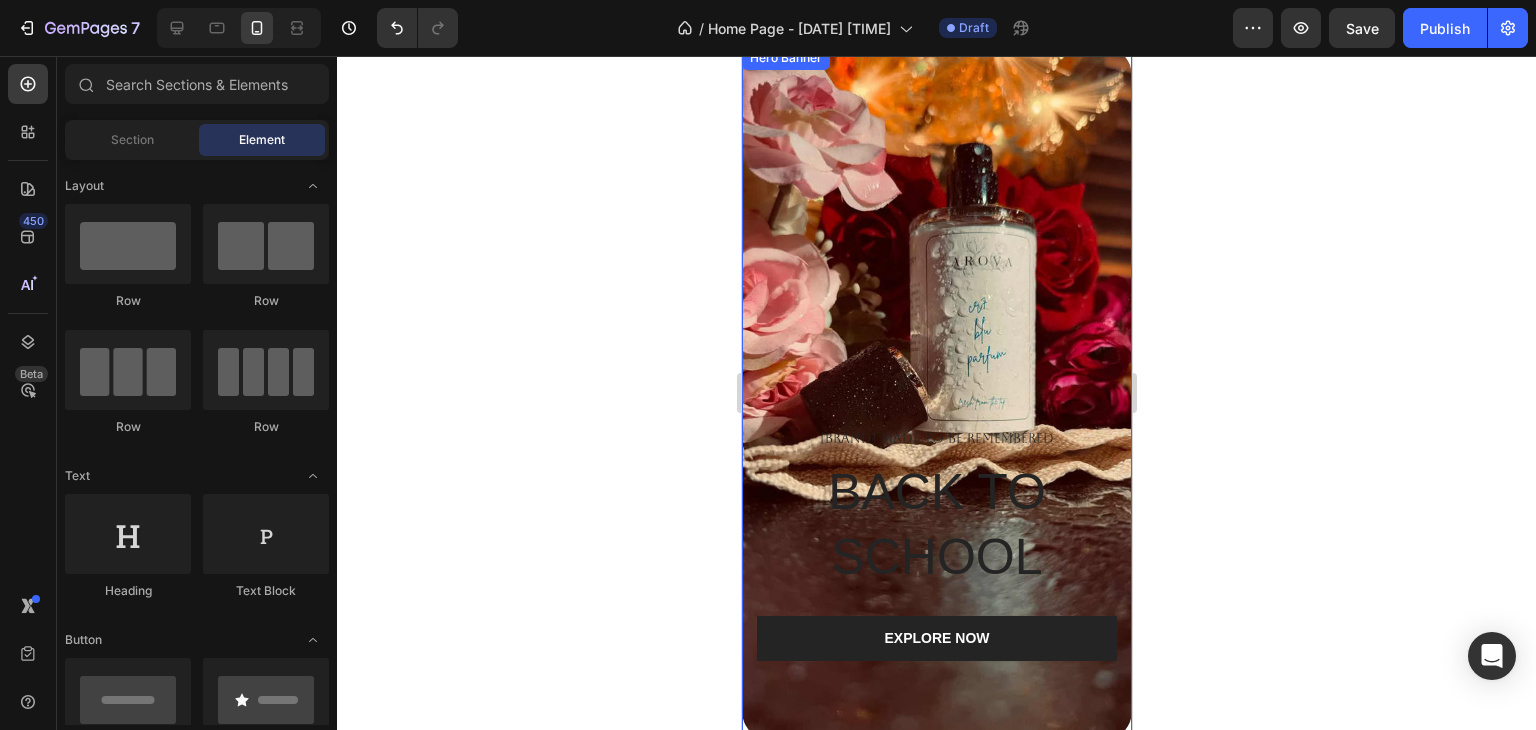 scroll, scrollTop: 50, scrollLeft: 0, axis: vertical 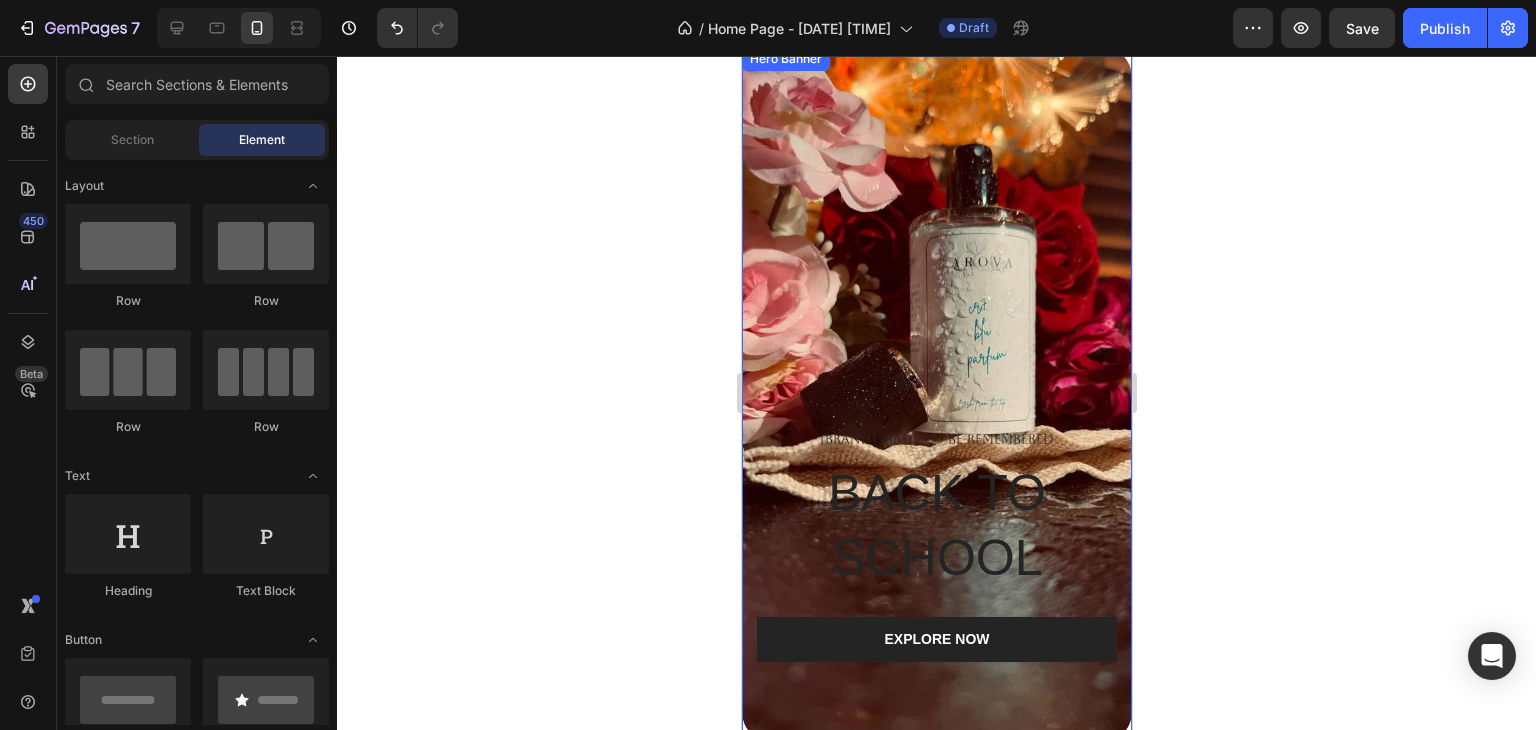 click at bounding box center (936, 394) 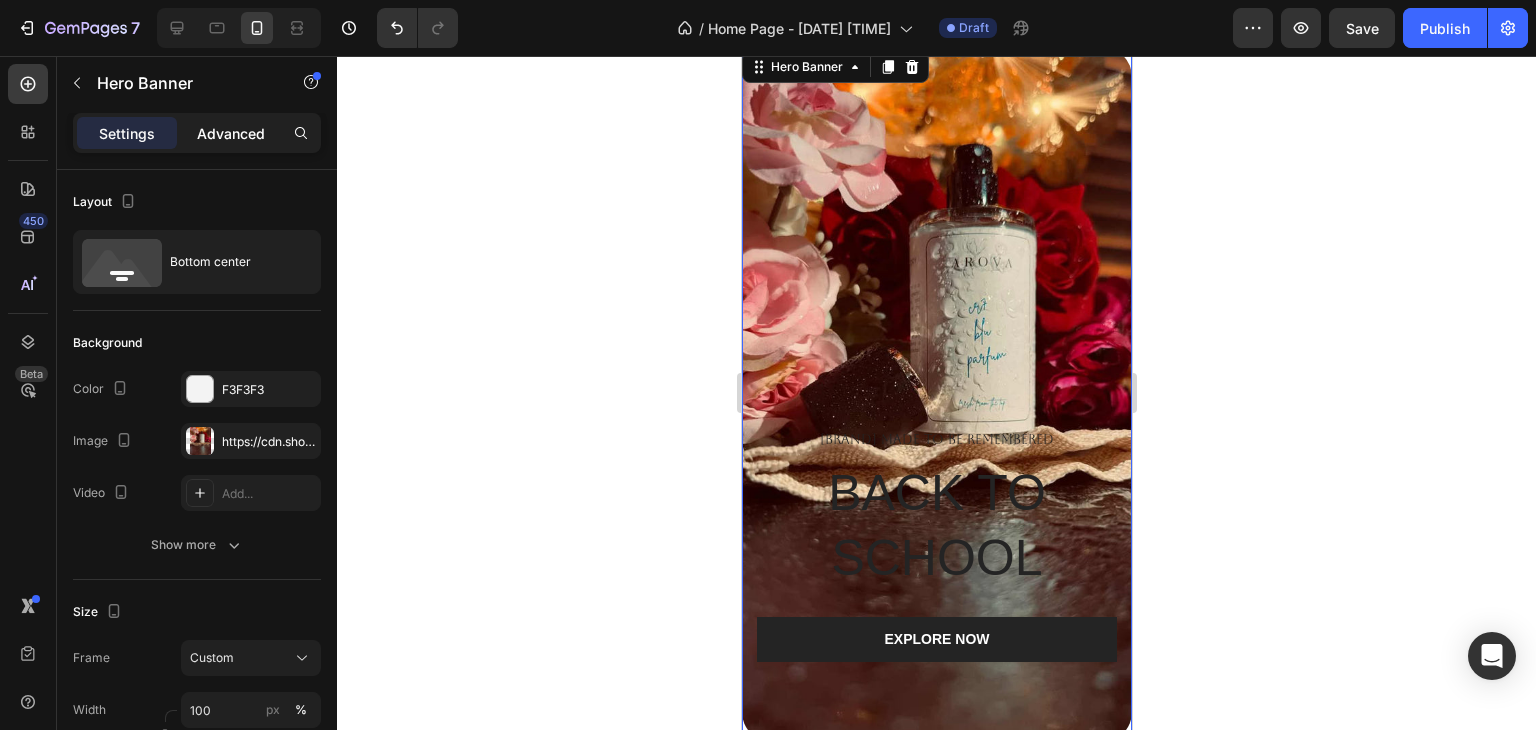 click on "Advanced" at bounding box center (231, 133) 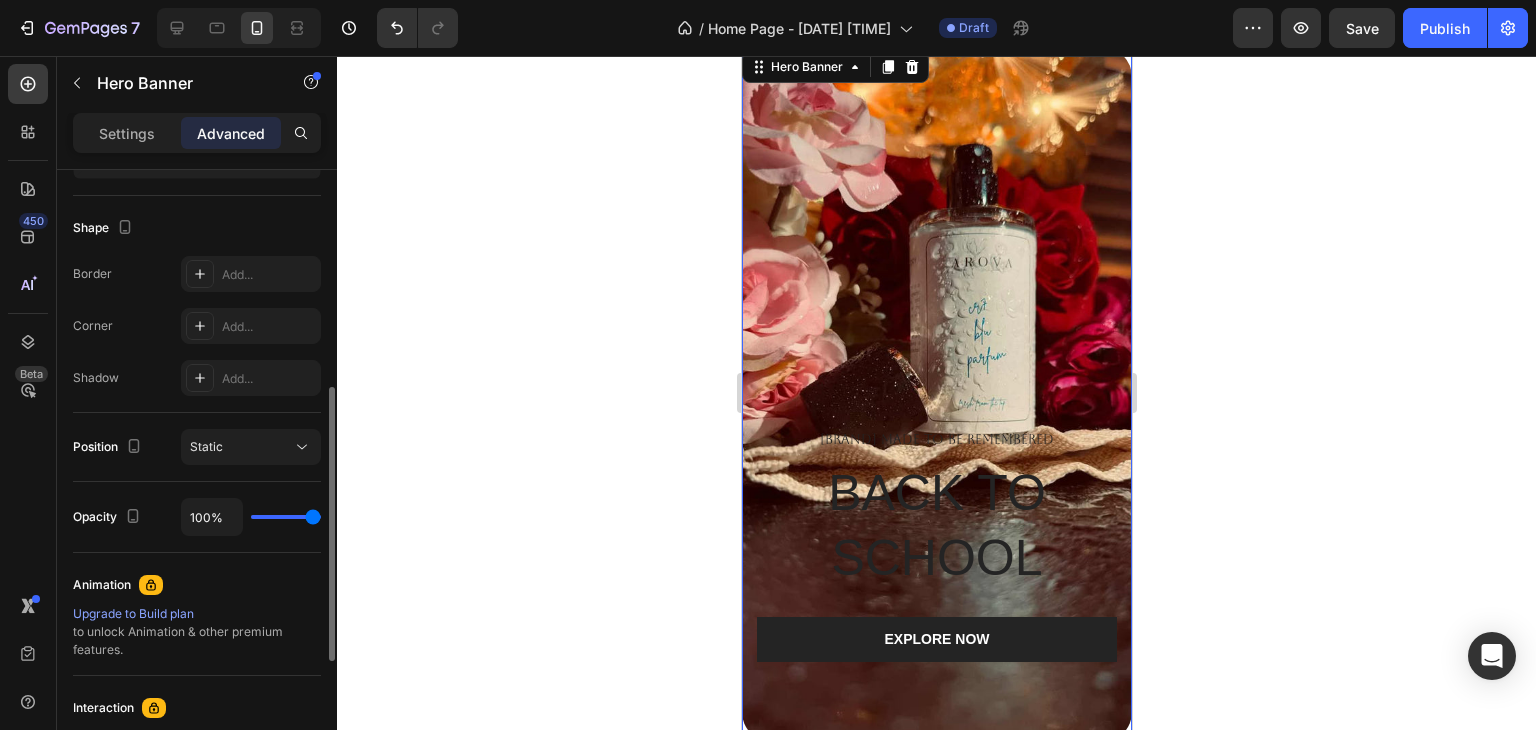 scroll, scrollTop: 487, scrollLeft: 0, axis: vertical 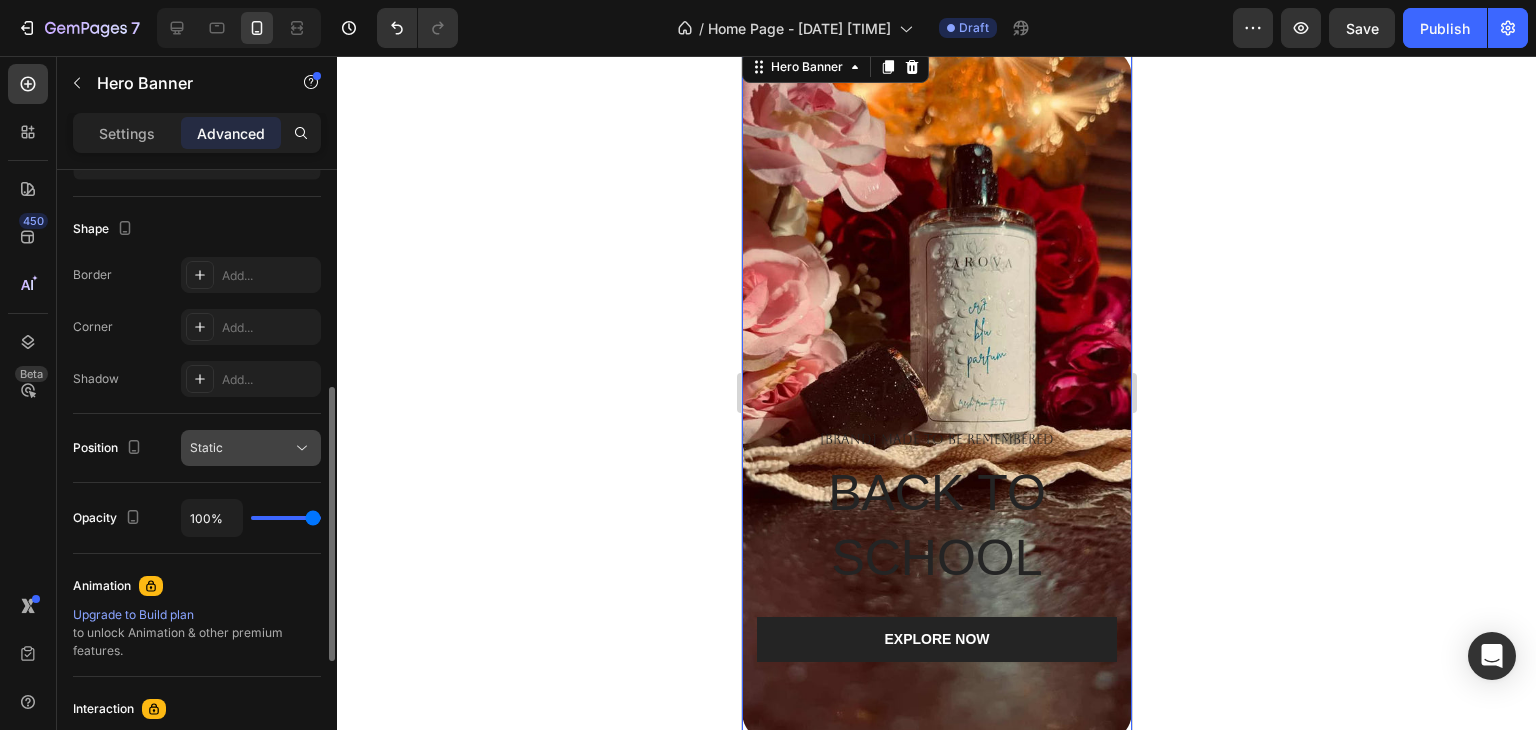 click on "Static" at bounding box center [206, 447] 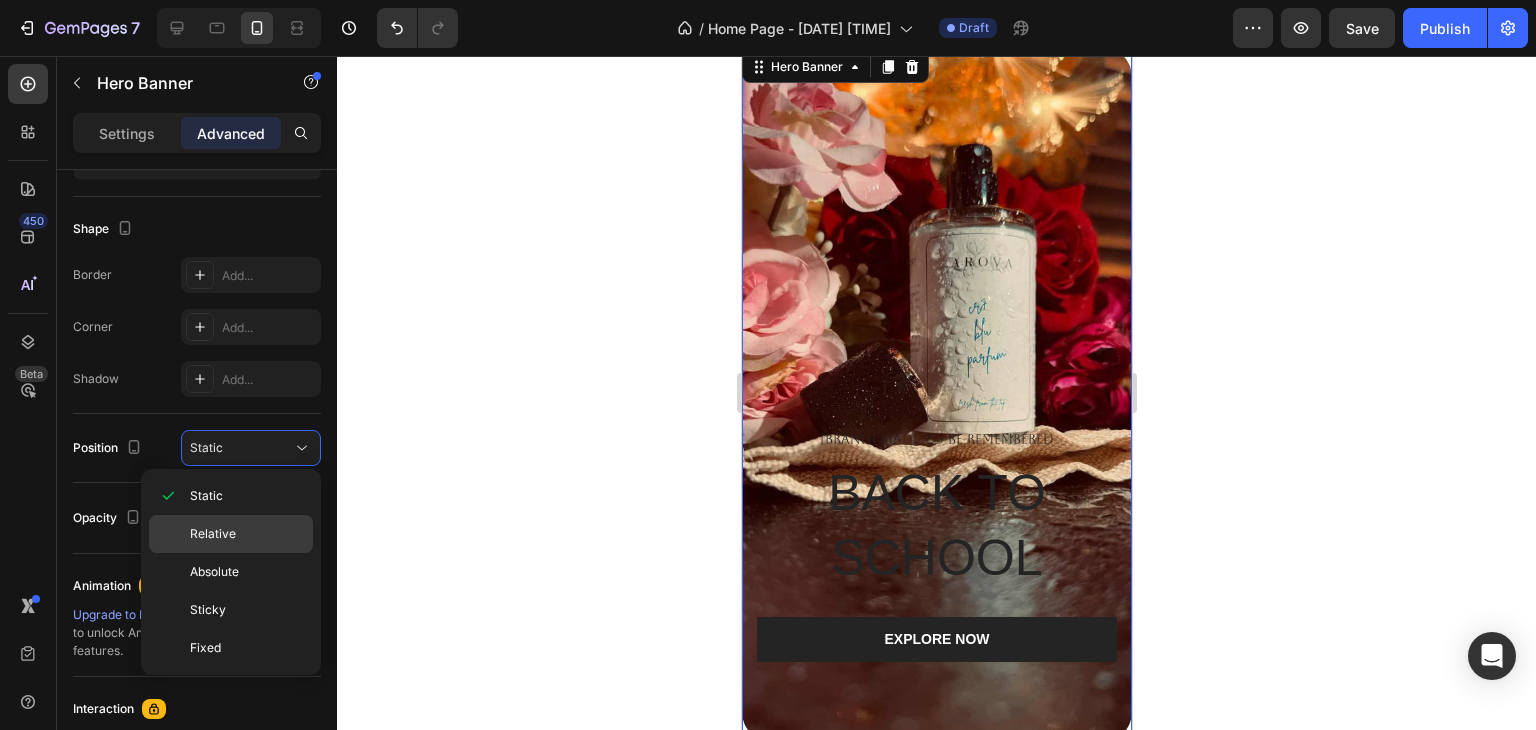 click on "Relative" at bounding box center [213, 534] 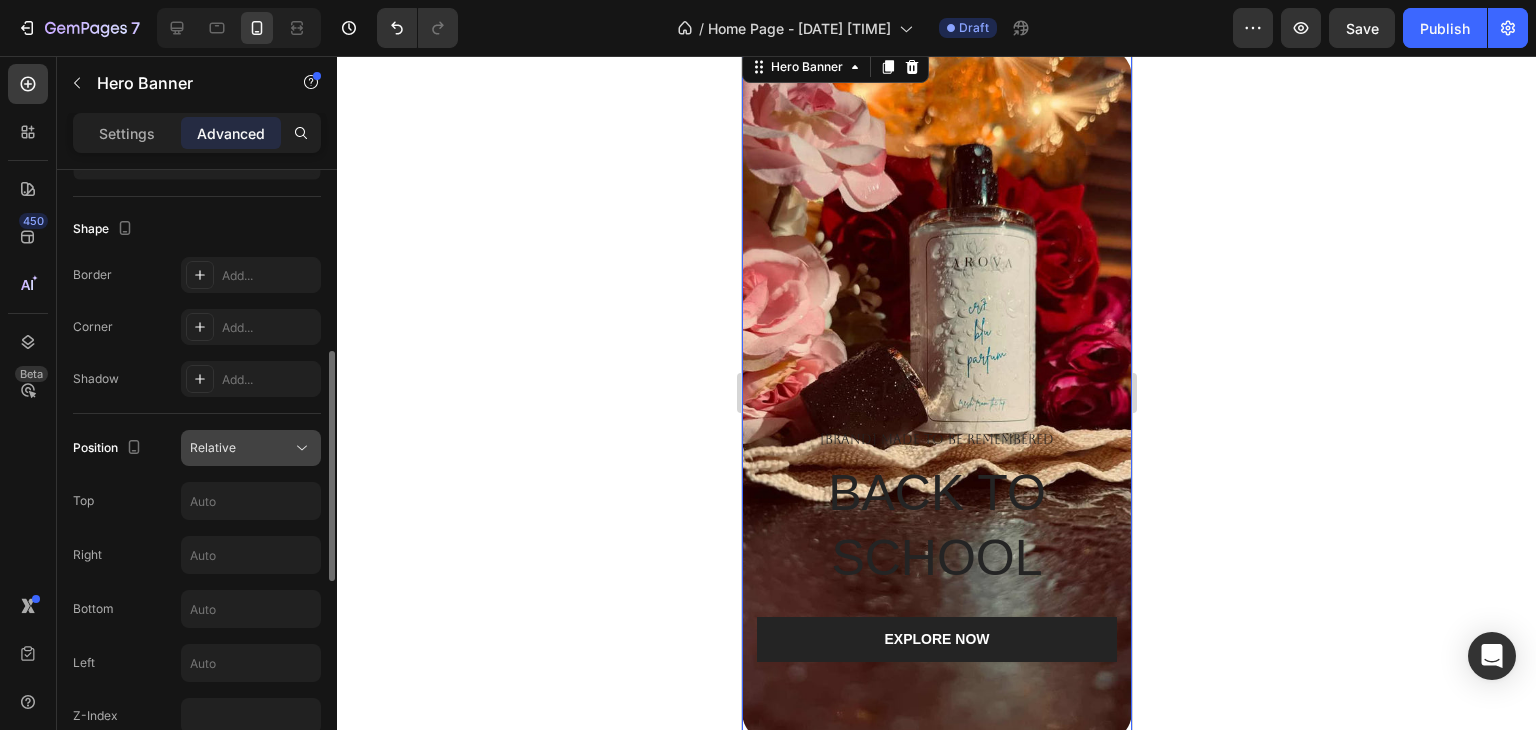 click on "Relative" at bounding box center [213, 447] 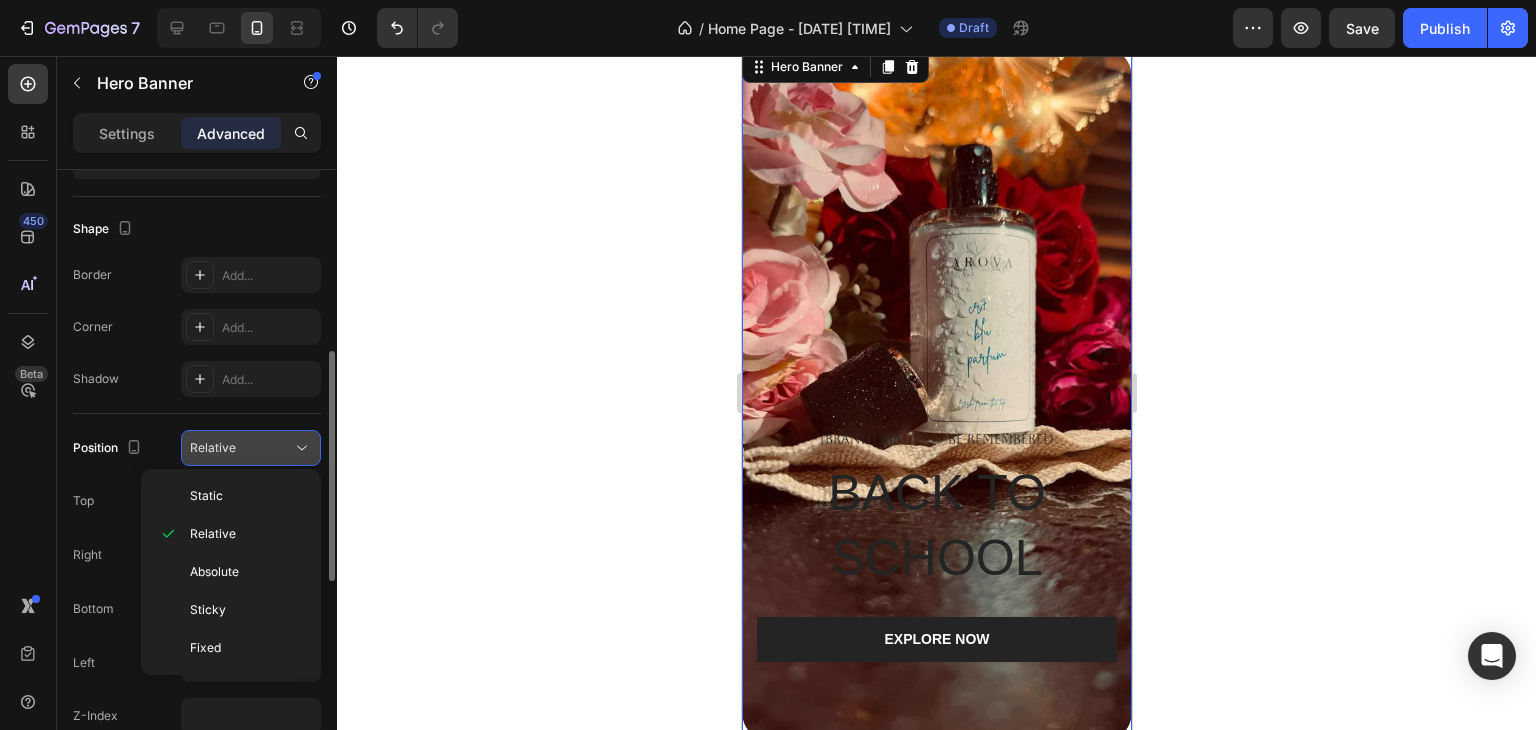 click on "Relative" at bounding box center [213, 447] 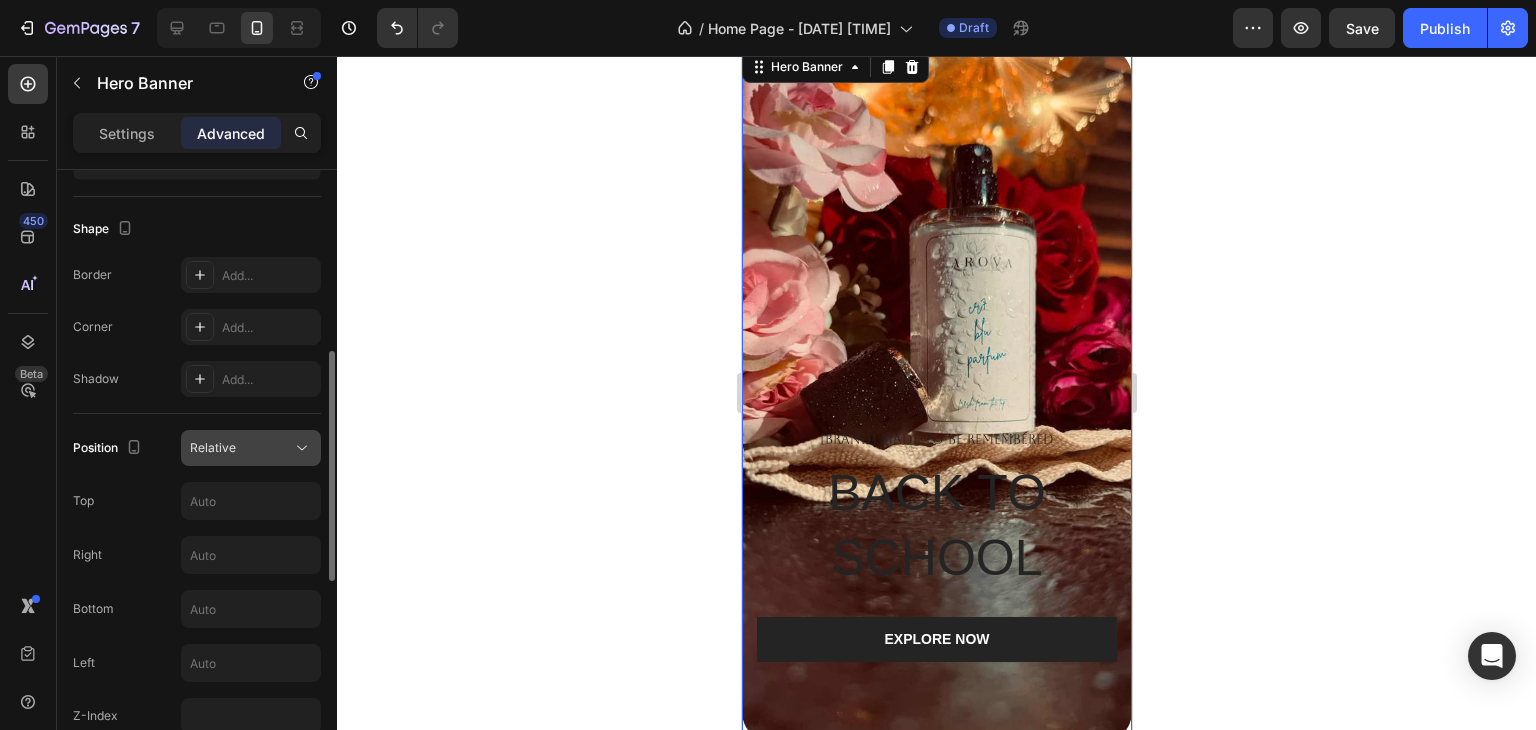 click on "Relative" at bounding box center (213, 447) 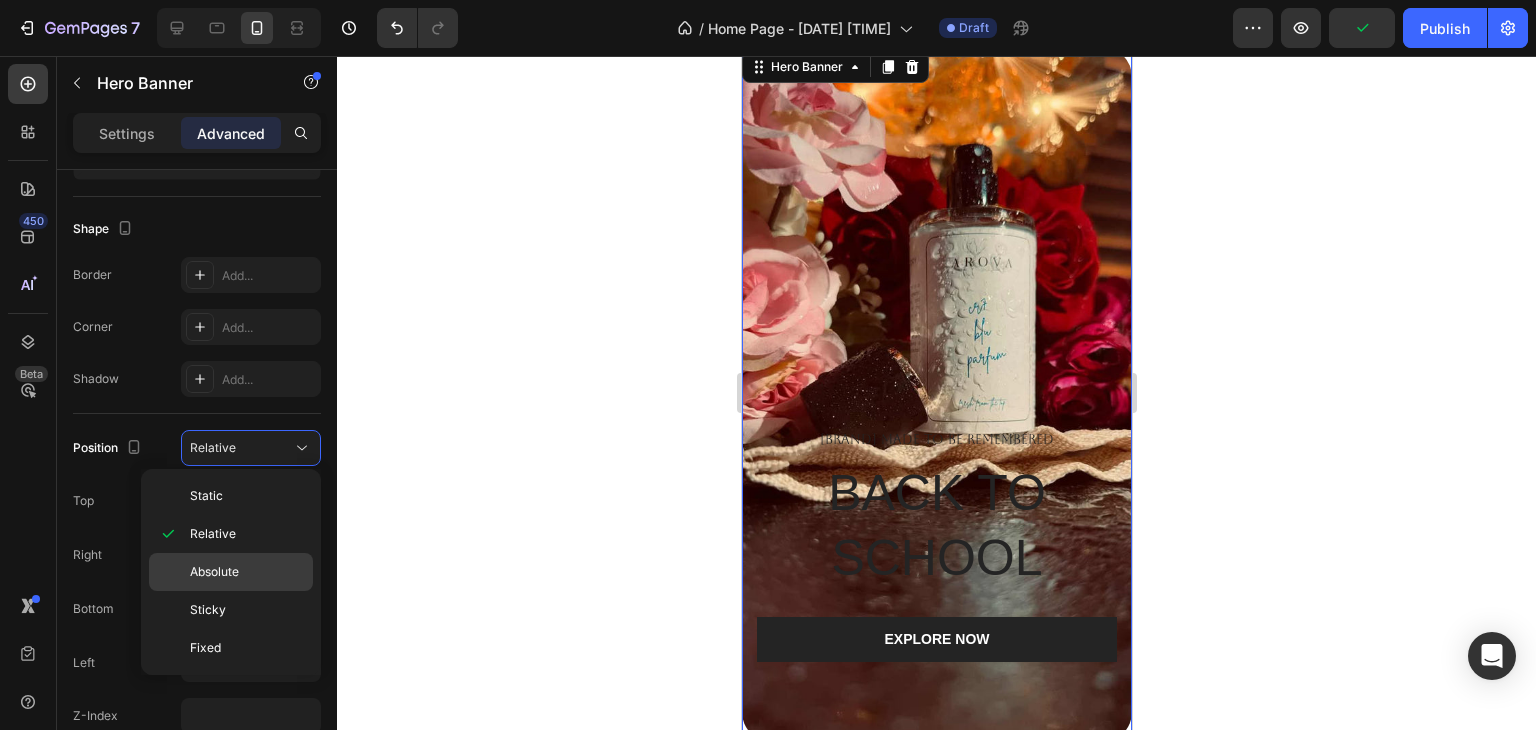 click on "Absolute" 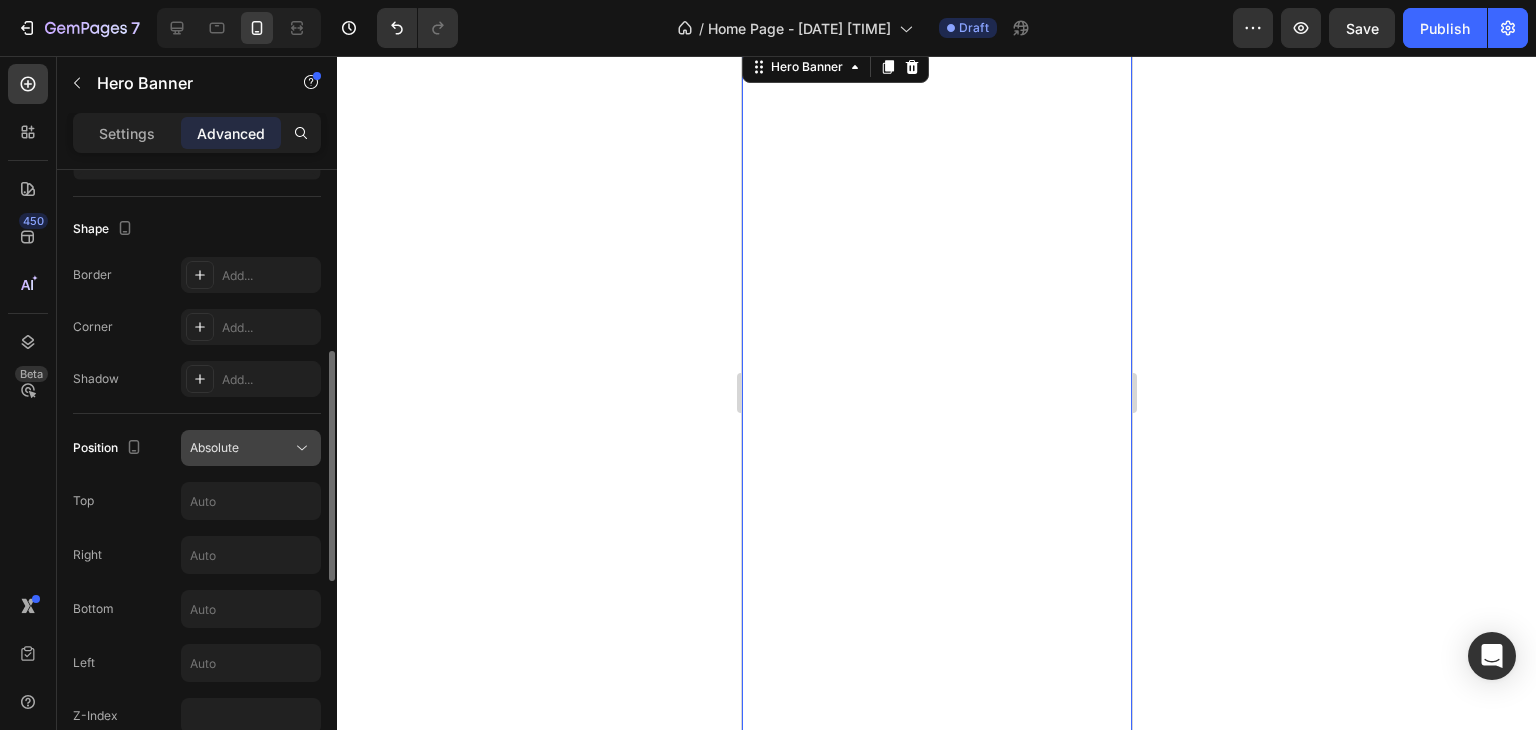 drag, startPoint x: 212, startPoint y: 446, endPoint x: 192, endPoint y: 445, distance: 20.024984 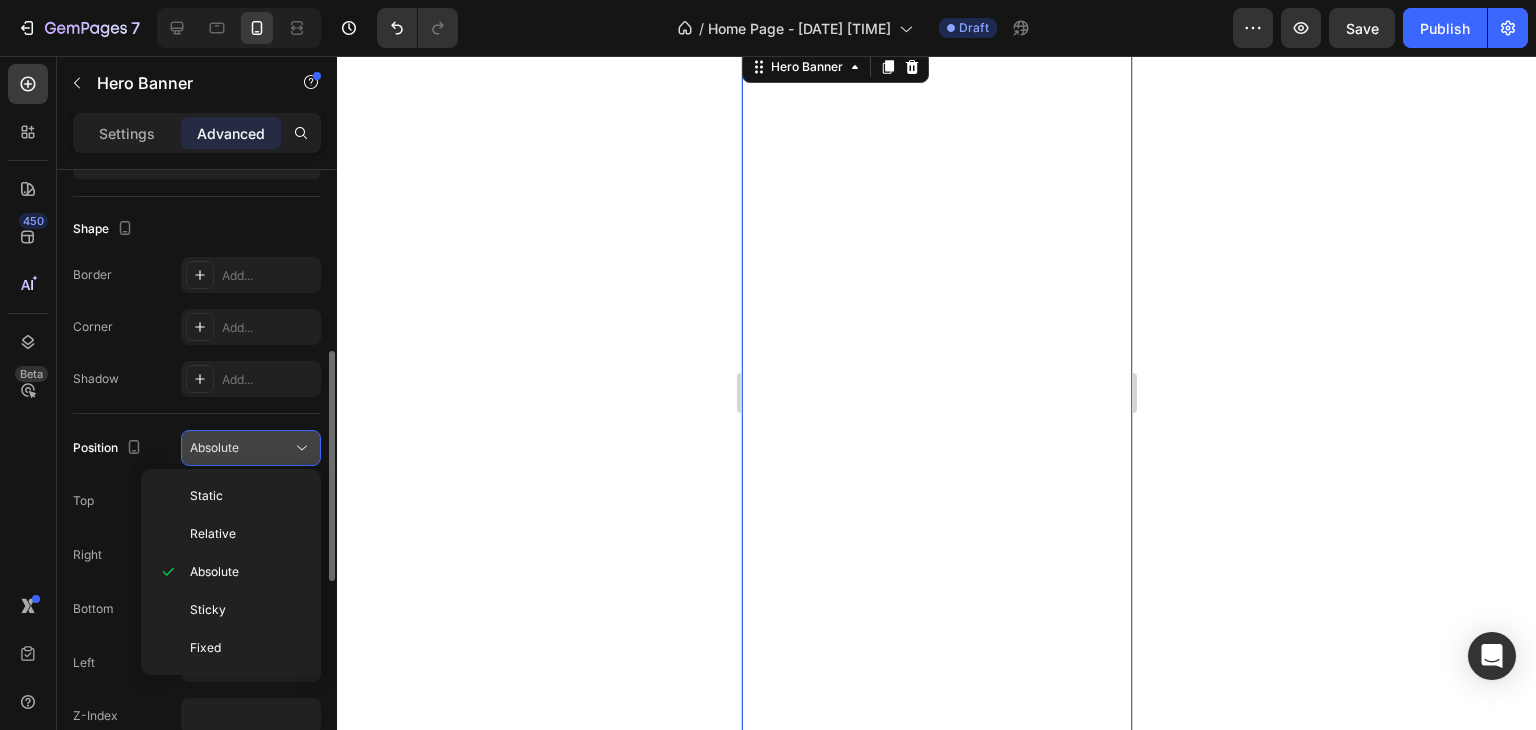 click on "Absolute" at bounding box center (214, 447) 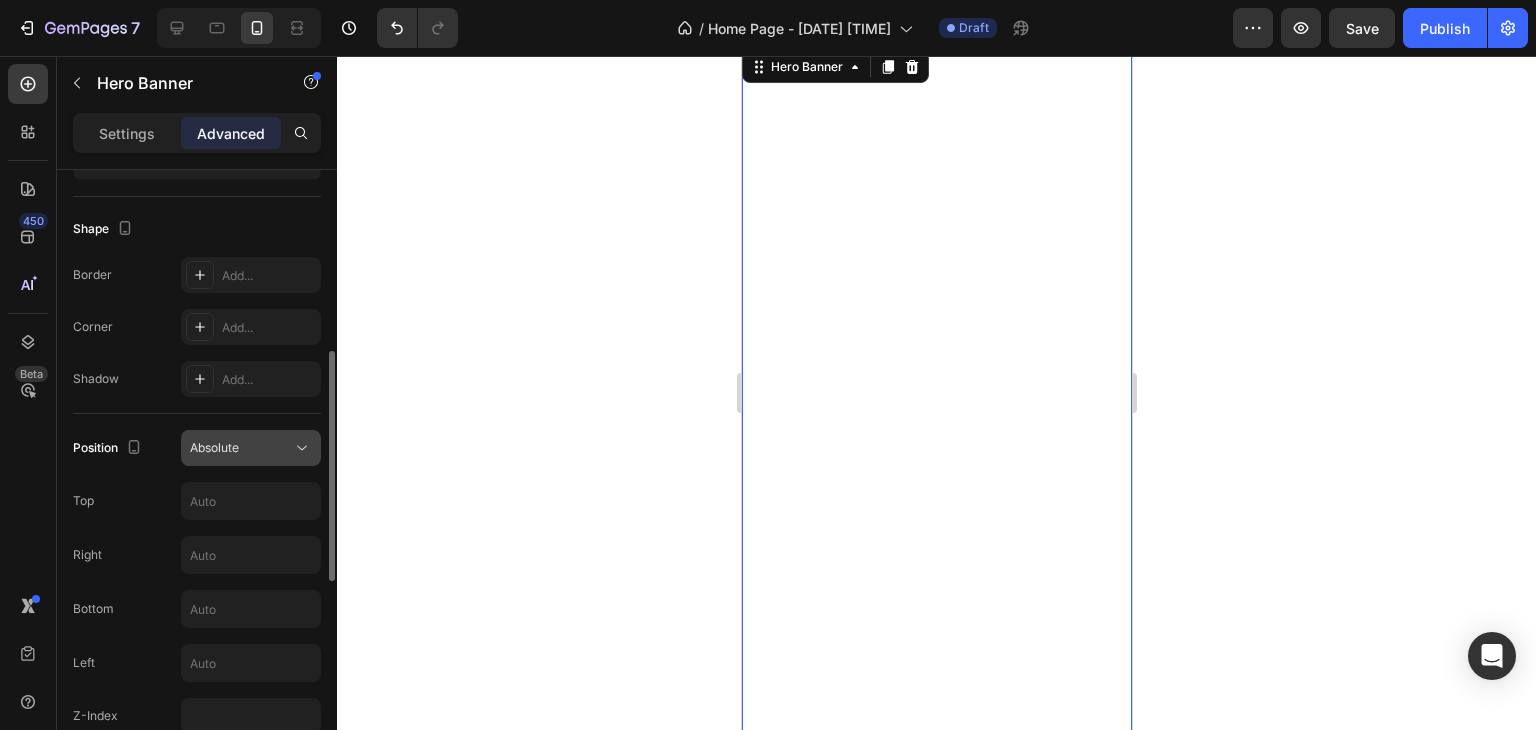 click on "Absolute" at bounding box center [214, 448] 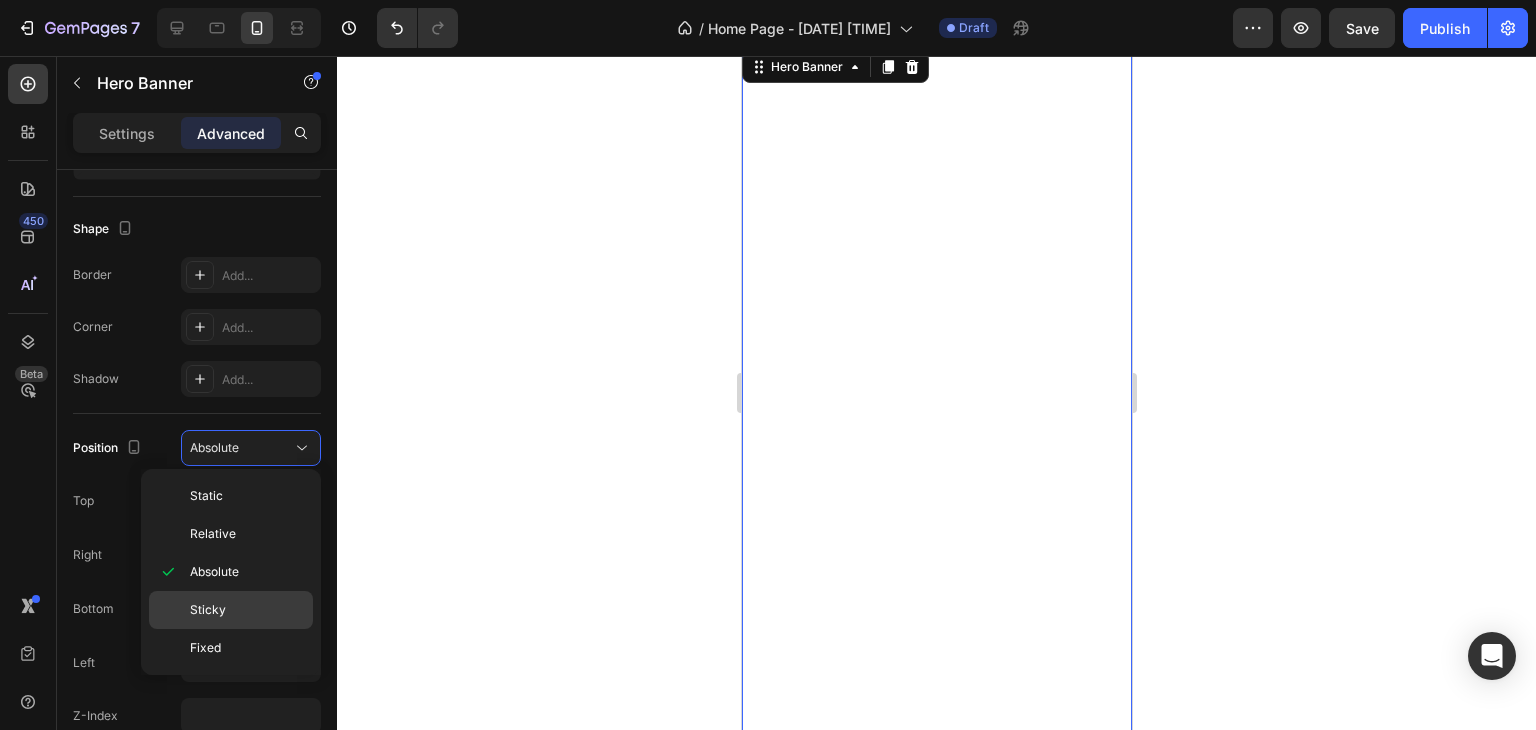 click on "Sticky" 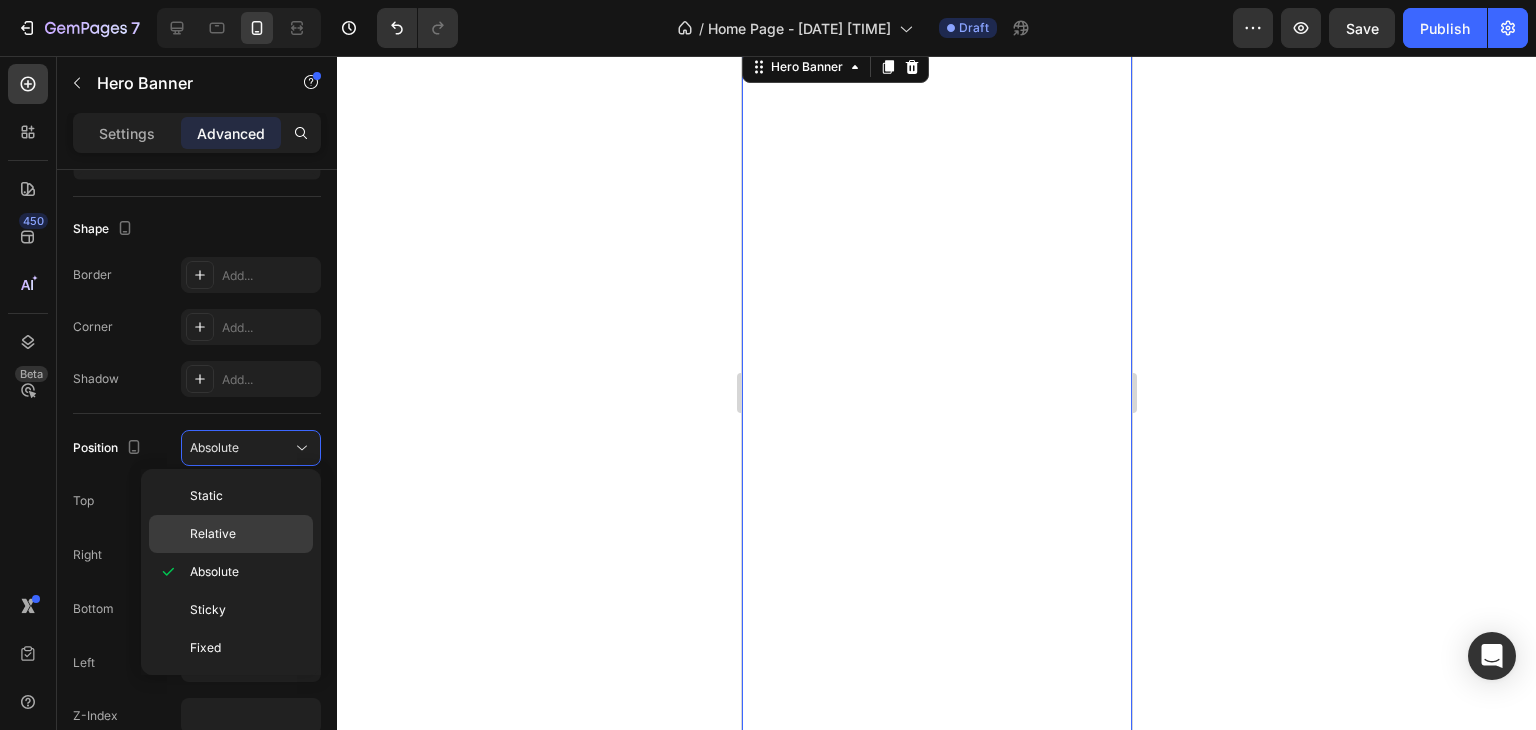 type on "0" 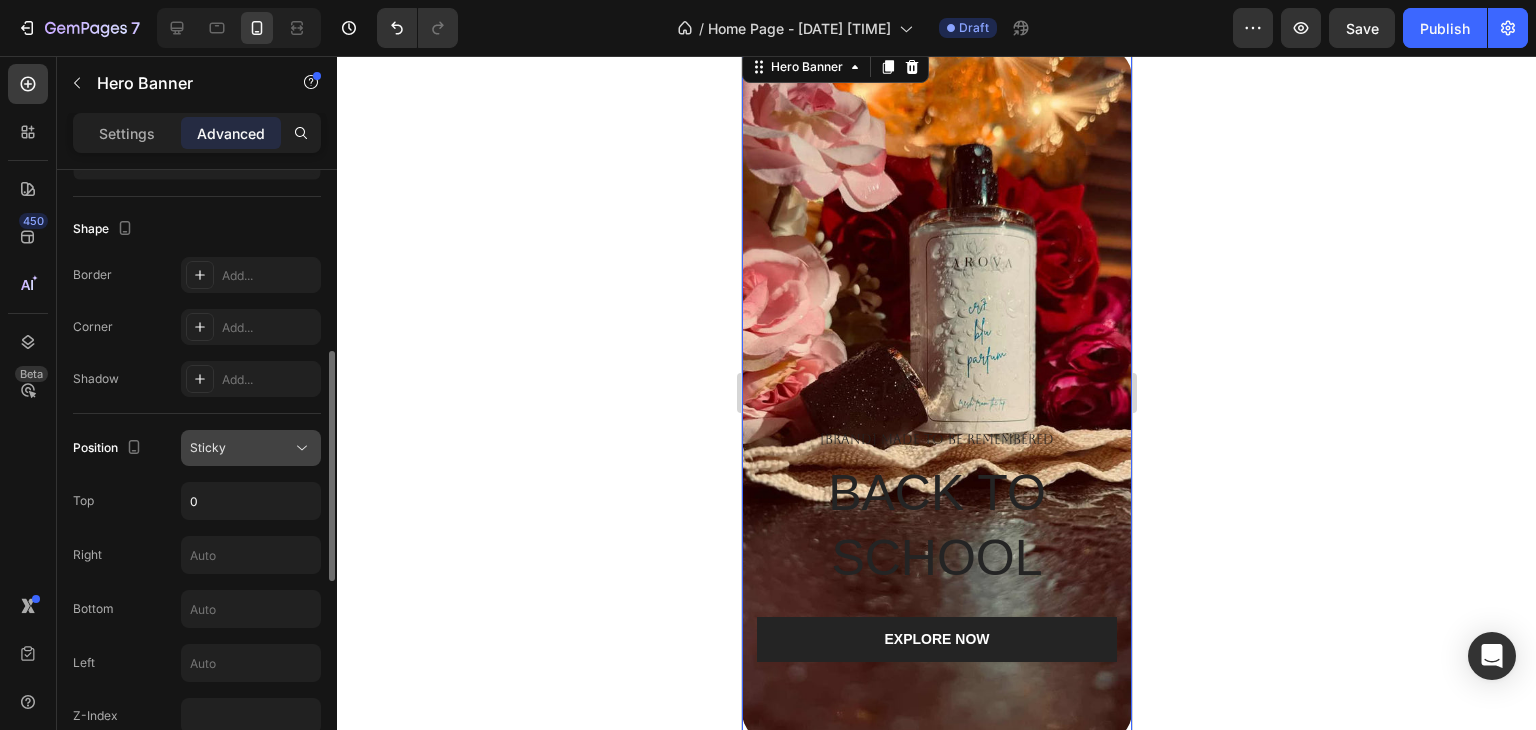 click on "Sticky" at bounding box center (241, 448) 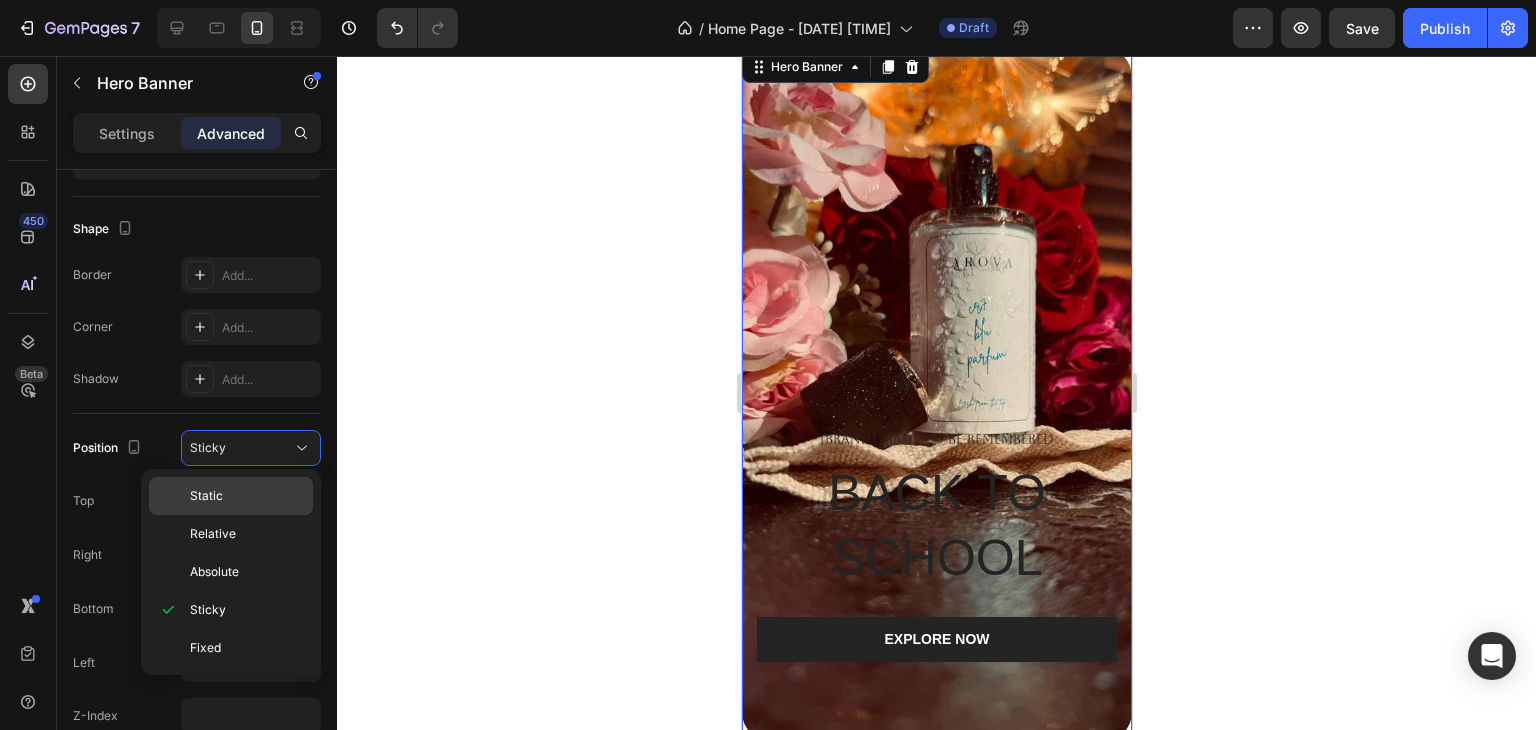 click on "Static" at bounding box center [206, 496] 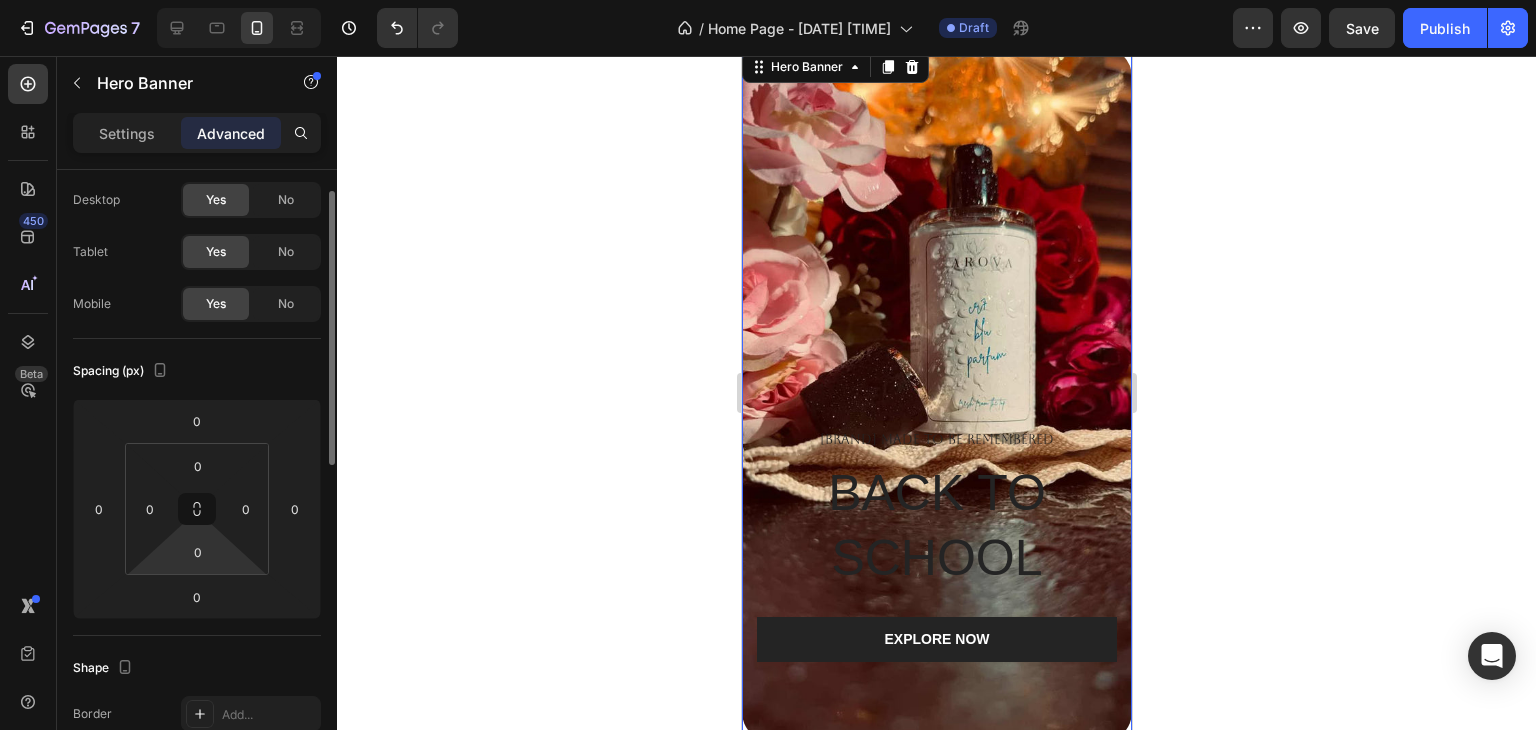scroll, scrollTop: 0, scrollLeft: 0, axis: both 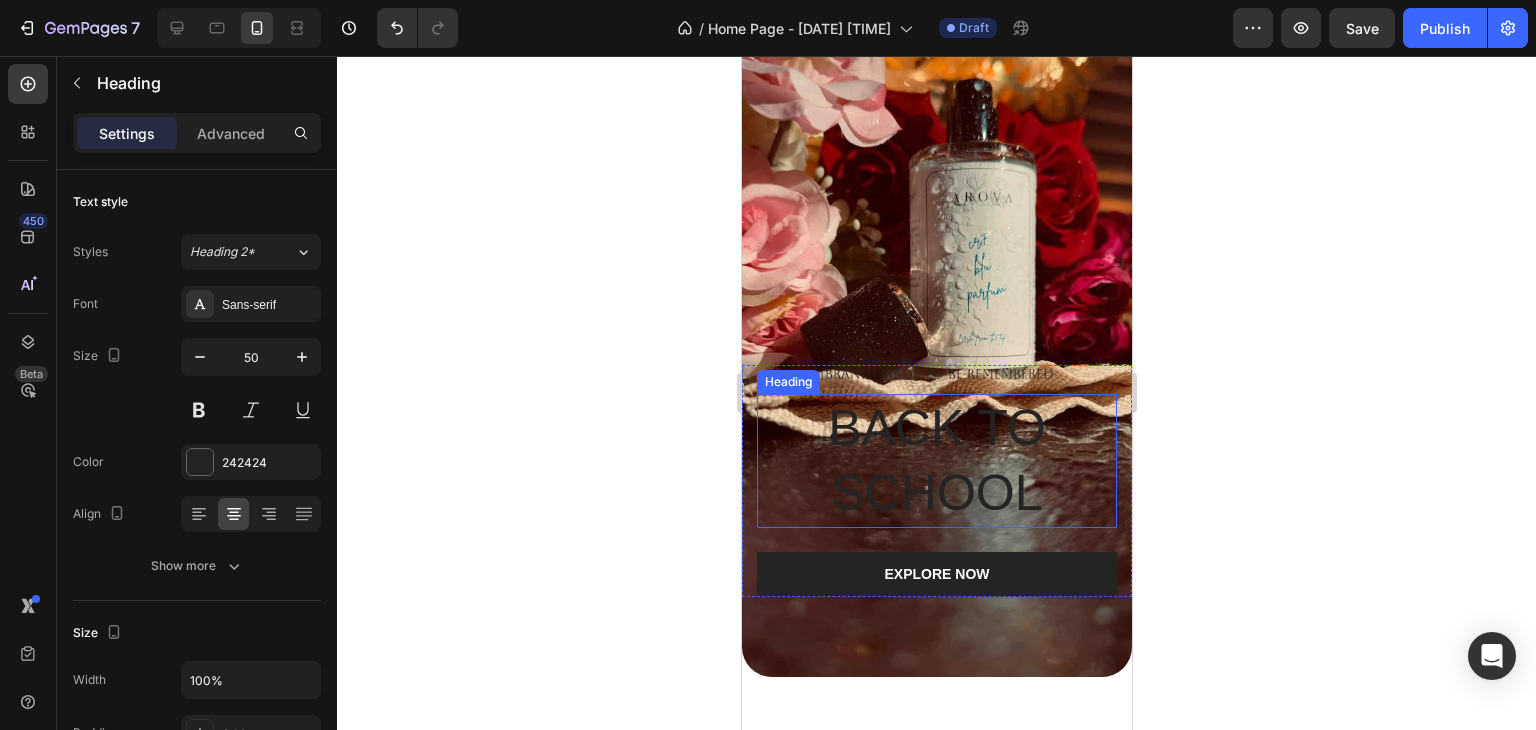 click on "BACK TO SCHOOL" at bounding box center [936, 461] 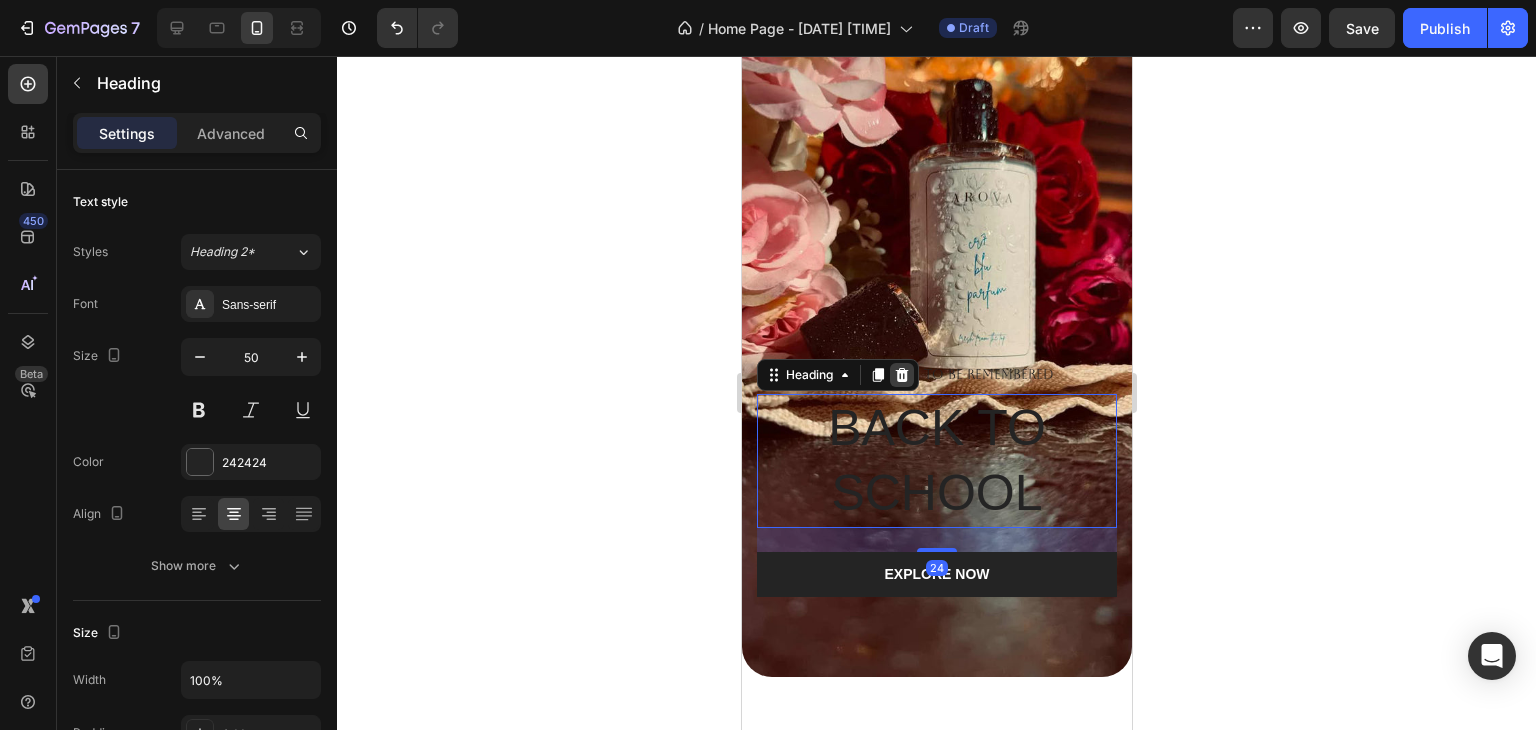 click 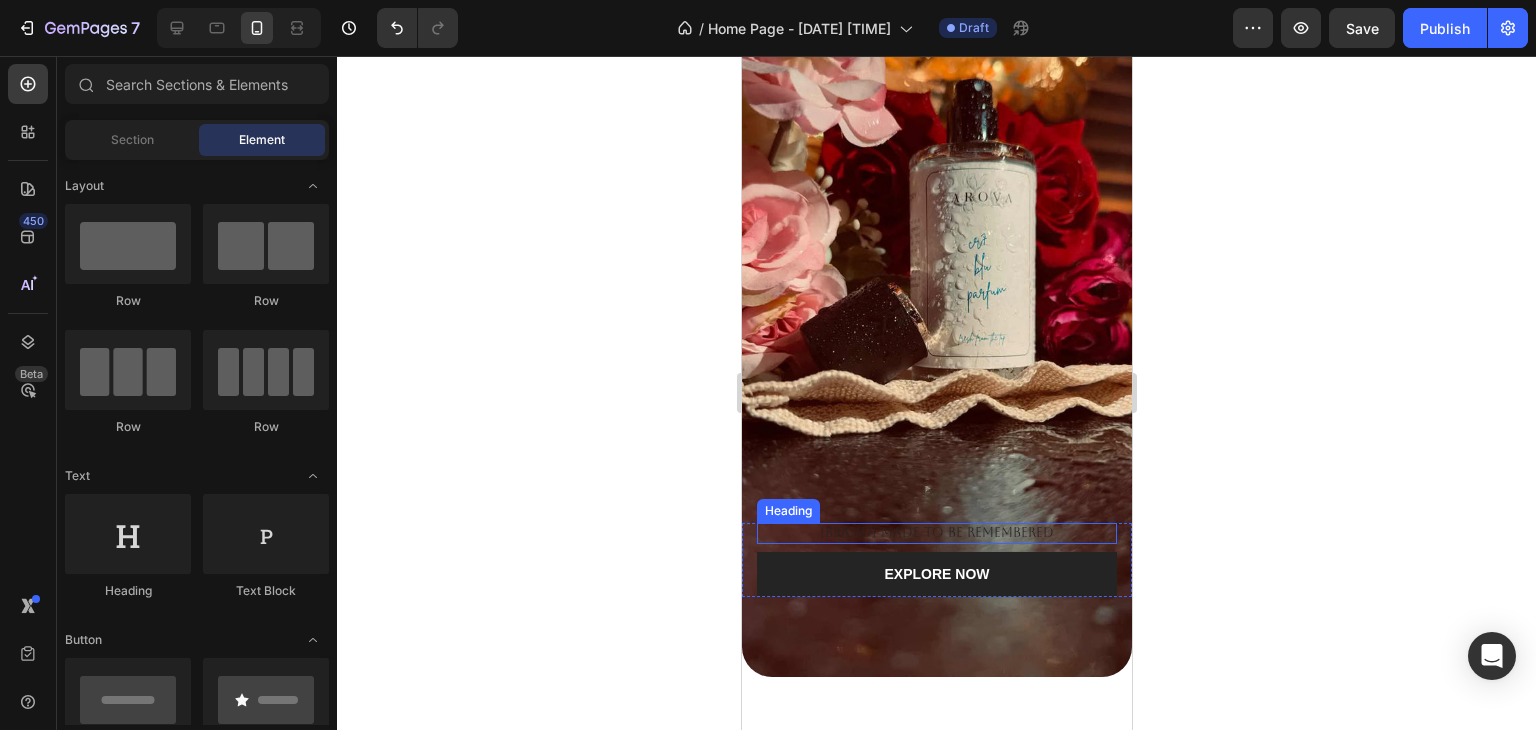 click on "[BRAND] Made to Be Remembered" at bounding box center (936, 533) 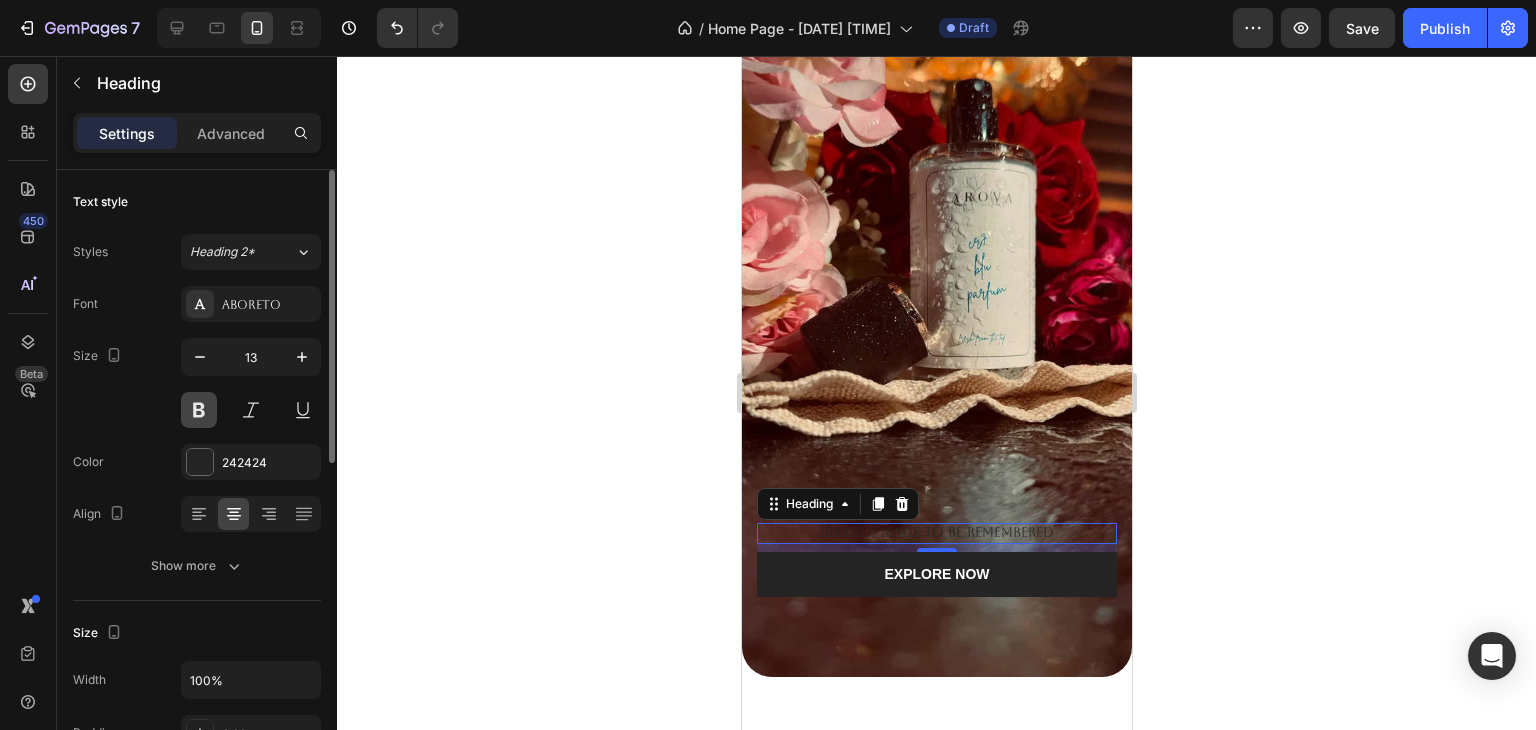 click at bounding box center [199, 410] 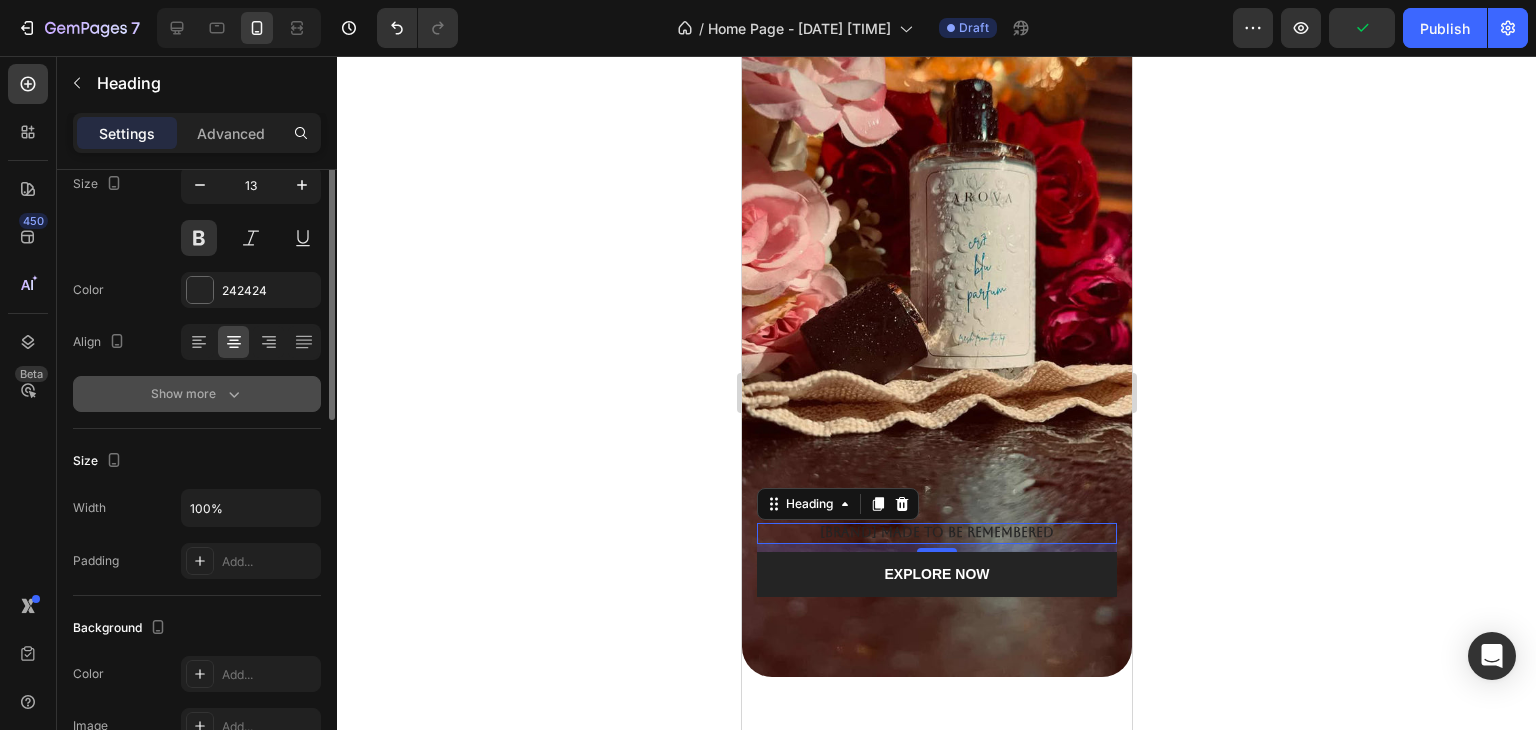 scroll, scrollTop: 0, scrollLeft: 0, axis: both 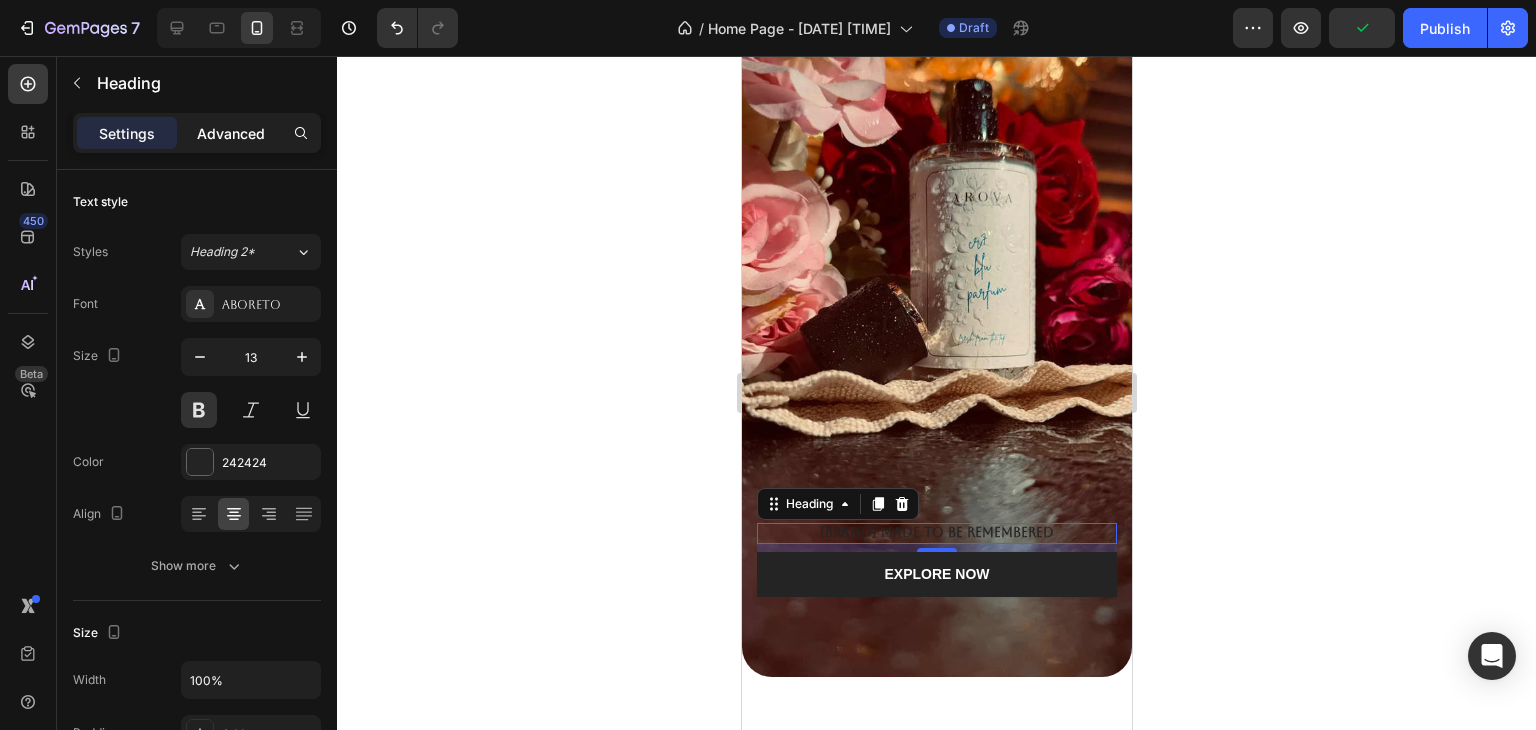 click on "Advanced" at bounding box center [231, 133] 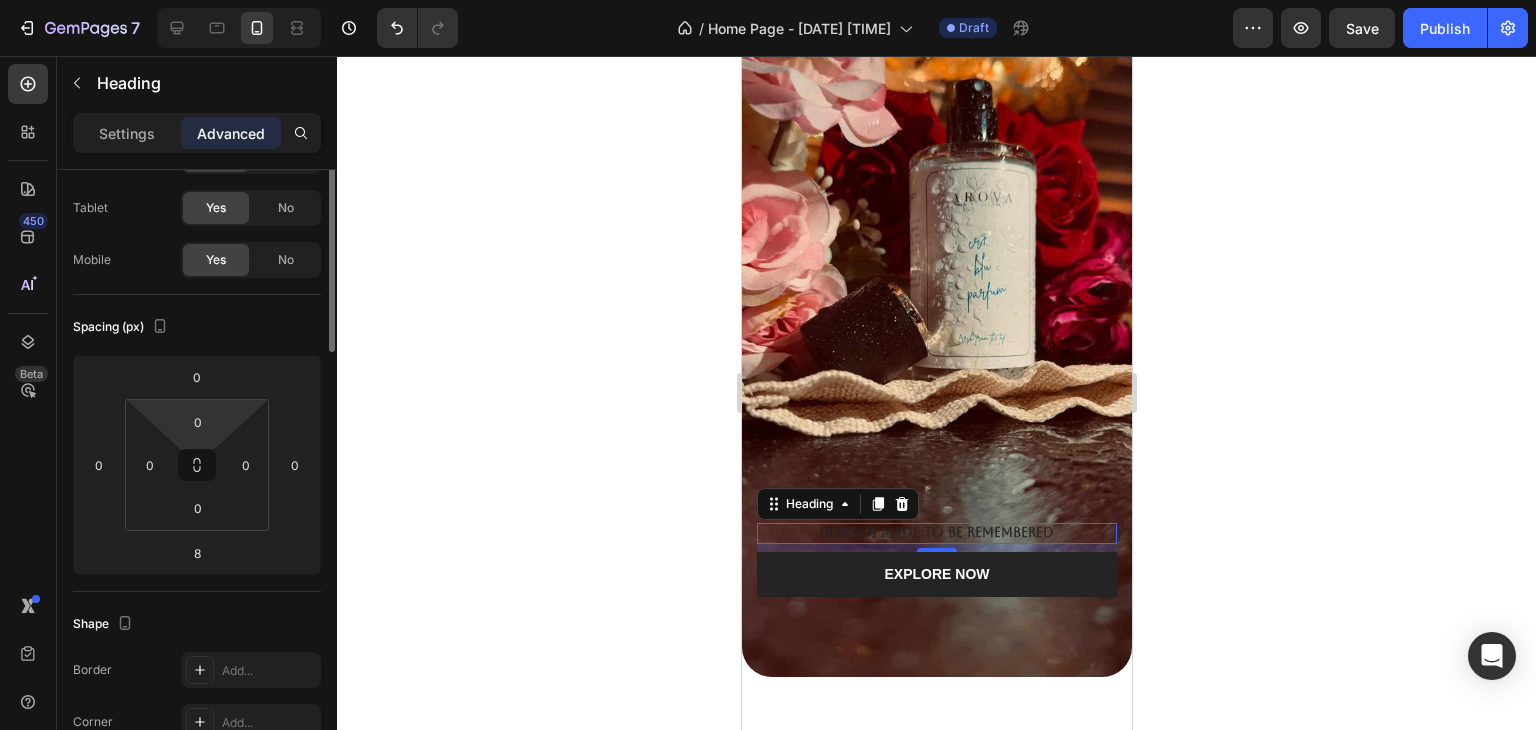 scroll, scrollTop: 0, scrollLeft: 0, axis: both 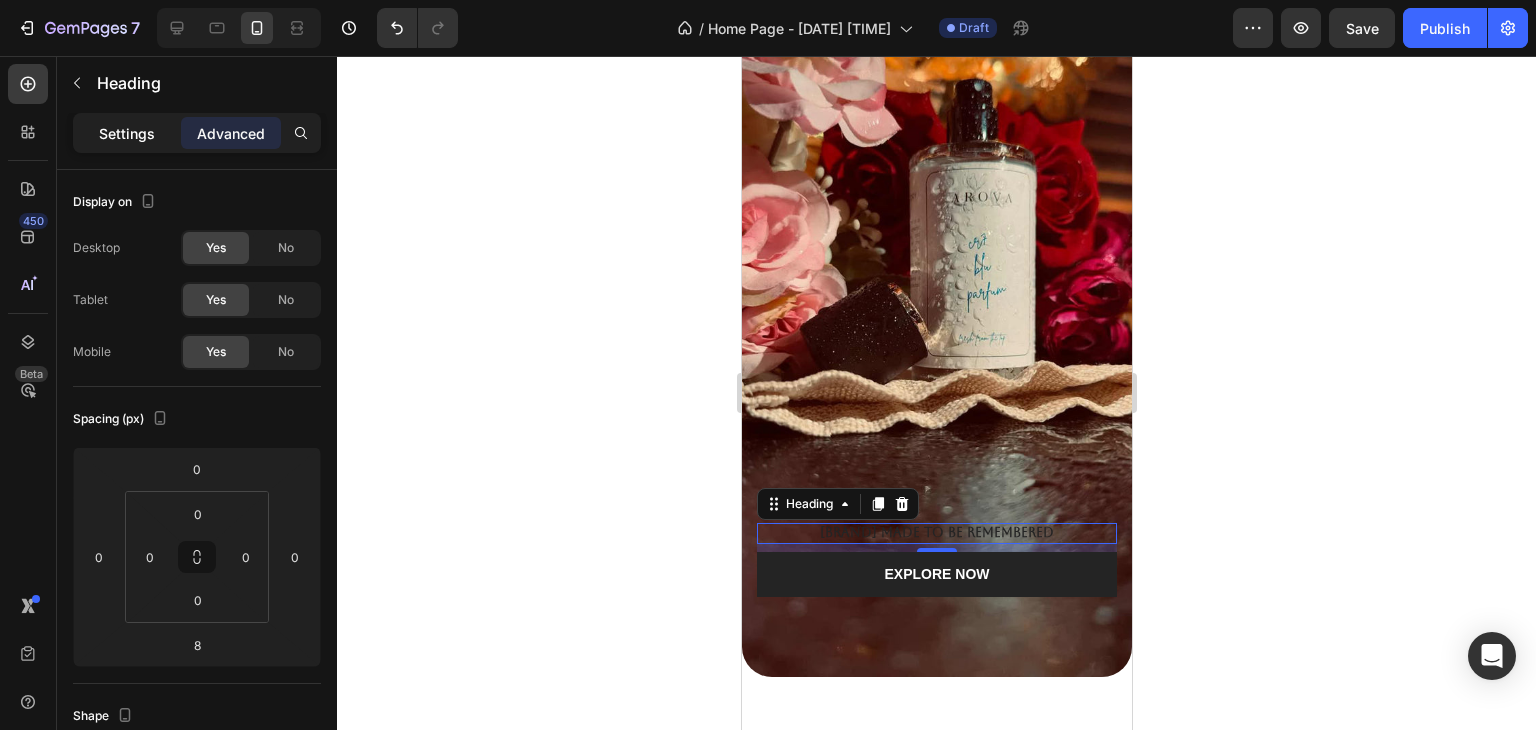 click on "Settings" at bounding box center [127, 133] 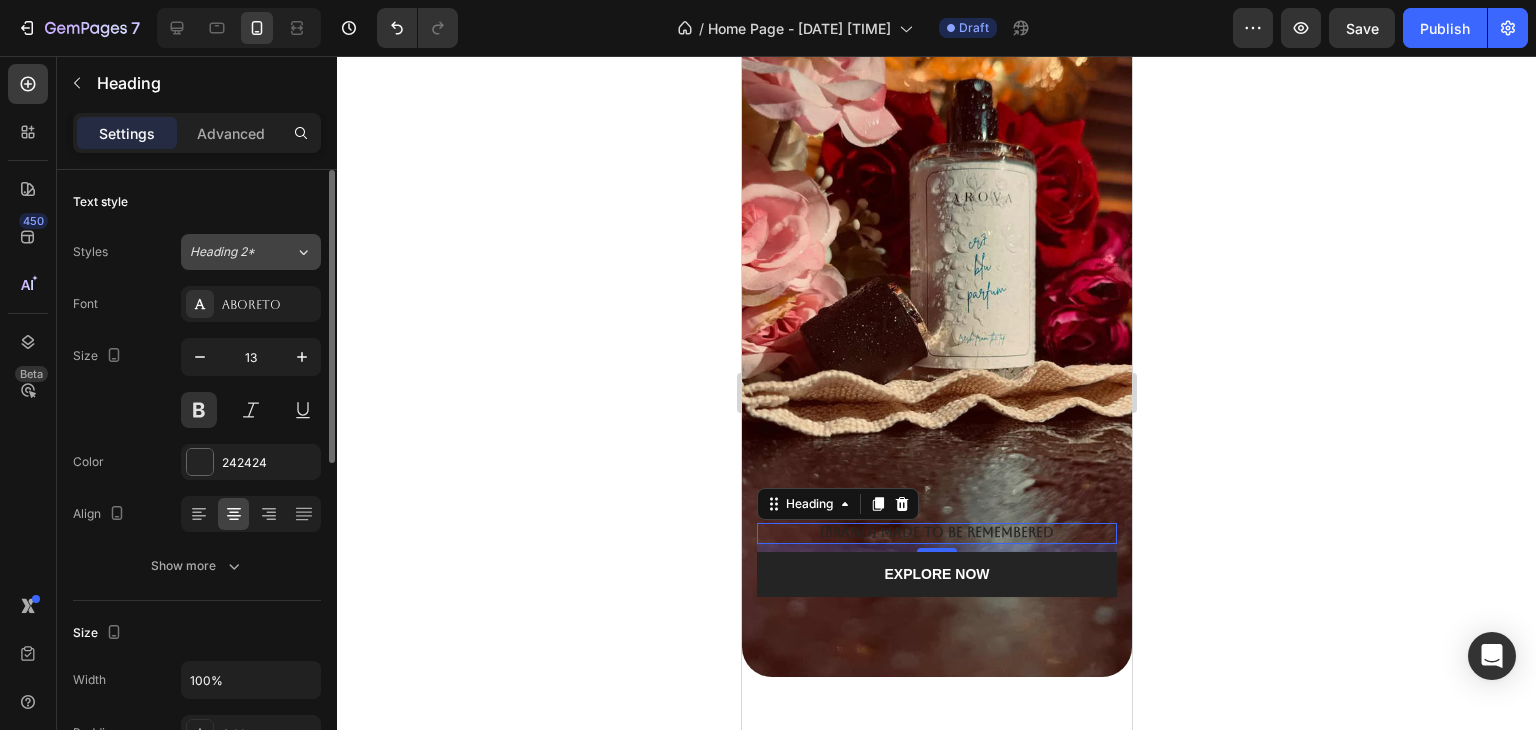 click on "Heading 2*" 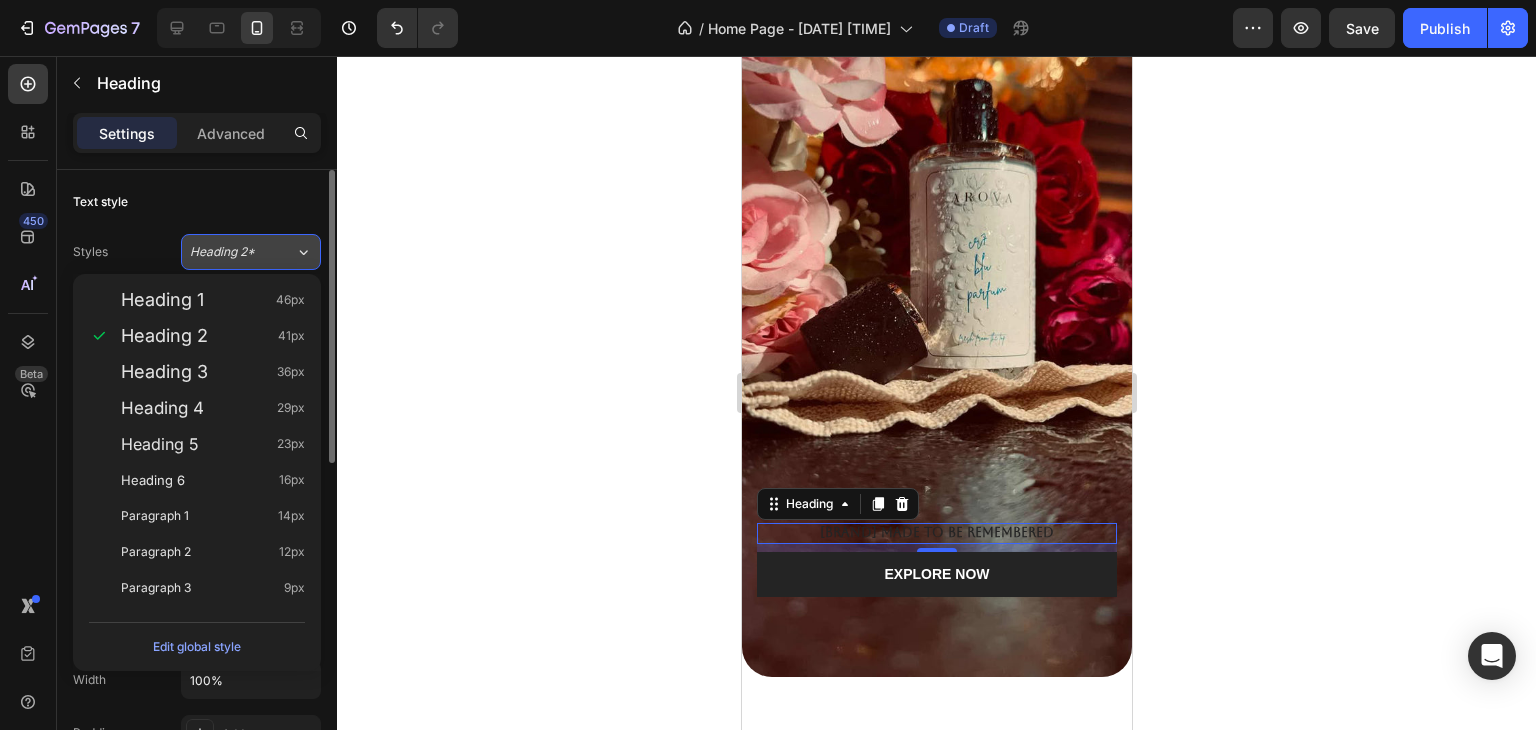 click on "Heading 2*" 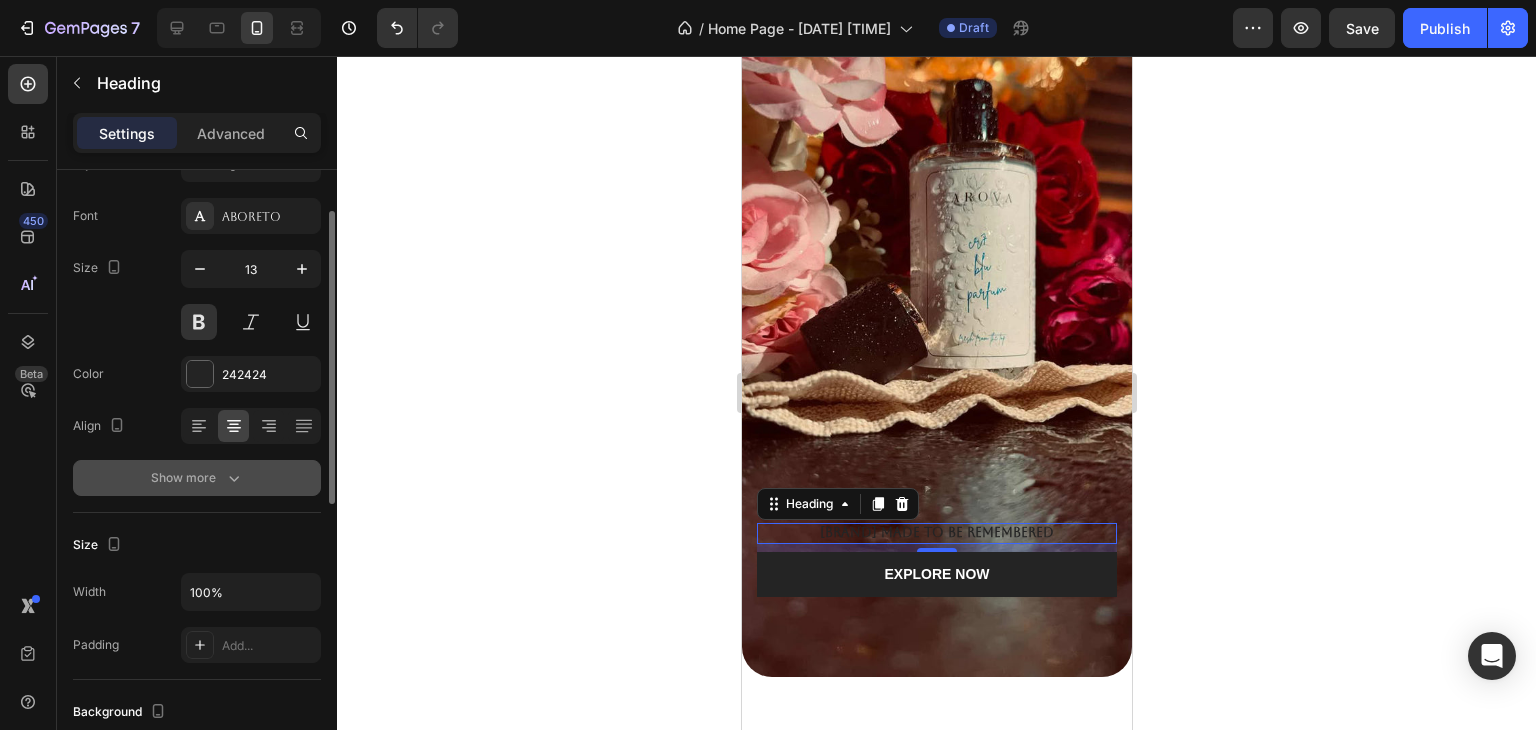 scroll, scrollTop: 88, scrollLeft: 0, axis: vertical 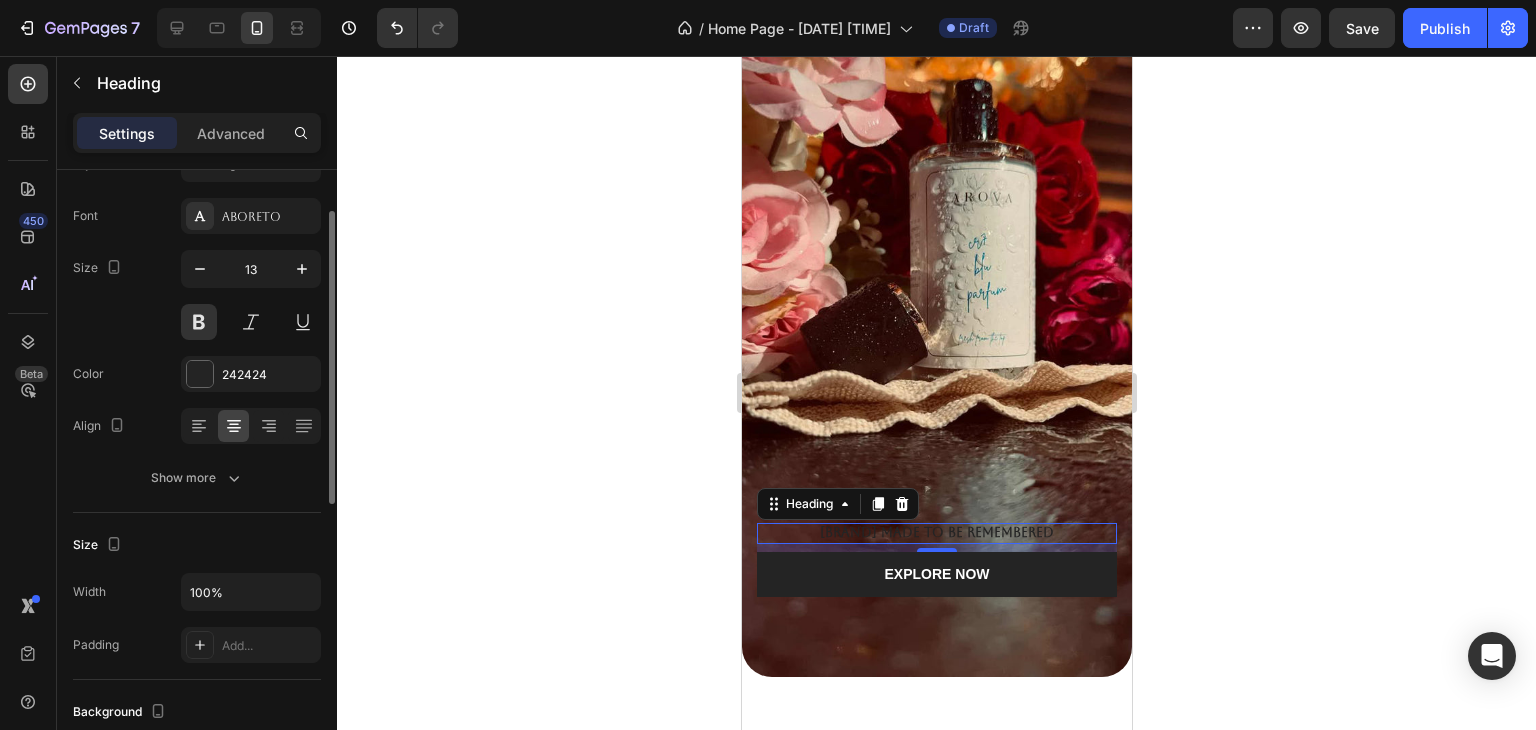 click on "Font Aboreto Size 13 Color 242424 Align Show more" at bounding box center [197, 347] 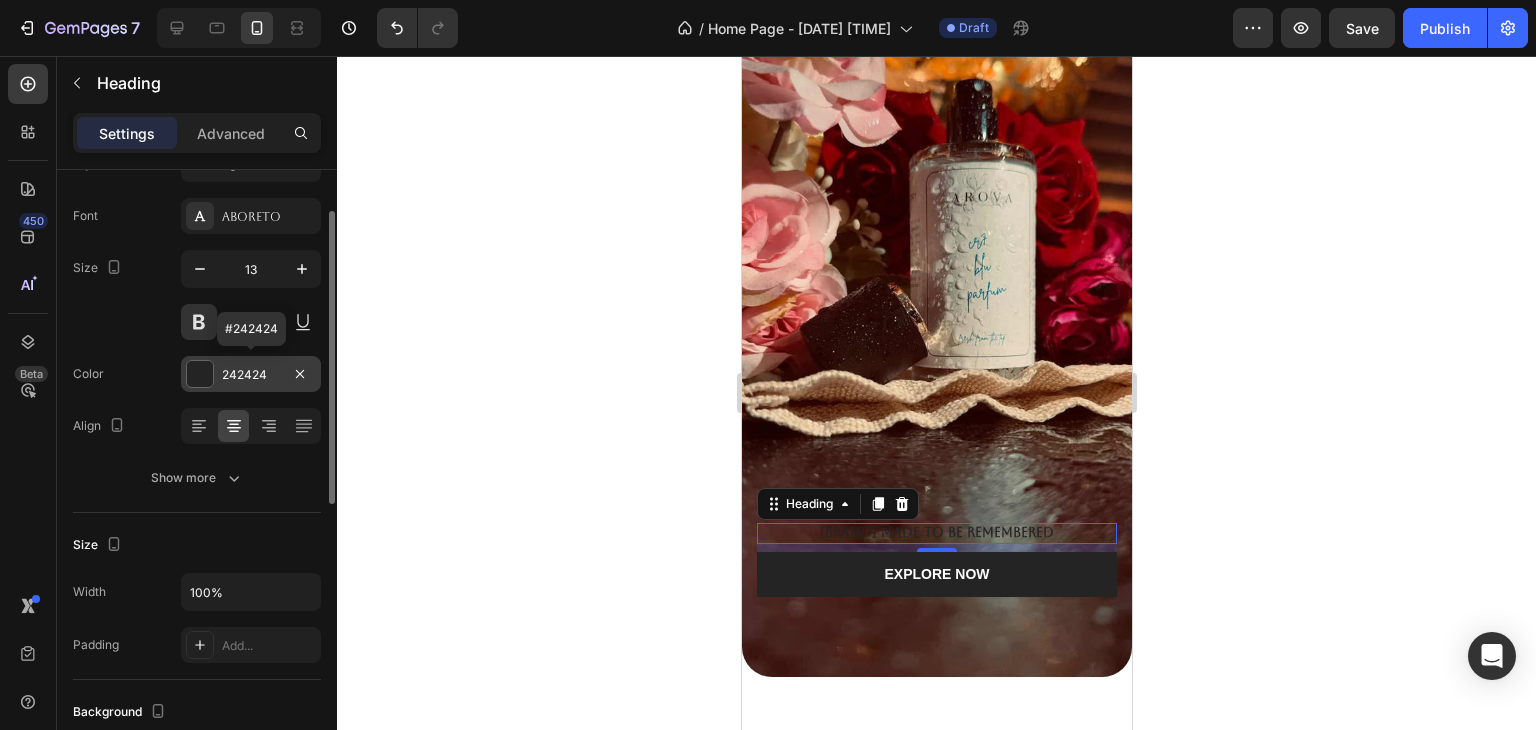 click at bounding box center [200, 374] 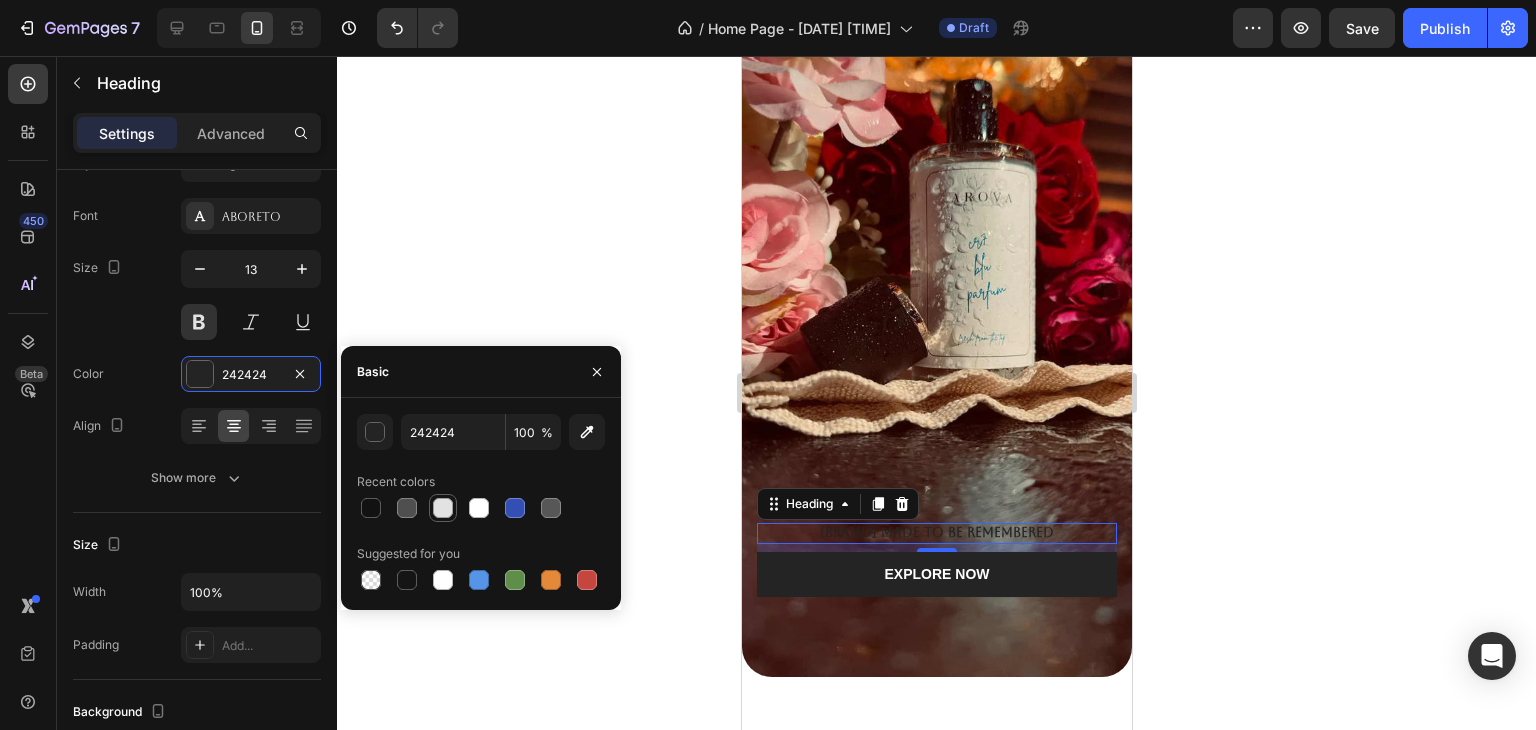 click at bounding box center (443, 508) 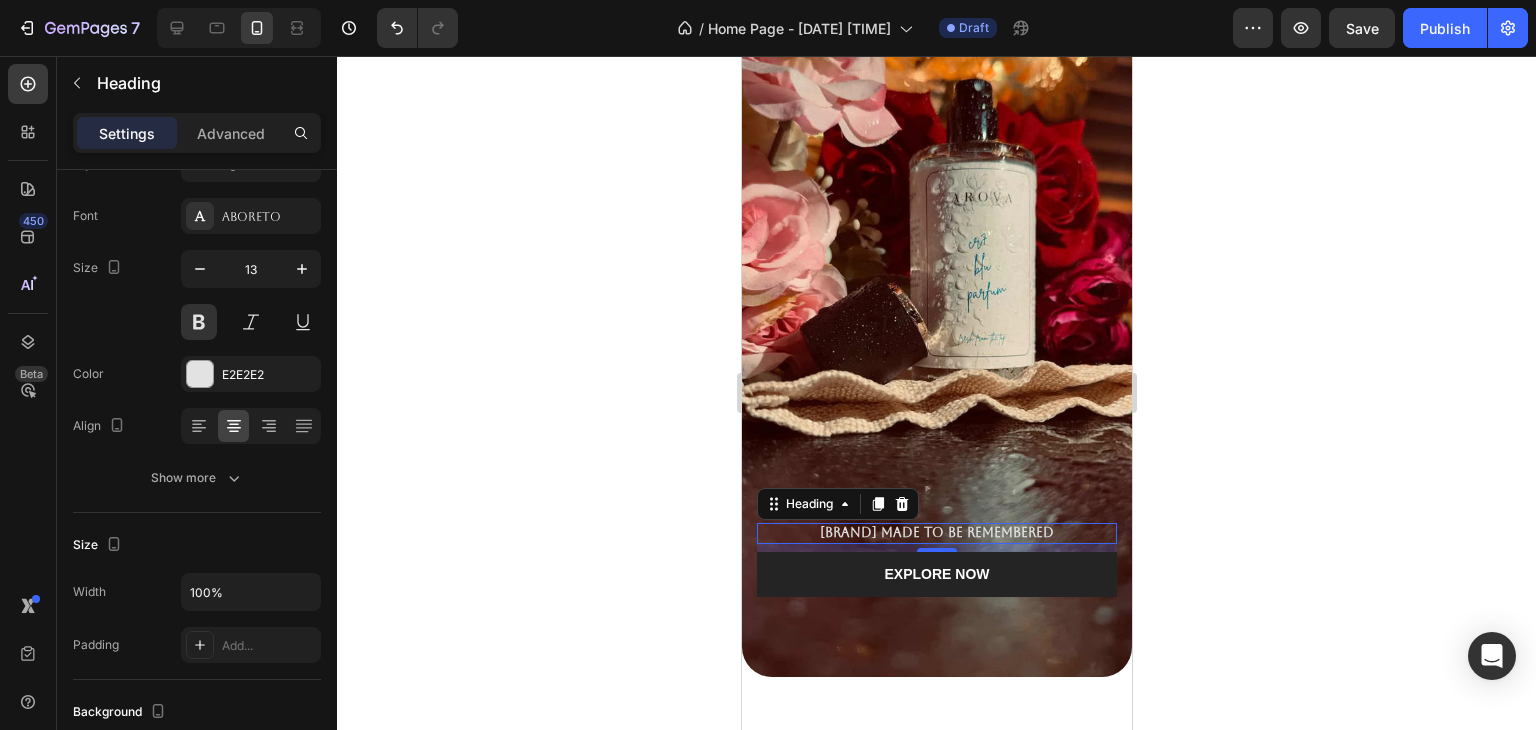 click 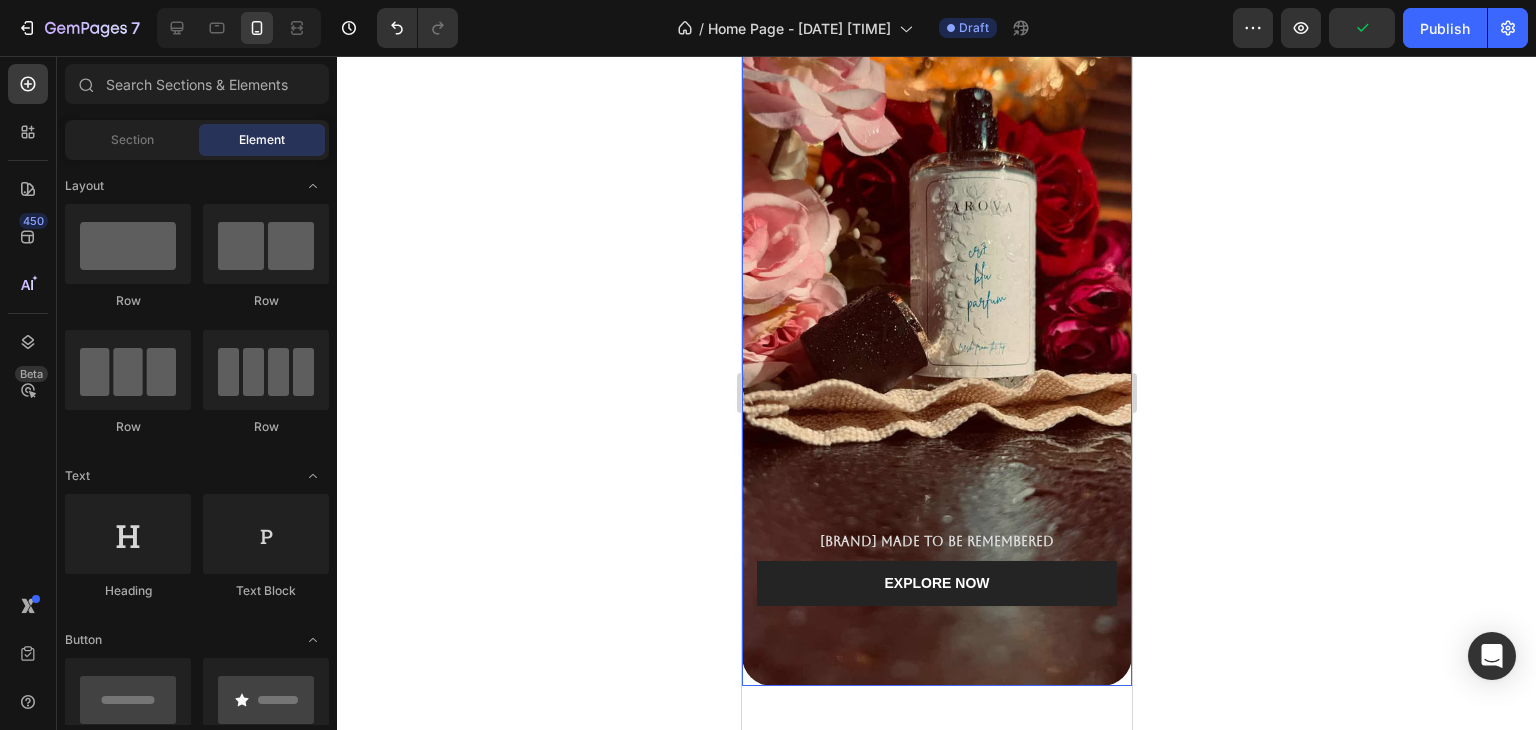 scroll, scrollTop: 107, scrollLeft: 0, axis: vertical 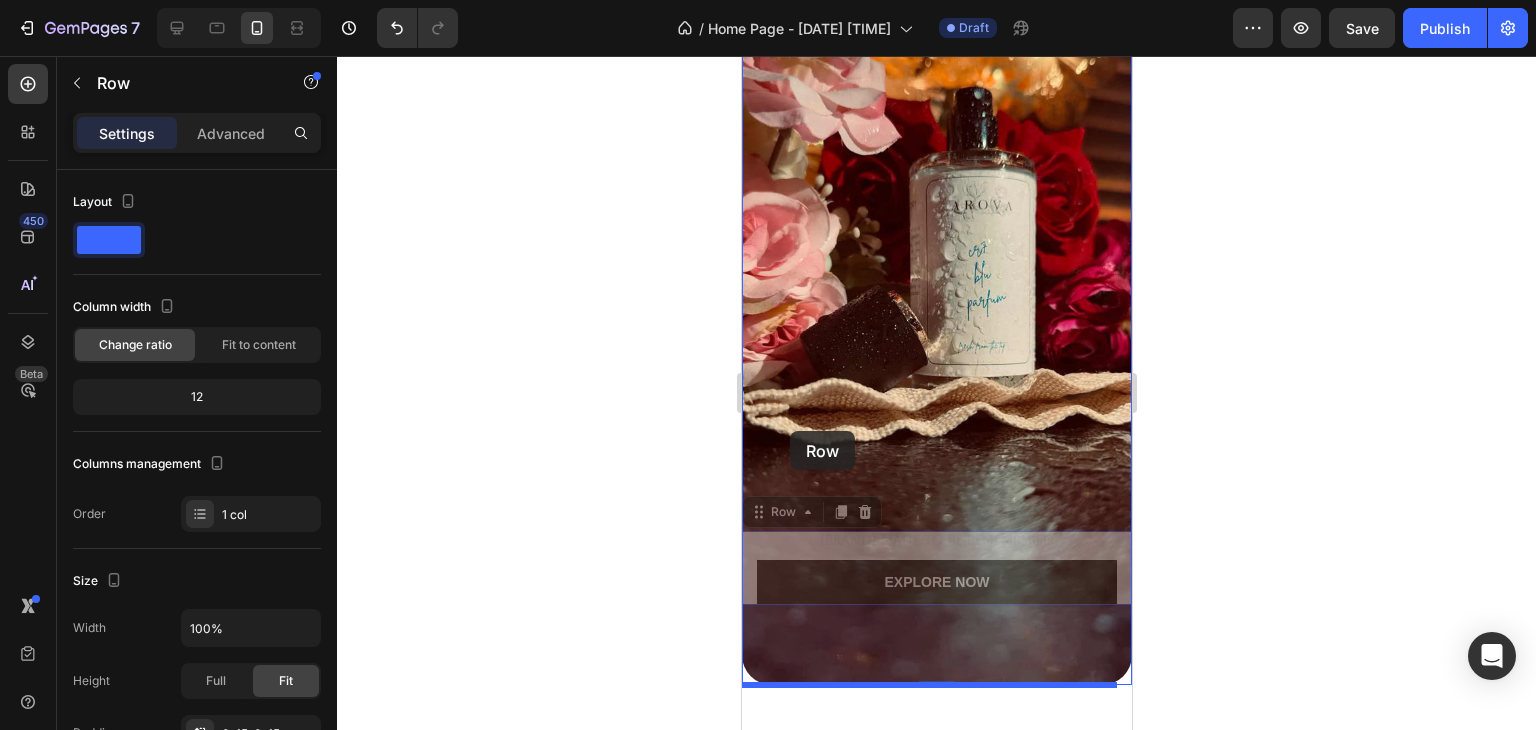 drag, startPoint x: 797, startPoint y: 509, endPoint x: 790, endPoint y: 433, distance: 76.321686 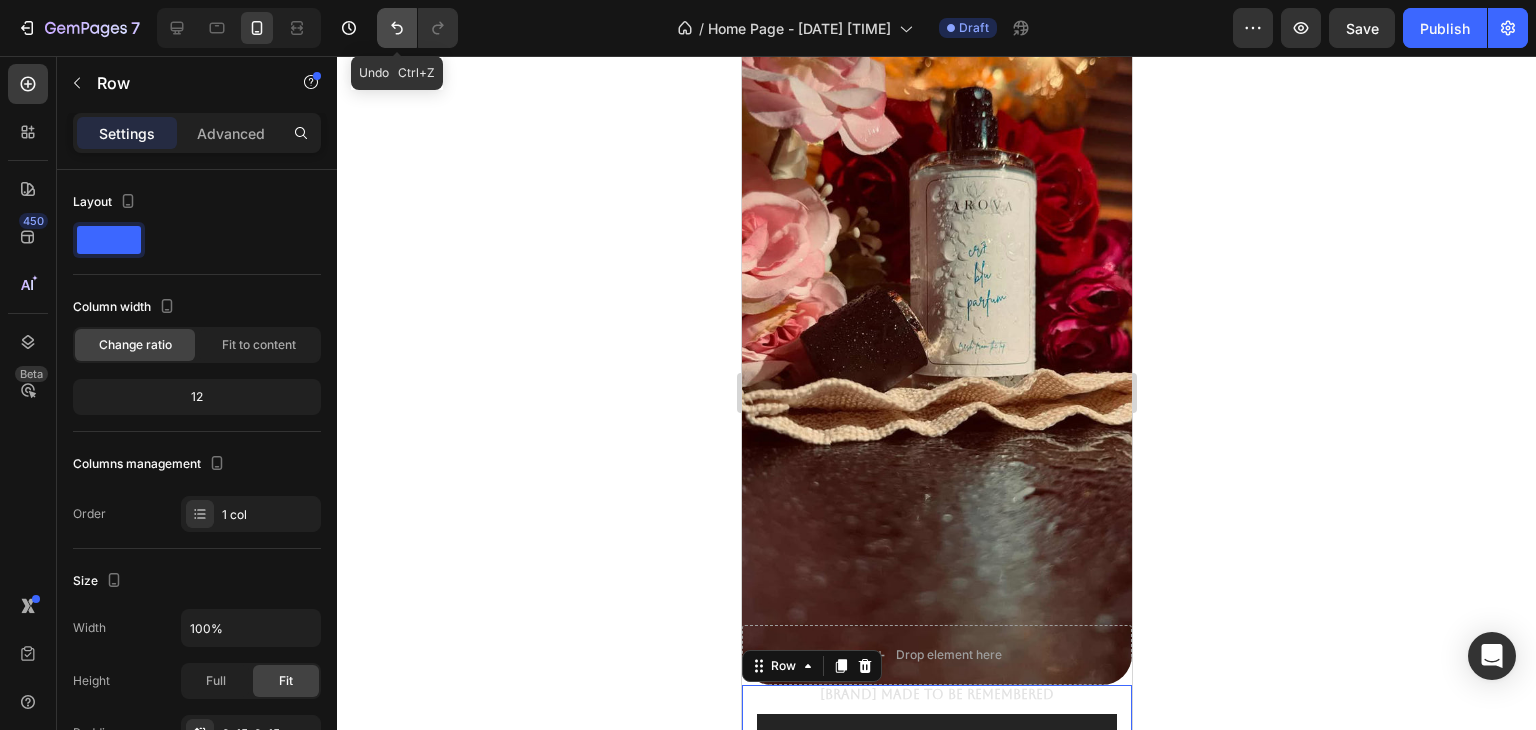 click 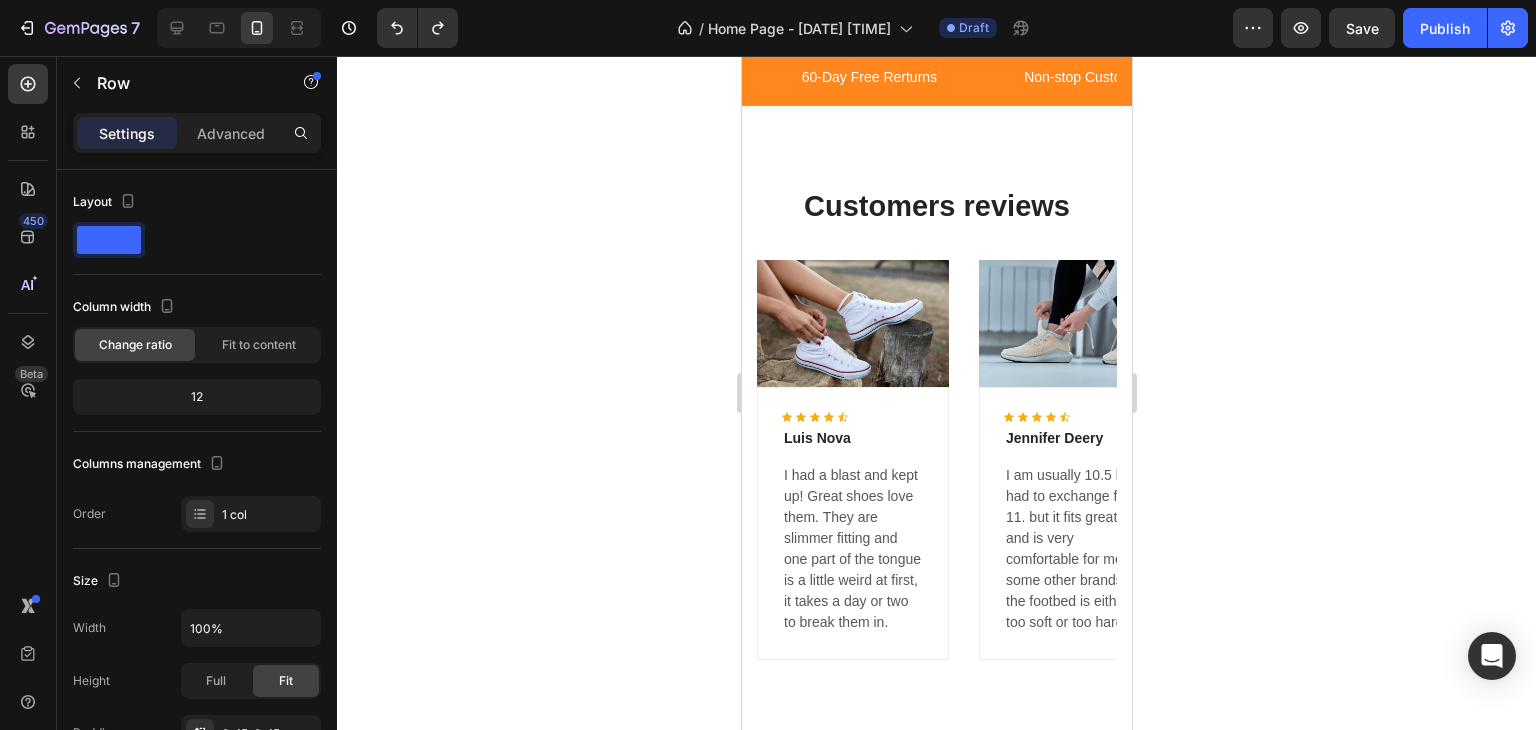 scroll, scrollTop: 4564, scrollLeft: 0, axis: vertical 